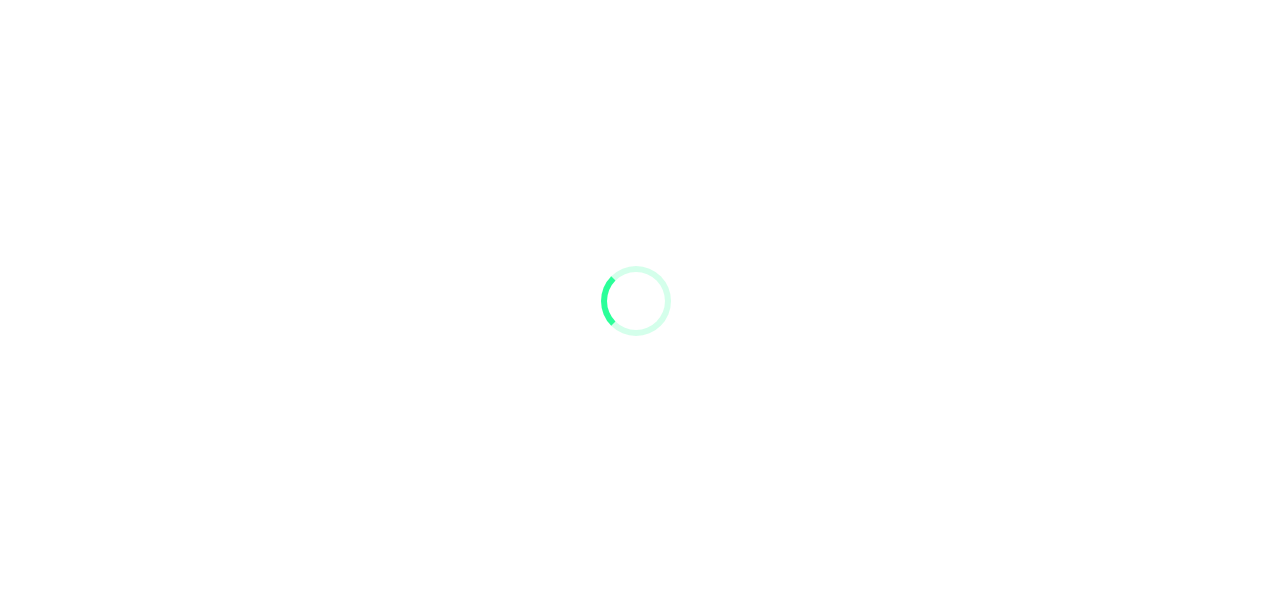 scroll, scrollTop: 0, scrollLeft: 0, axis: both 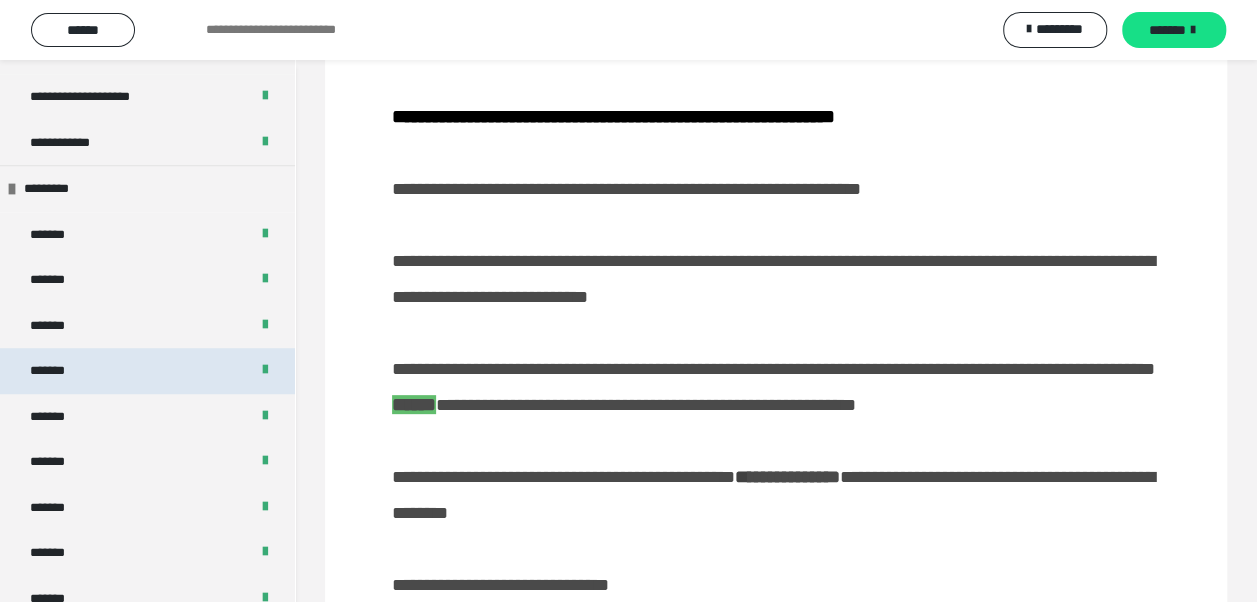 click on "*******" at bounding box center (147, 371) 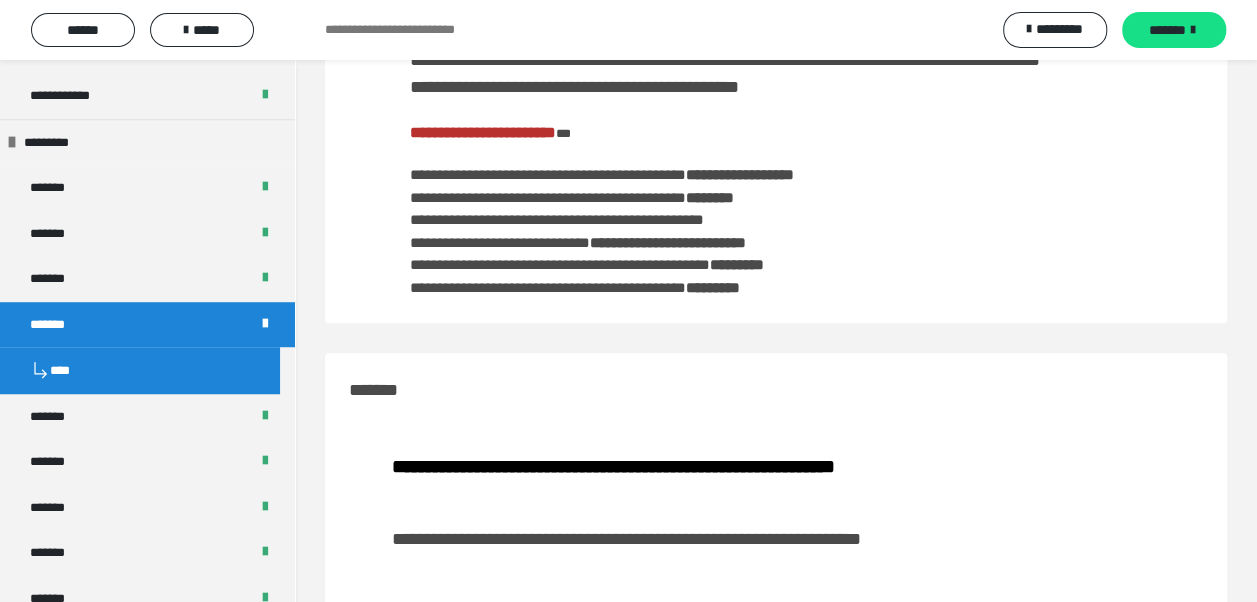 scroll, scrollTop: 550, scrollLeft: 0, axis: vertical 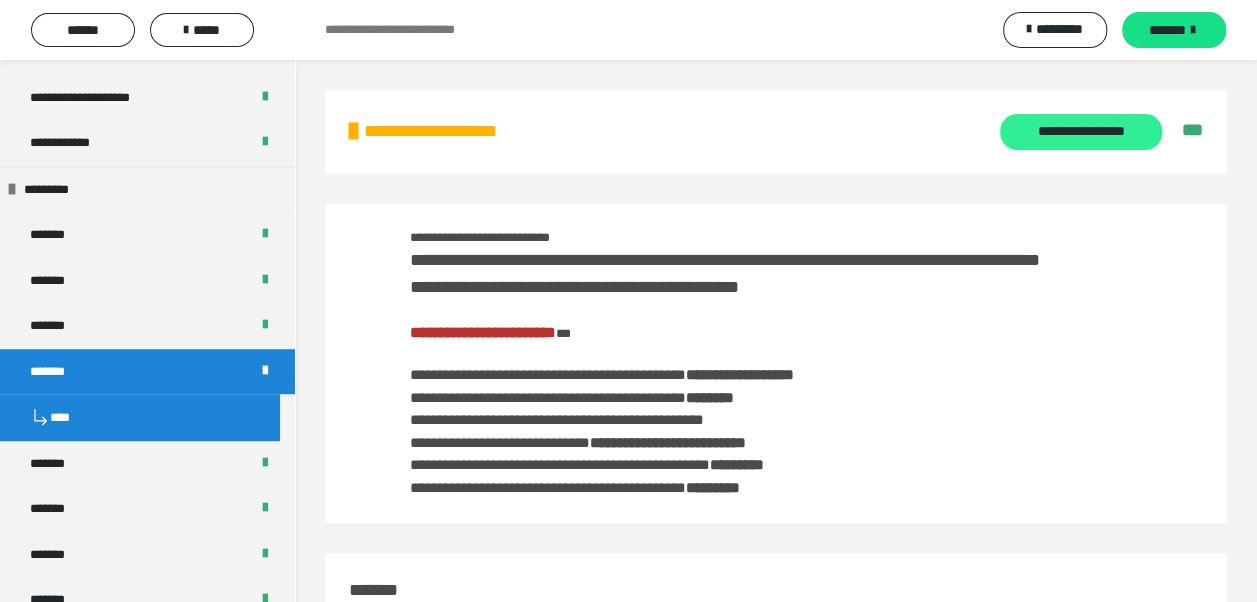 click on "**********" at bounding box center (1080, 132) 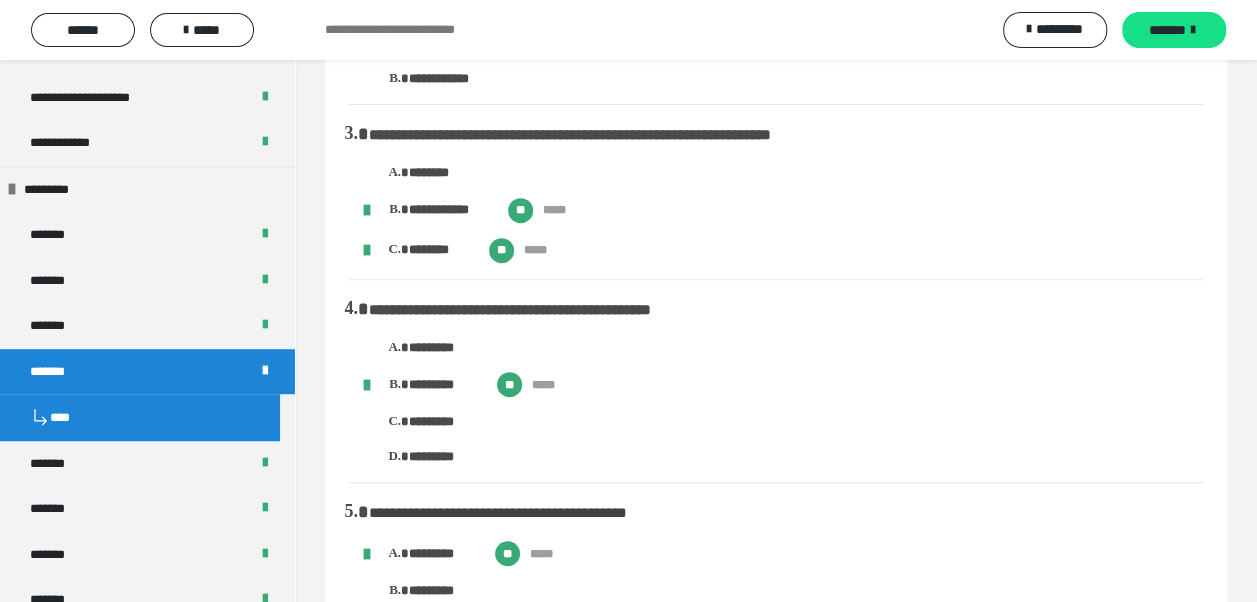 scroll, scrollTop: 0, scrollLeft: 0, axis: both 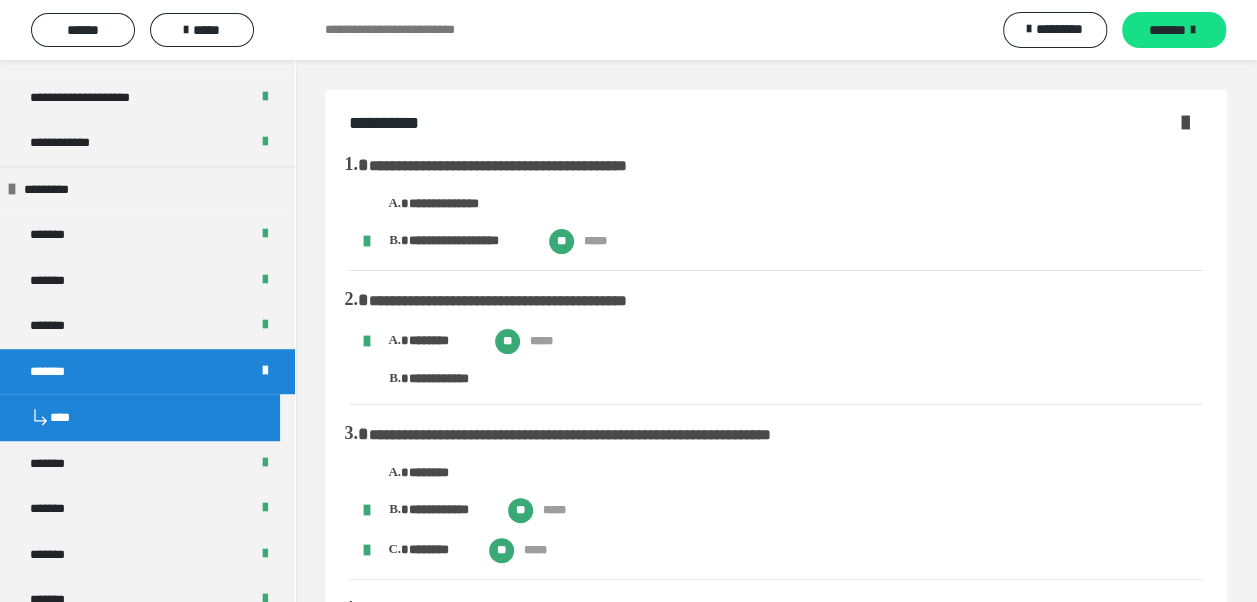 click on "**********" at bounding box center [776, 574] 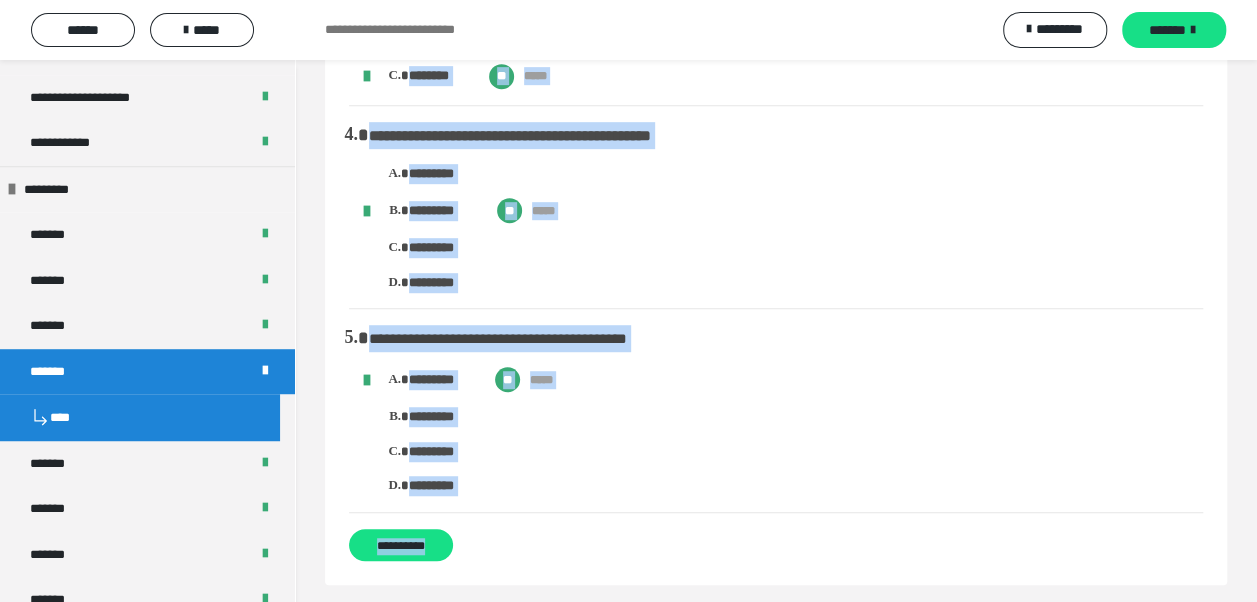 scroll, scrollTop: 543, scrollLeft: 0, axis: vertical 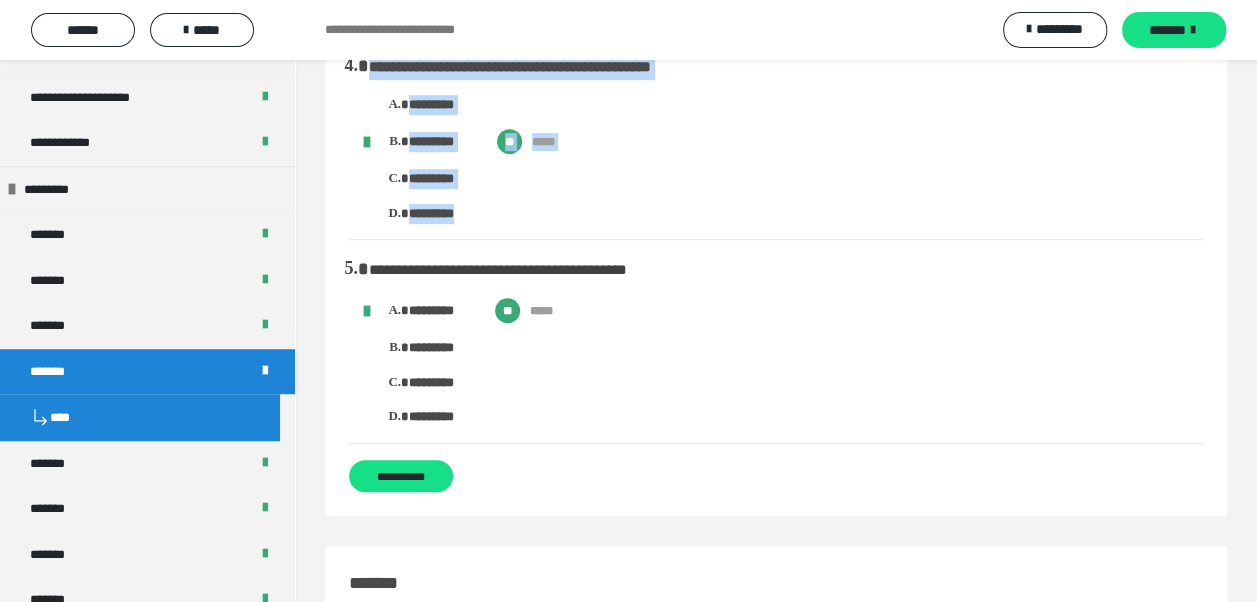 drag, startPoint x: 348, startPoint y: 163, endPoint x: 512, endPoint y: 428, distance: 311.64243 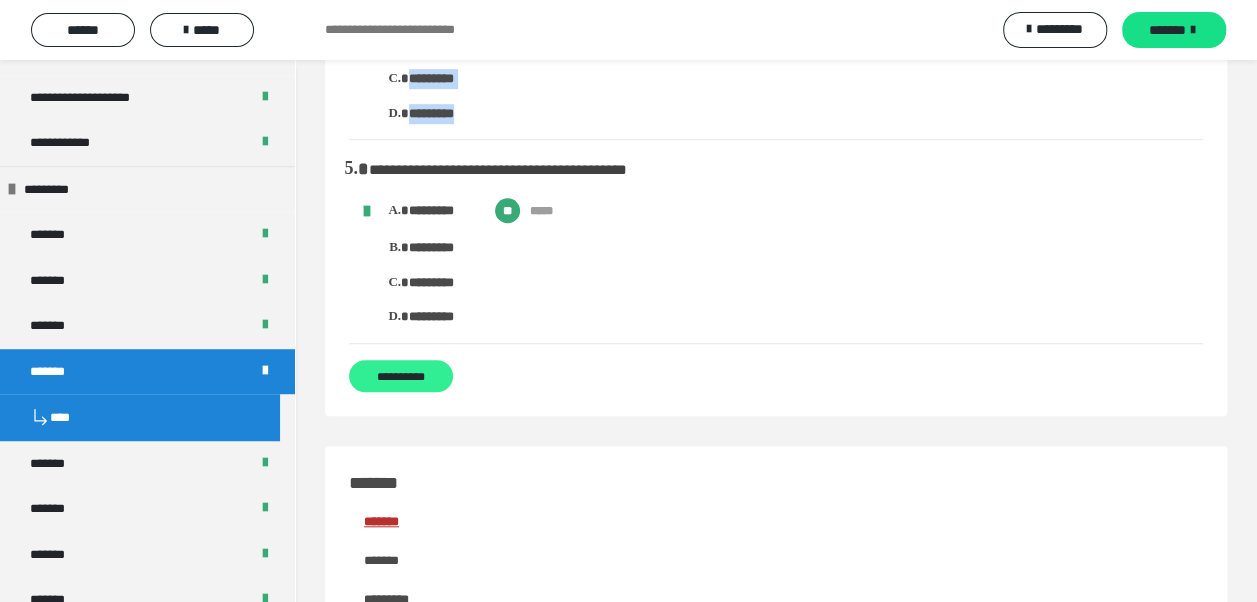 click on "**********" at bounding box center [401, 376] 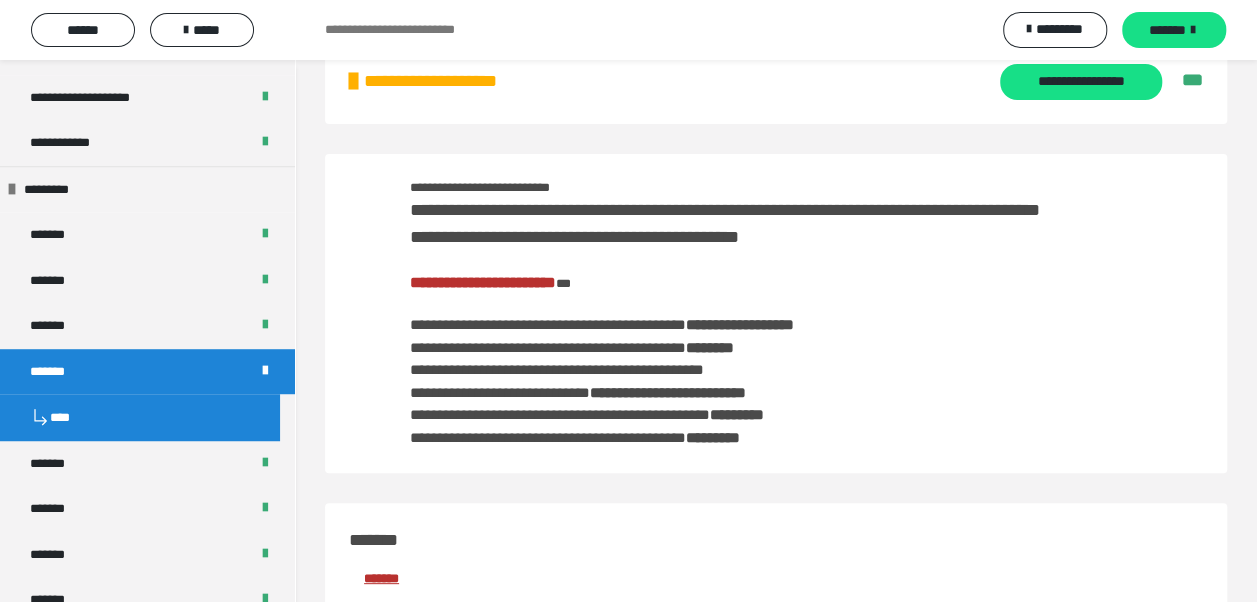 scroll, scrollTop: 0, scrollLeft: 0, axis: both 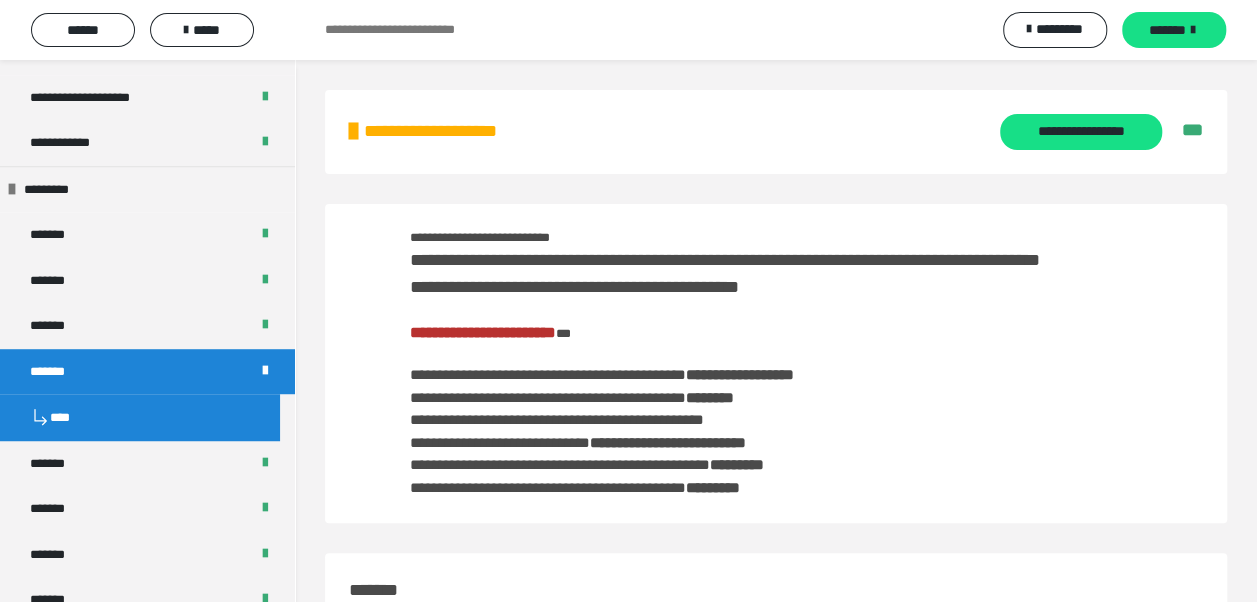click on "**********" at bounding box center [483, 332] 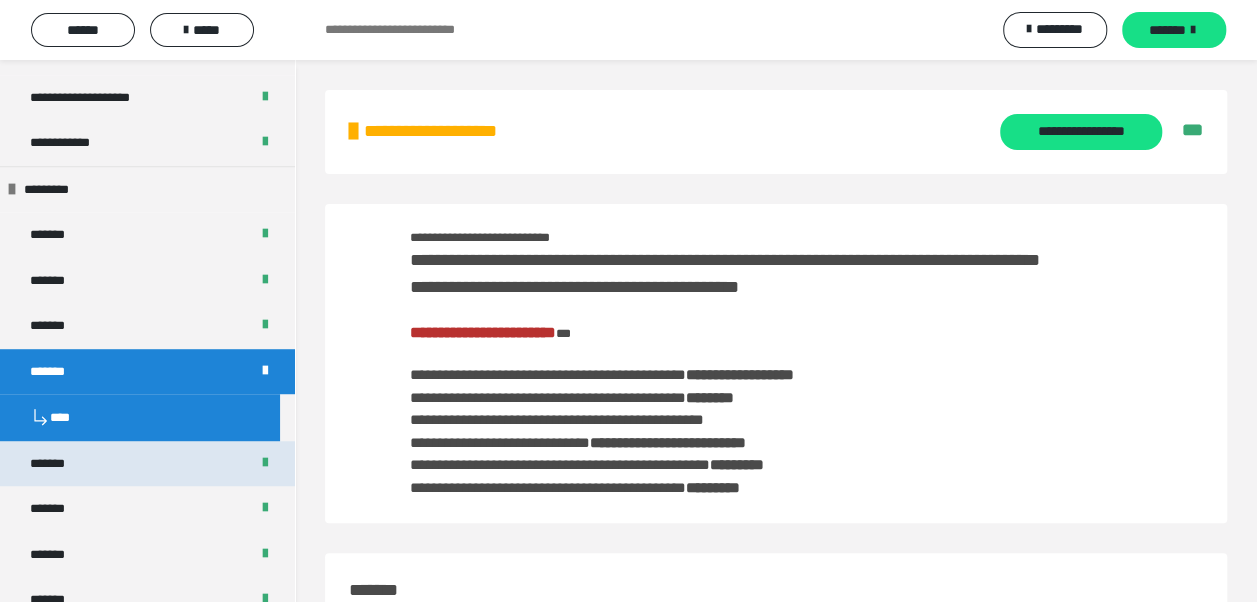 drag, startPoint x: 132, startPoint y: 330, endPoint x: 136, endPoint y: 453, distance: 123.065025 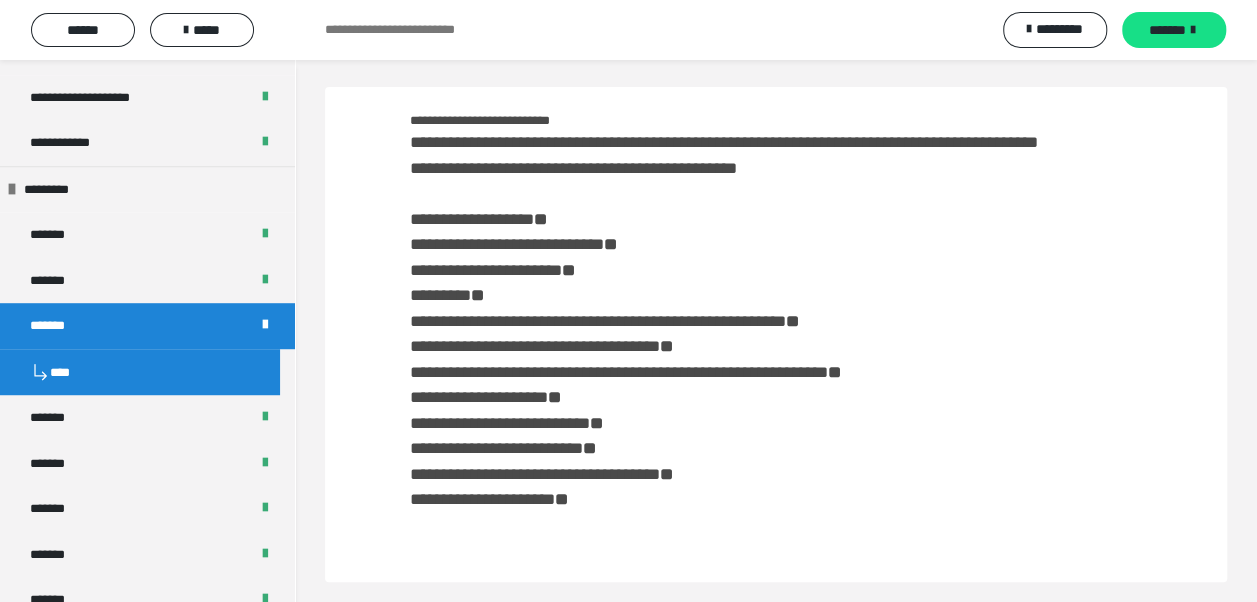 scroll, scrollTop: 0, scrollLeft: 0, axis: both 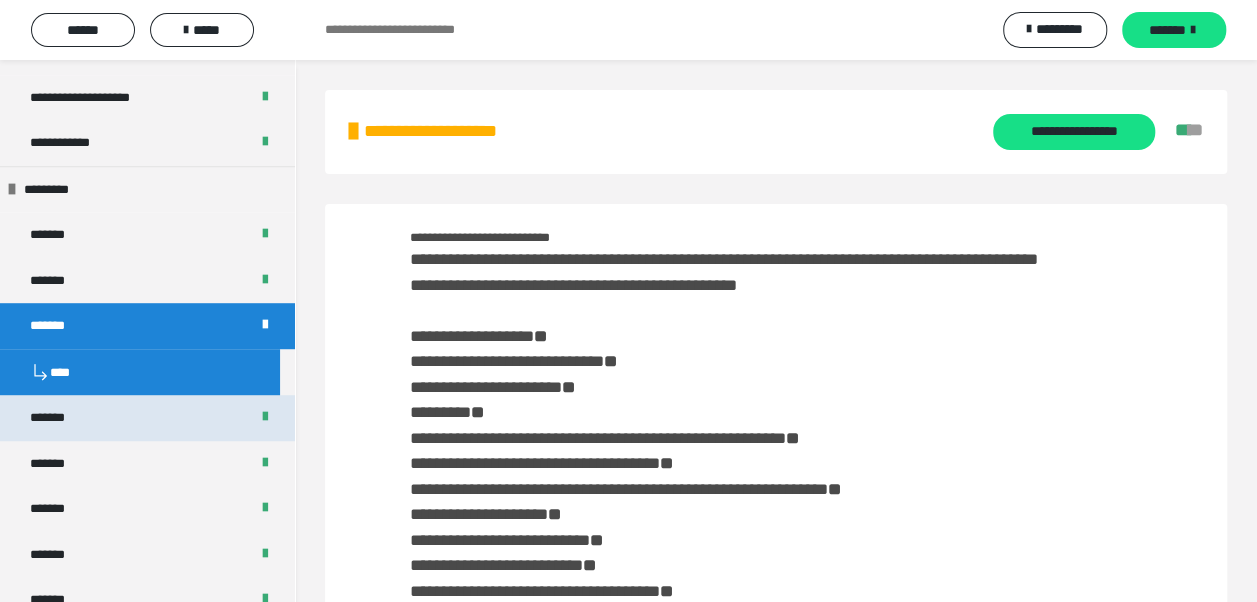 click on "*******" at bounding box center (147, 418) 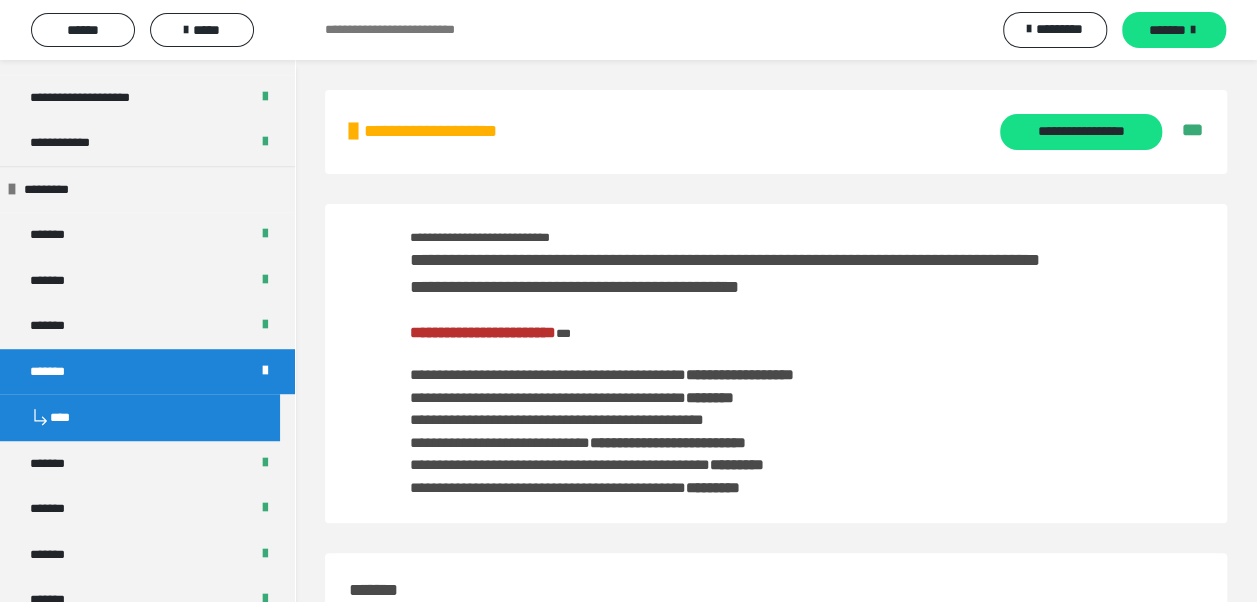 click on "**********" at bounding box center [483, 332] 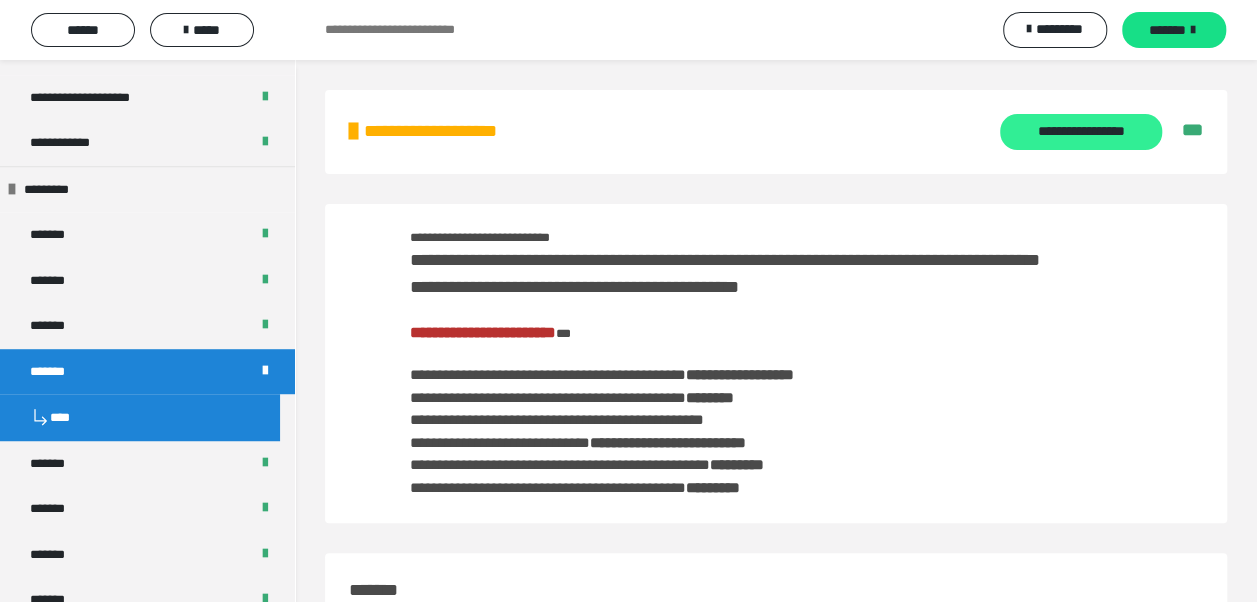click on "**********" at bounding box center (1080, 132) 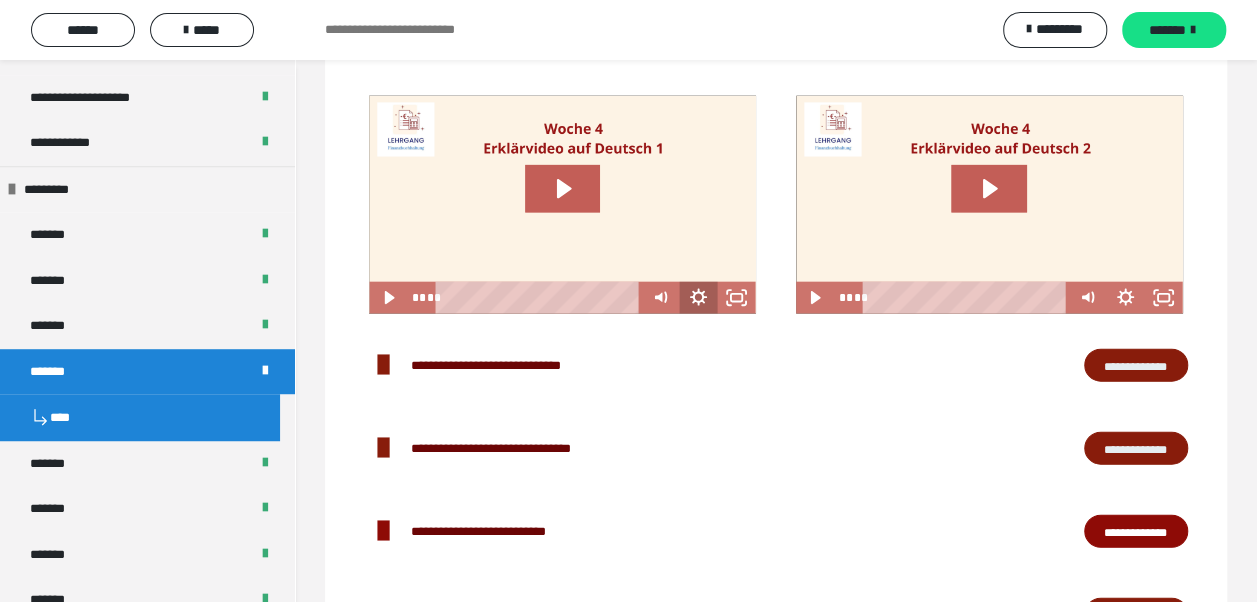 scroll, scrollTop: 2500, scrollLeft: 0, axis: vertical 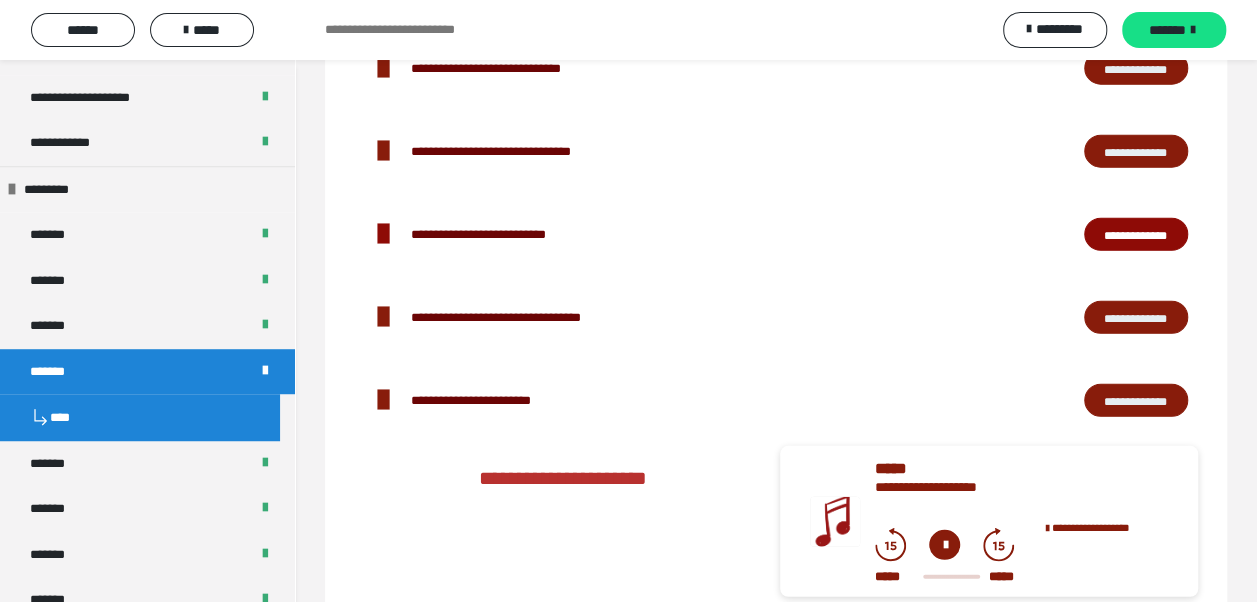 click on "**********" at bounding box center [1136, 400] 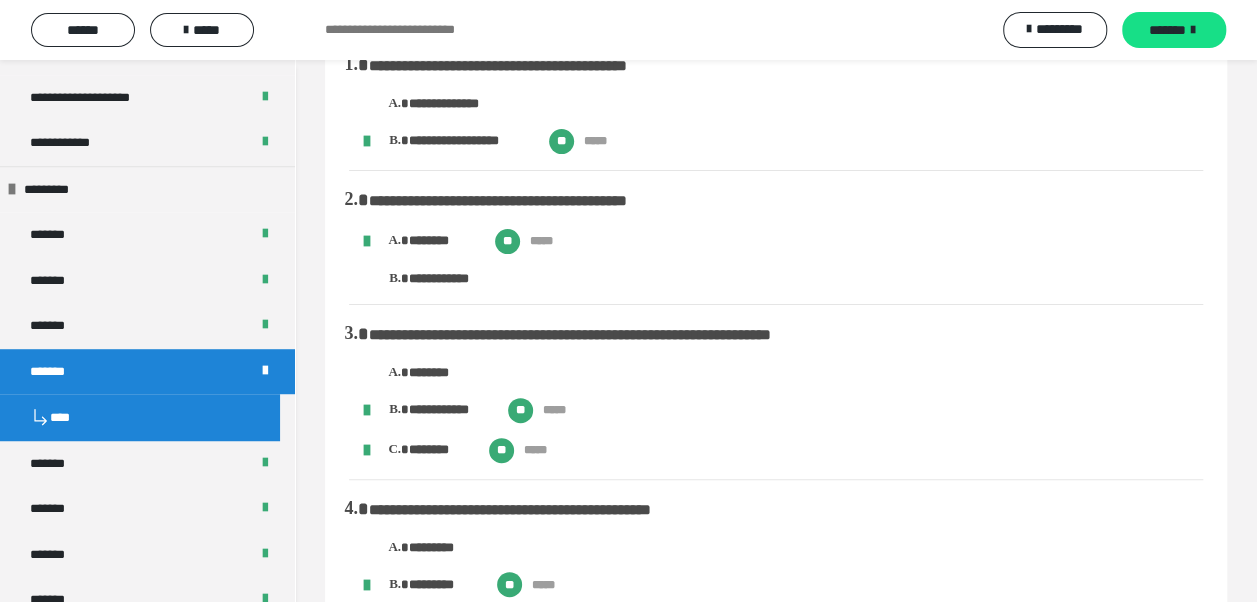 scroll, scrollTop: 0, scrollLeft: 0, axis: both 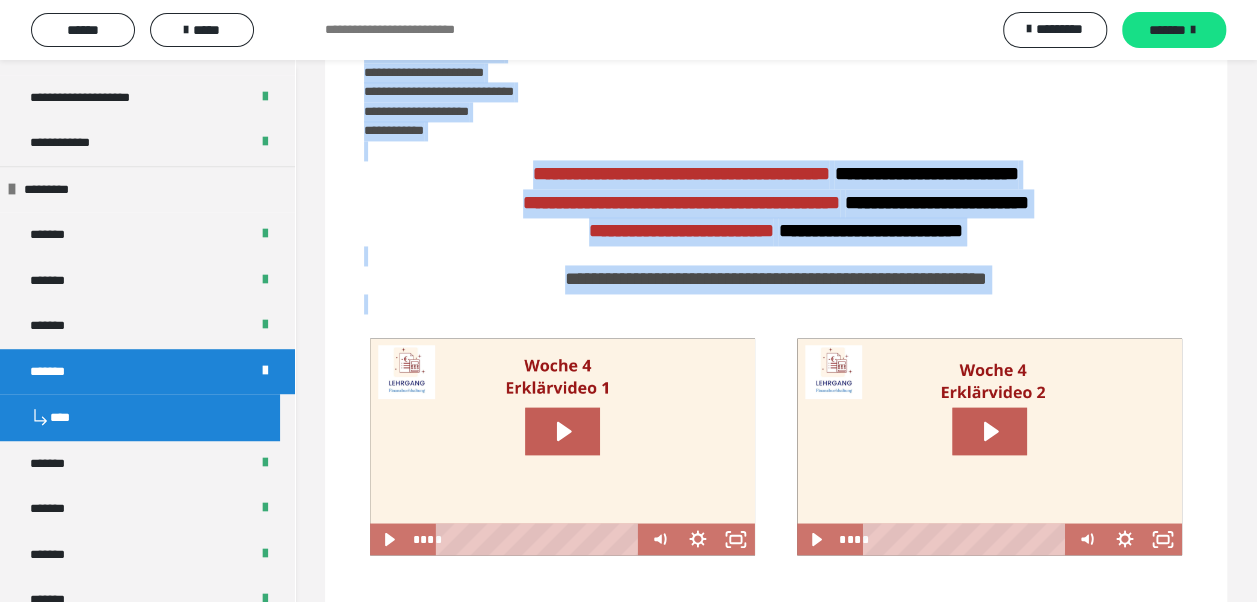 click on "**********" at bounding box center (776, 1168) 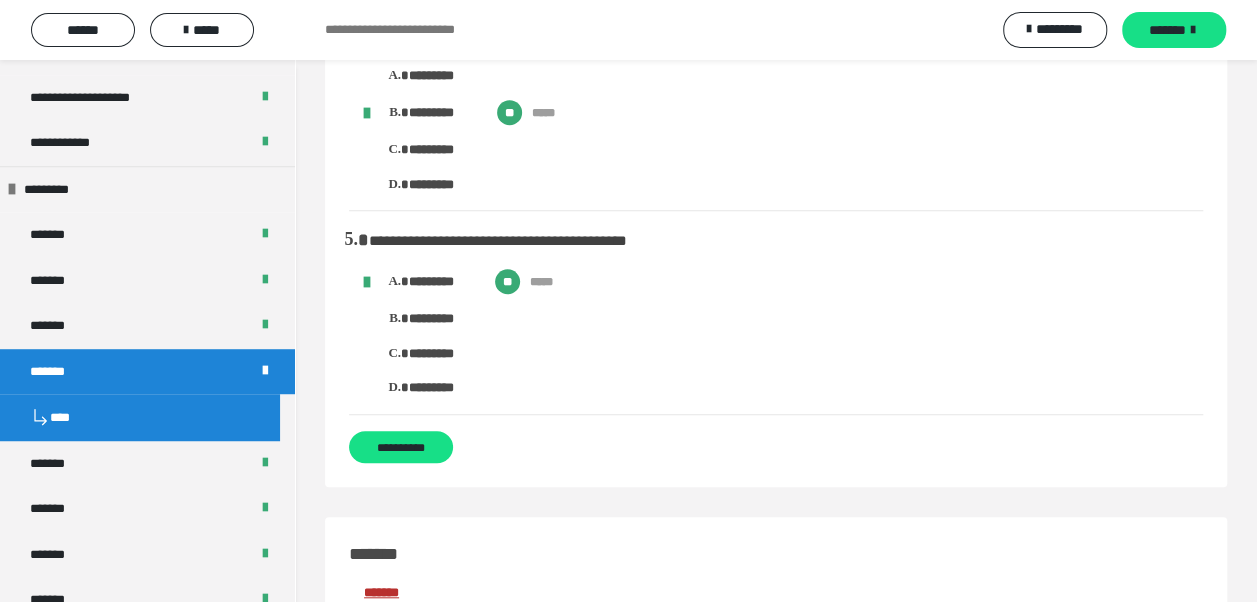 scroll, scrollTop: 563, scrollLeft: 0, axis: vertical 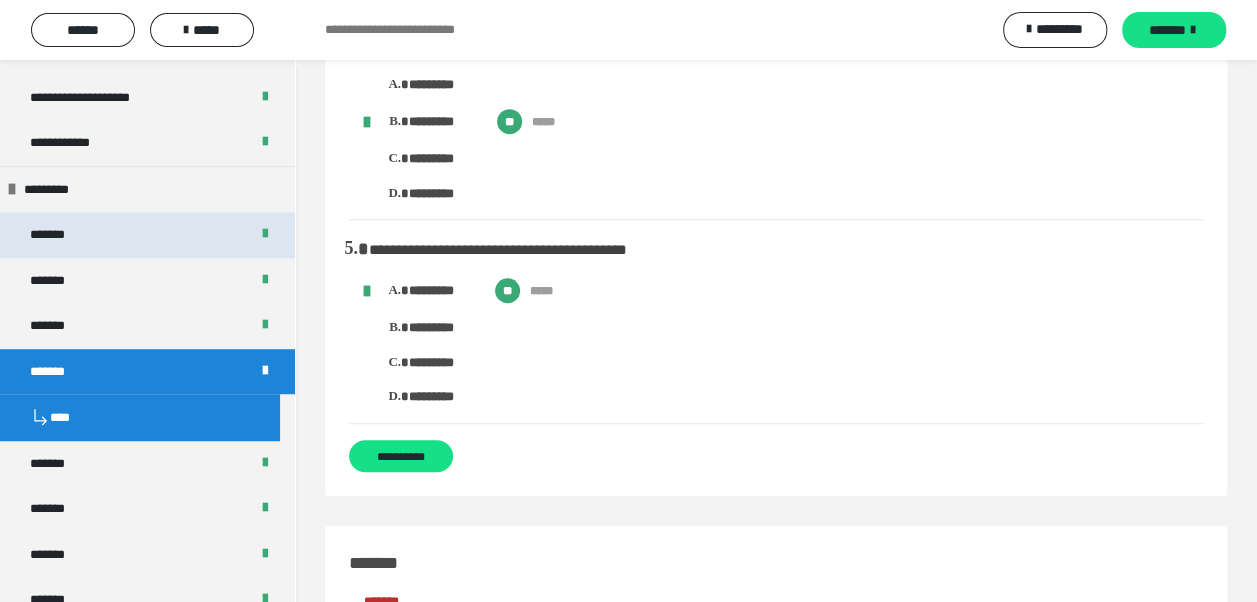 click on "*******" at bounding box center [147, 235] 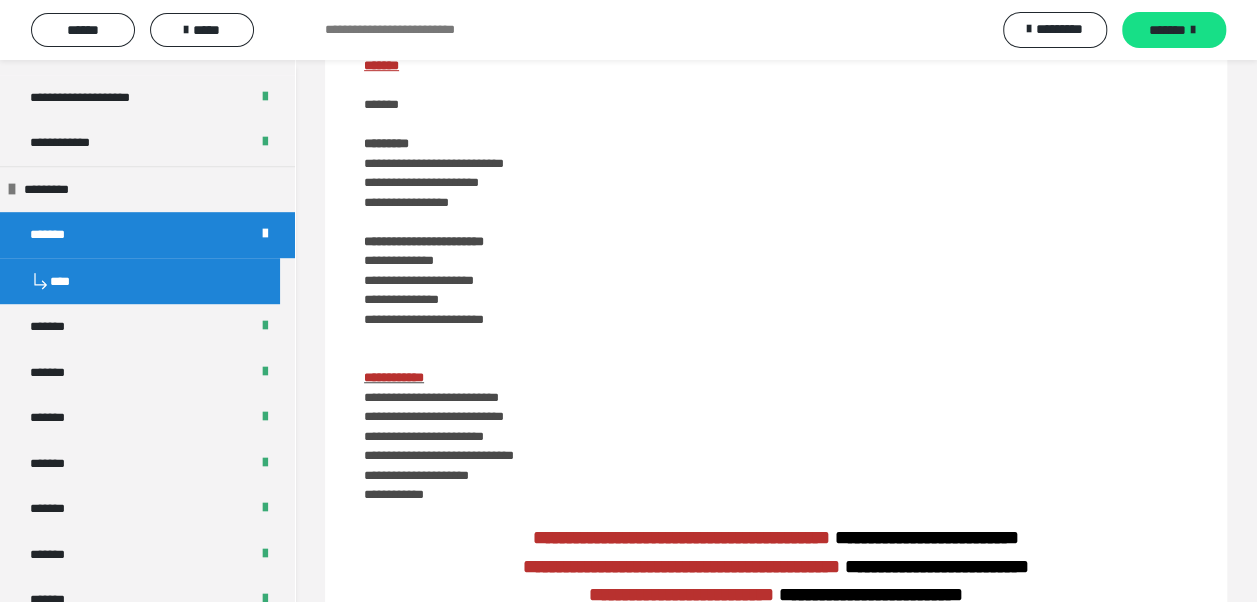 scroll, scrollTop: 29, scrollLeft: 0, axis: vertical 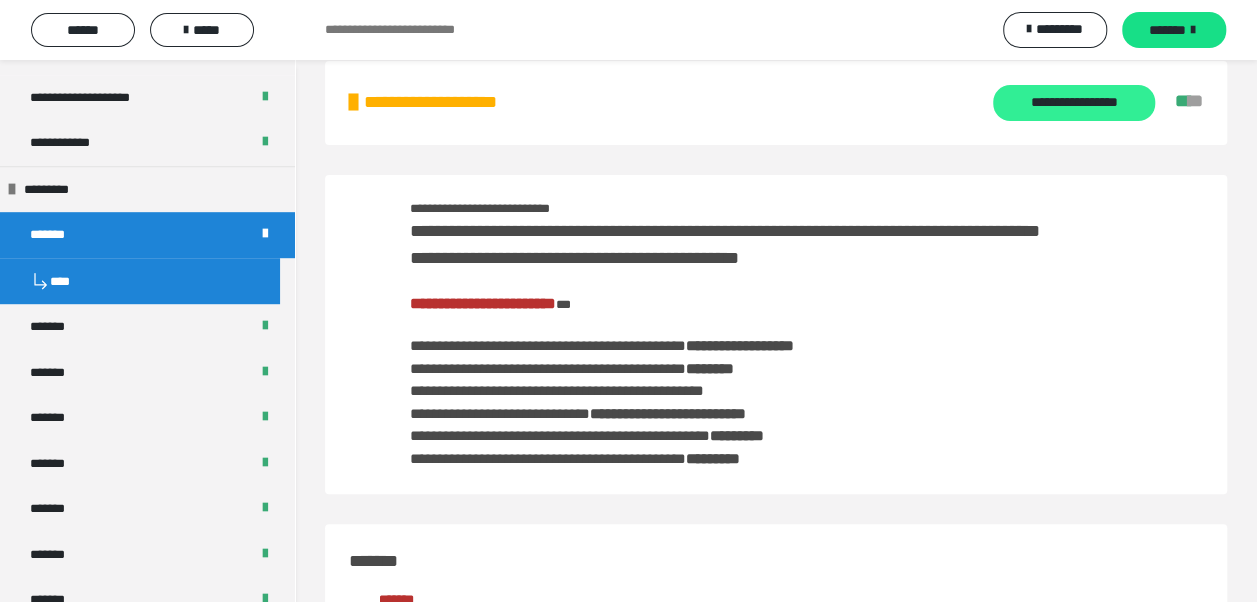 click on "**********" at bounding box center (1073, 103) 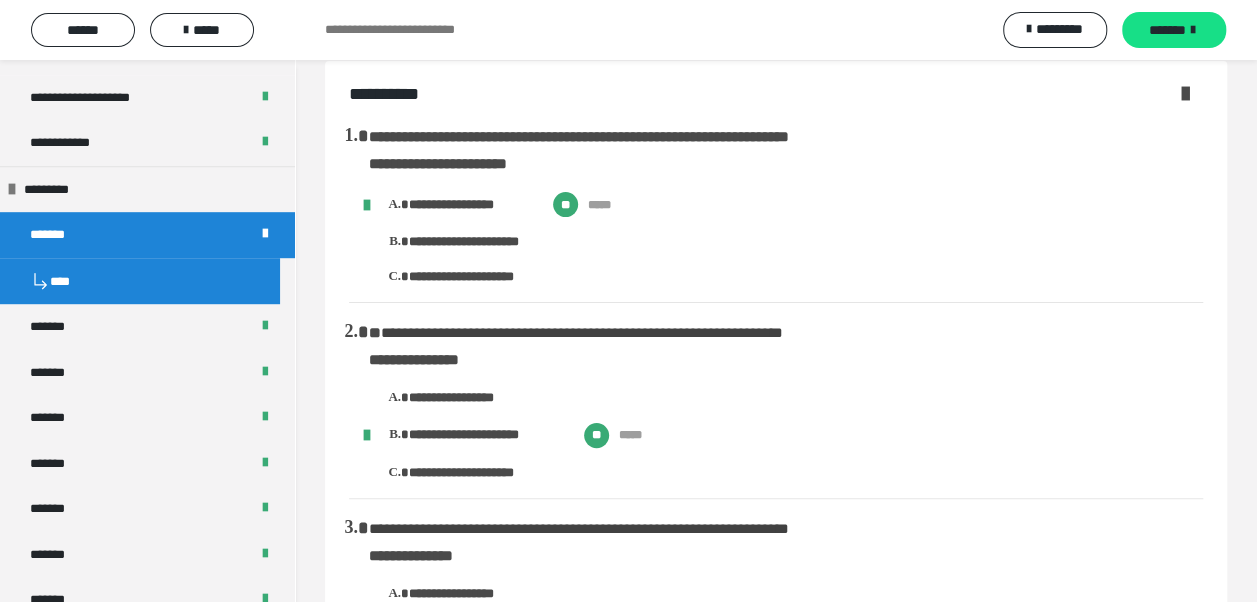 scroll, scrollTop: 0, scrollLeft: 0, axis: both 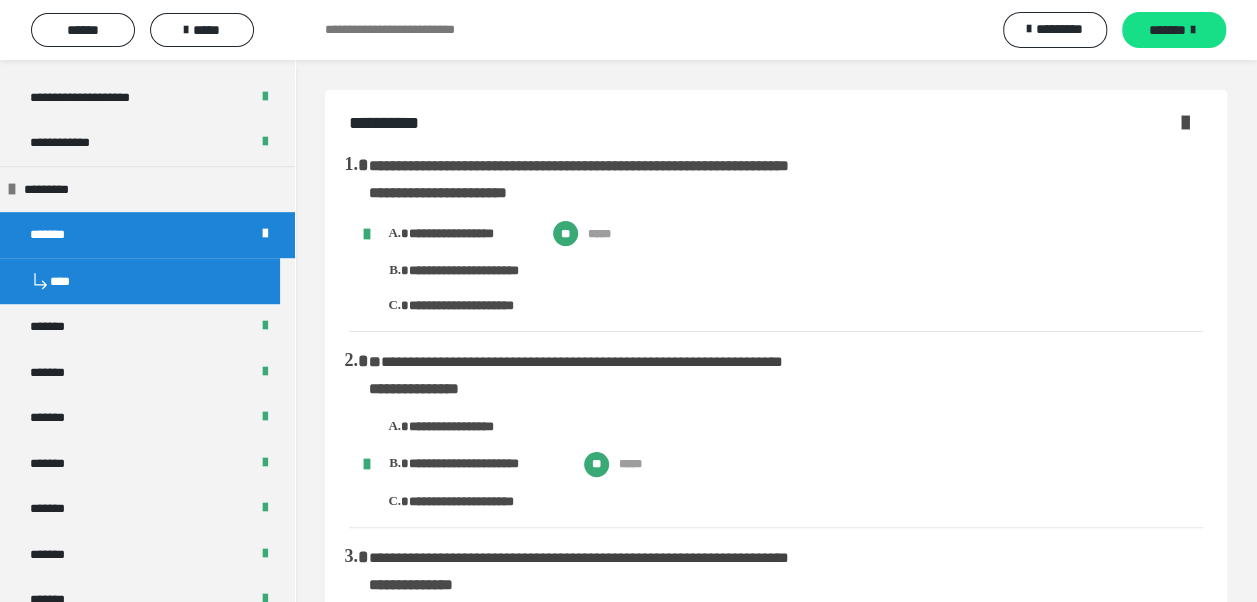 click on "**********" at bounding box center [579, 165] 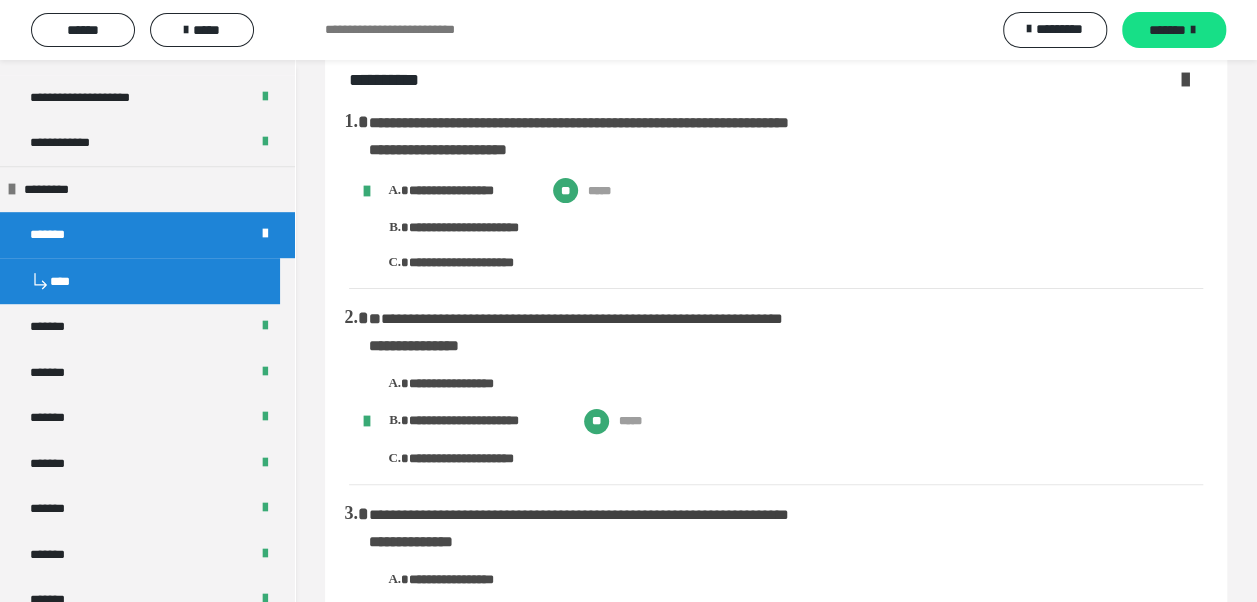 scroll, scrollTop: 0, scrollLeft: 0, axis: both 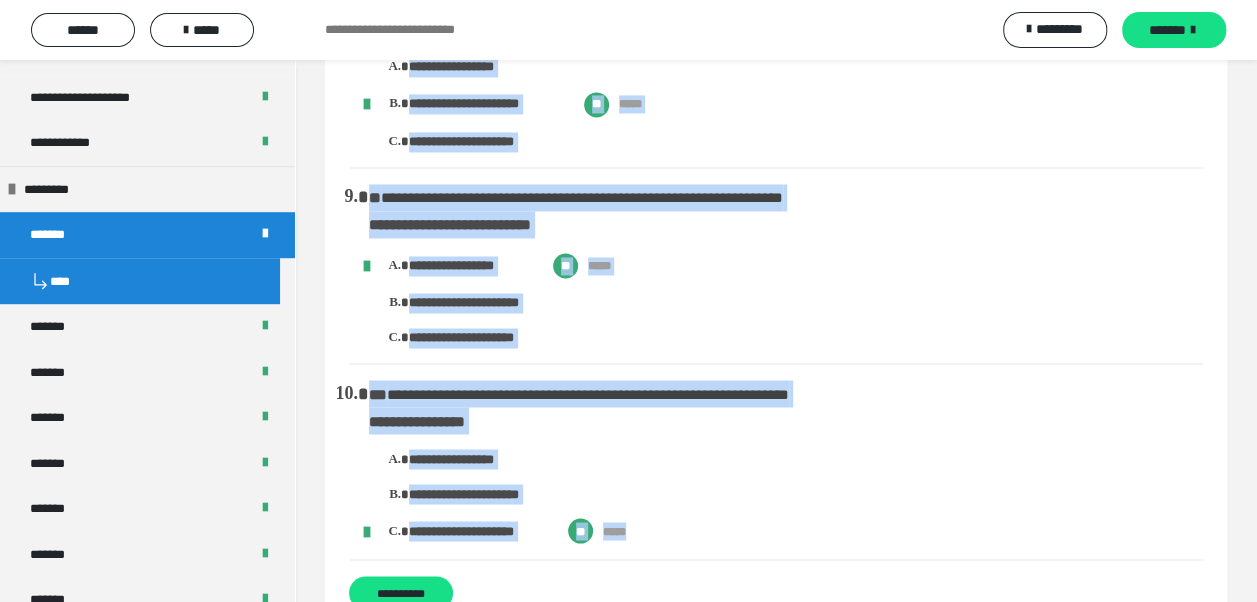 drag, startPoint x: 376, startPoint y: 168, endPoint x: 658, endPoint y: 534, distance: 462.03897 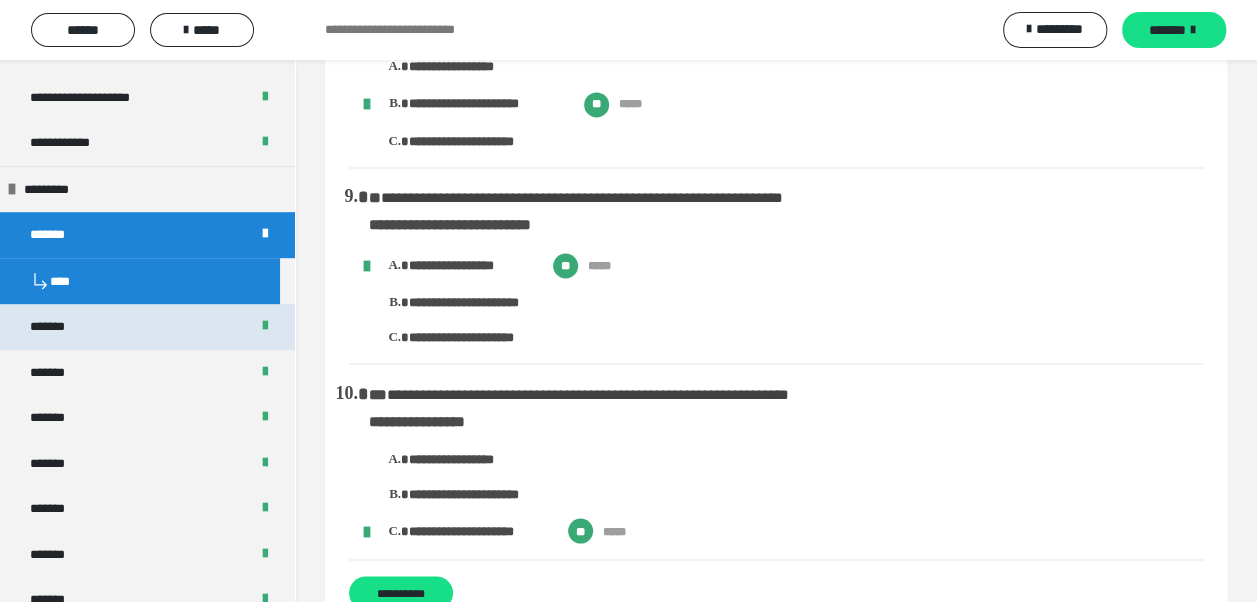 click on "*******" at bounding box center [147, 327] 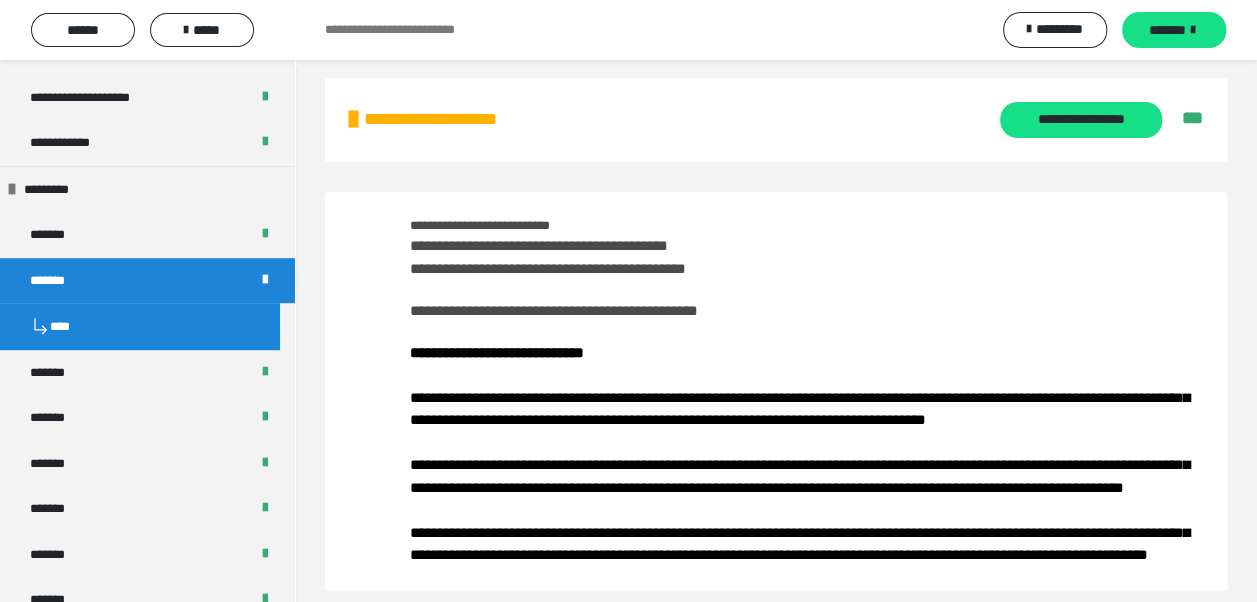 scroll, scrollTop: 0, scrollLeft: 0, axis: both 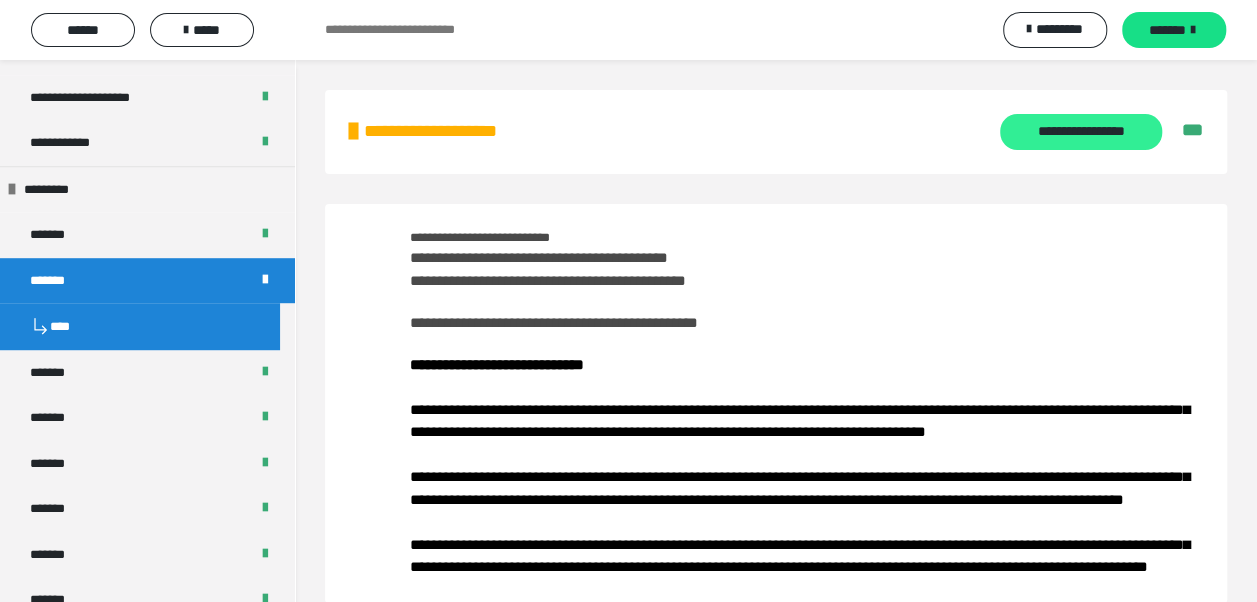 click on "**********" at bounding box center (1080, 132) 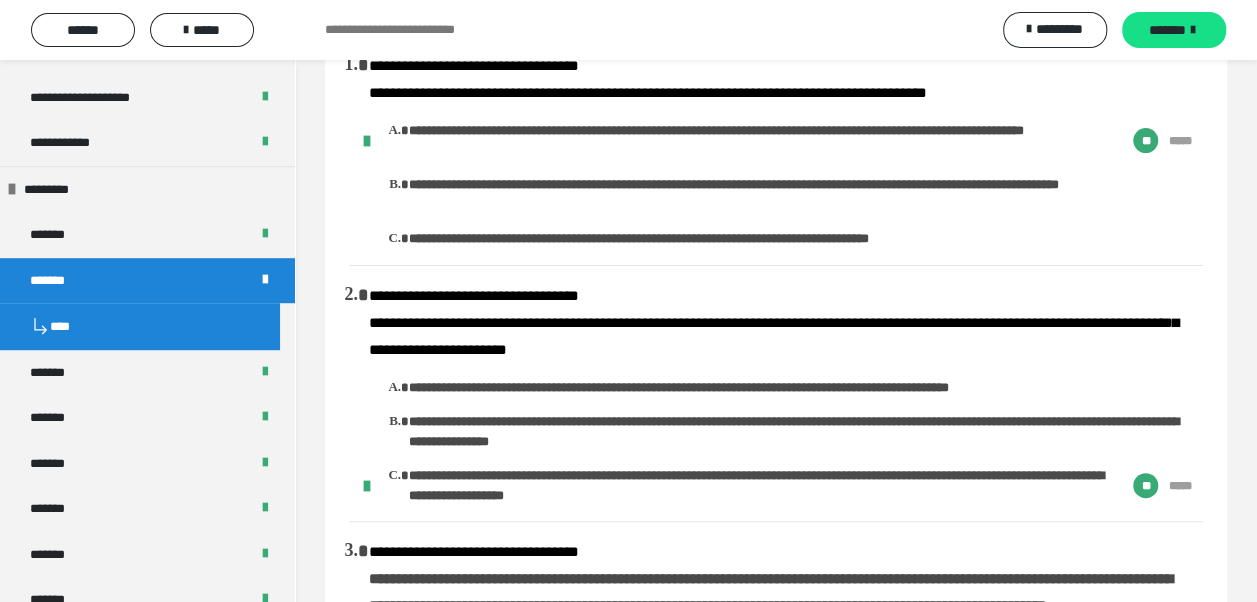 scroll, scrollTop: 0, scrollLeft: 0, axis: both 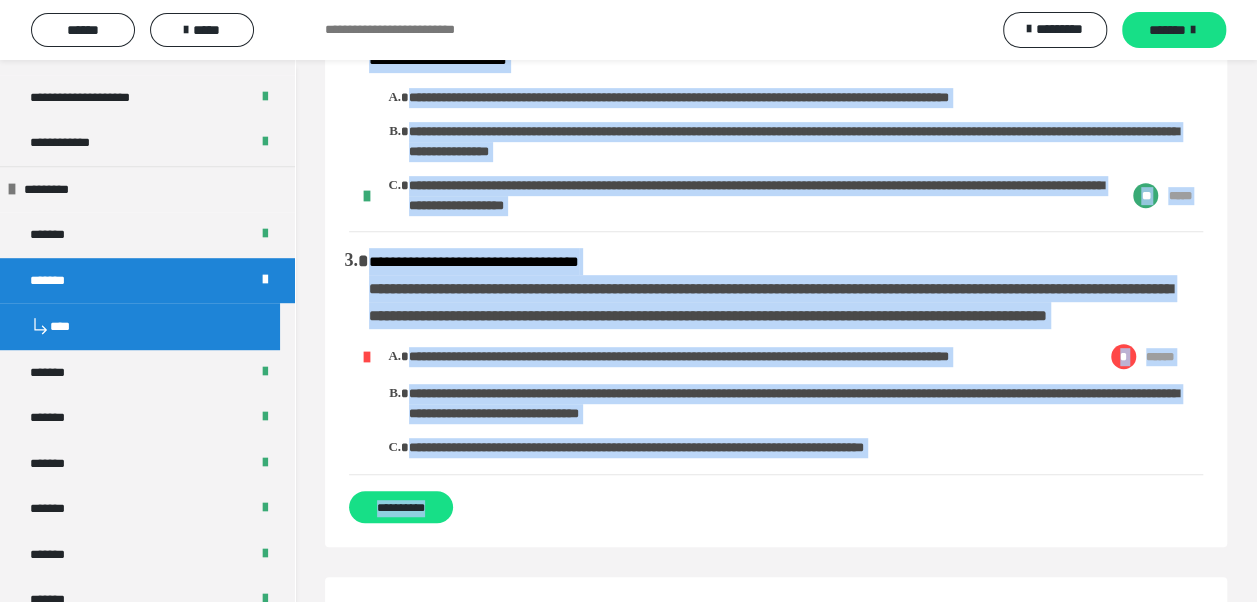 drag, startPoint x: 388, startPoint y: 194, endPoint x: 952, endPoint y: 509, distance: 646.00385 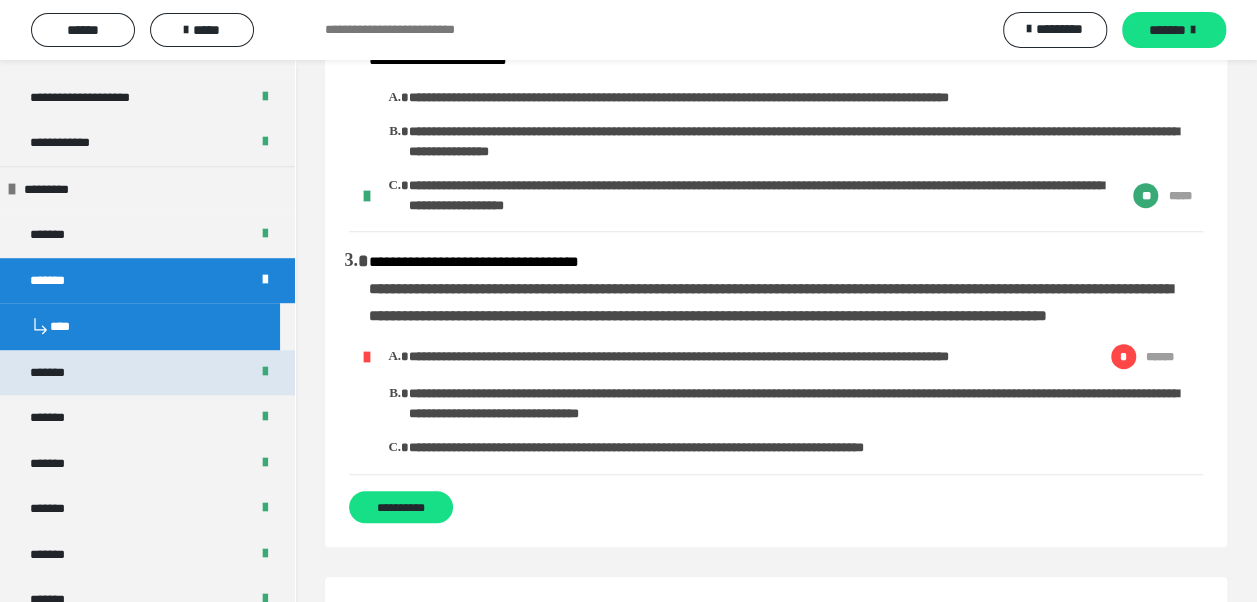 click on "*******" at bounding box center [147, 373] 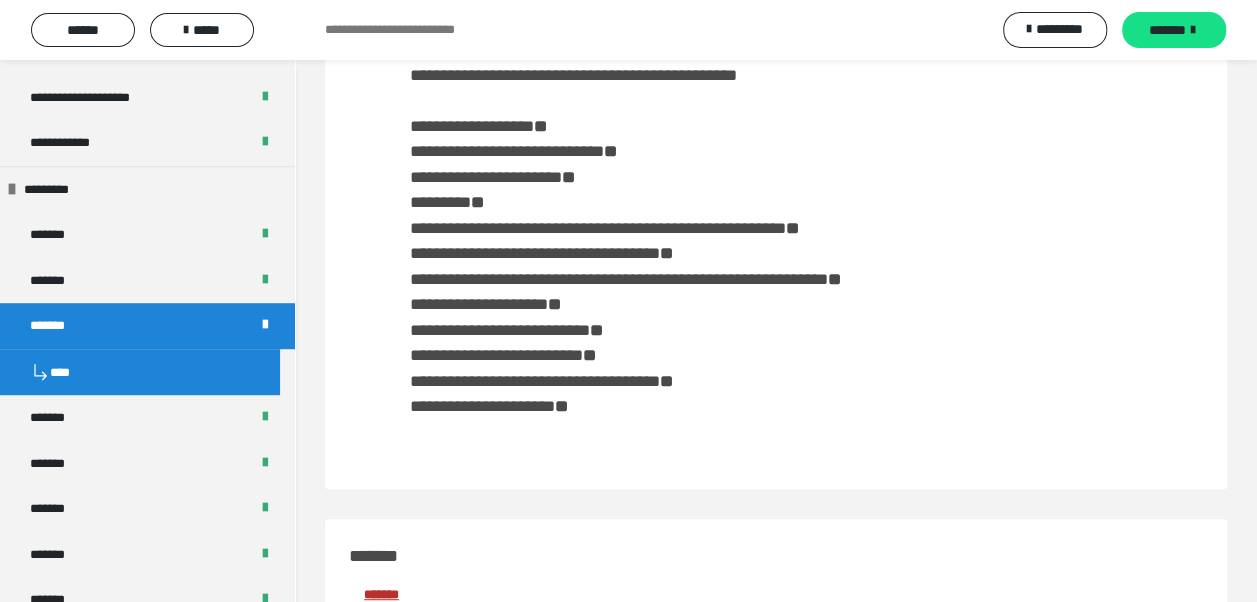 scroll, scrollTop: 0, scrollLeft: 0, axis: both 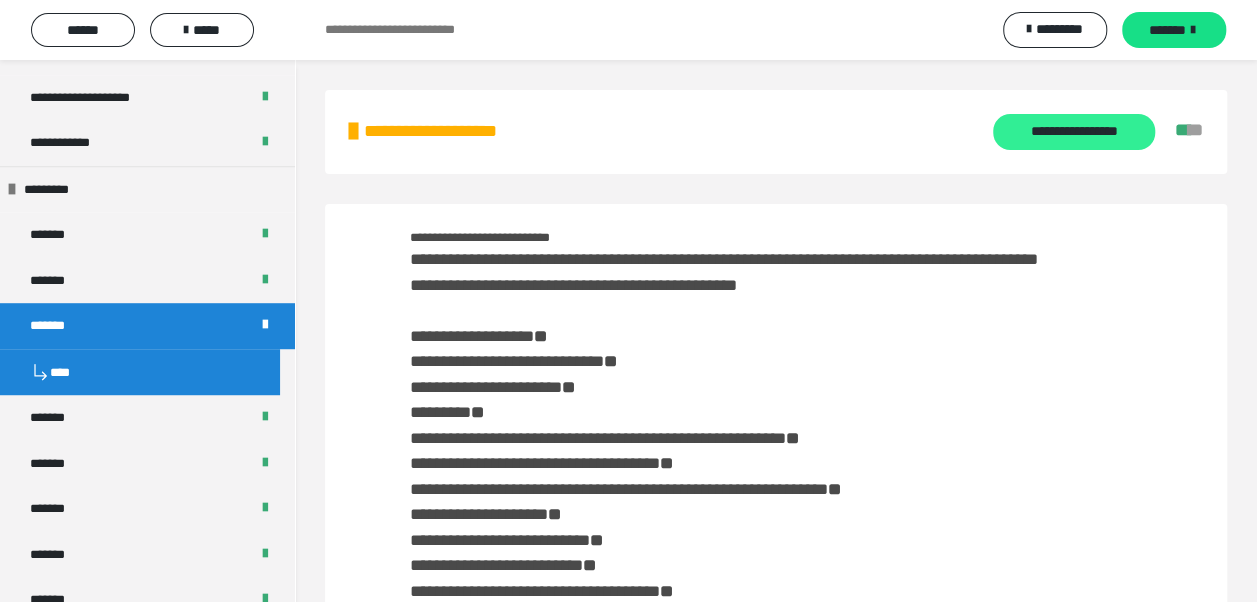 click on "**********" at bounding box center (1073, 132) 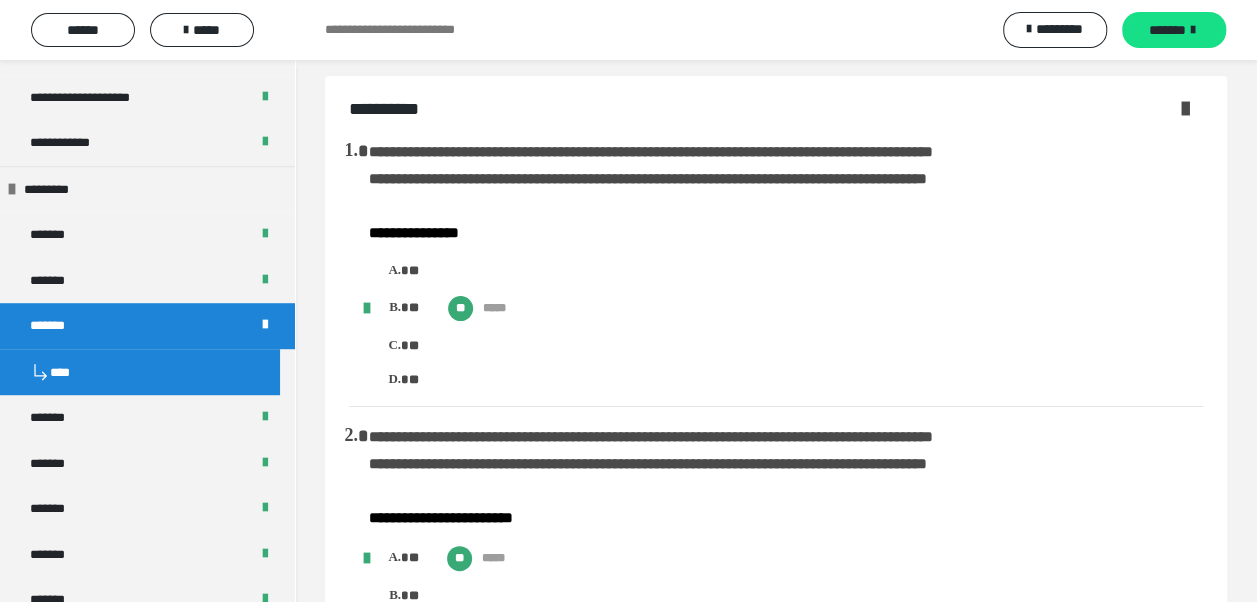 scroll, scrollTop: 0, scrollLeft: 0, axis: both 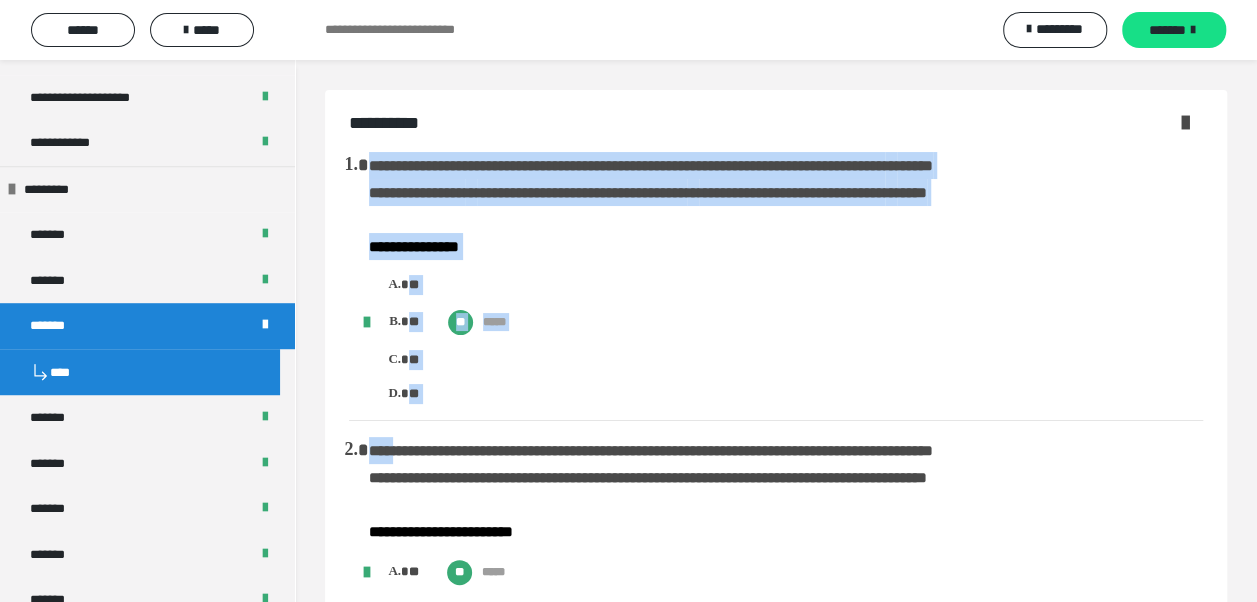 drag, startPoint x: 346, startPoint y: 167, endPoint x: 402, endPoint y: 445, distance: 283.5842 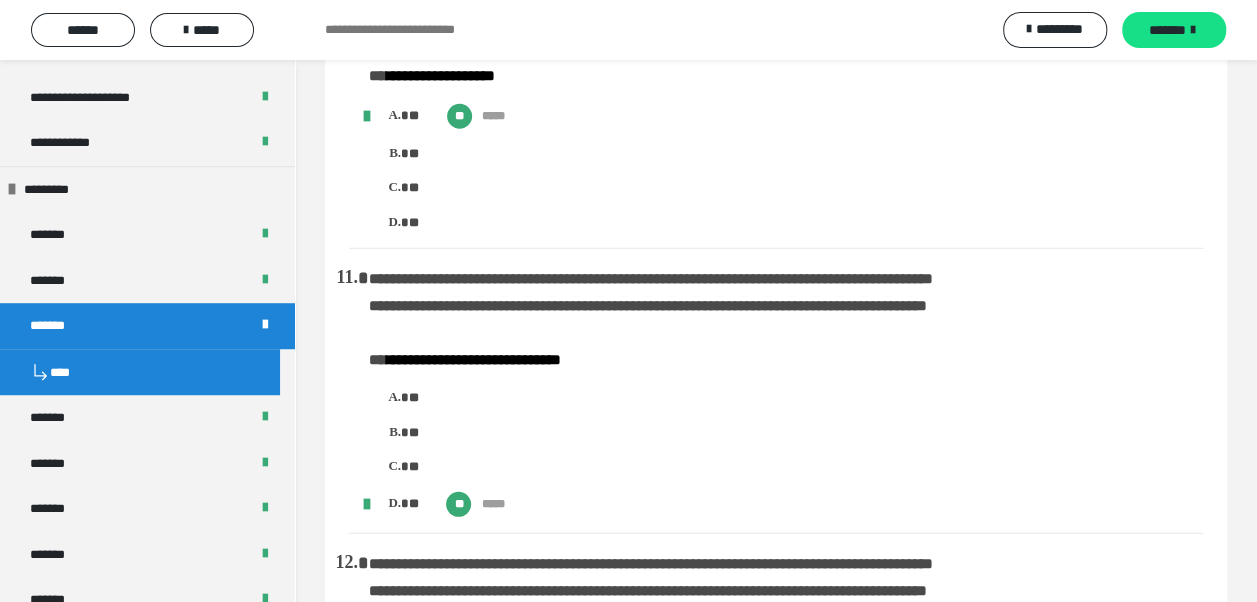 scroll, scrollTop: 2400, scrollLeft: 0, axis: vertical 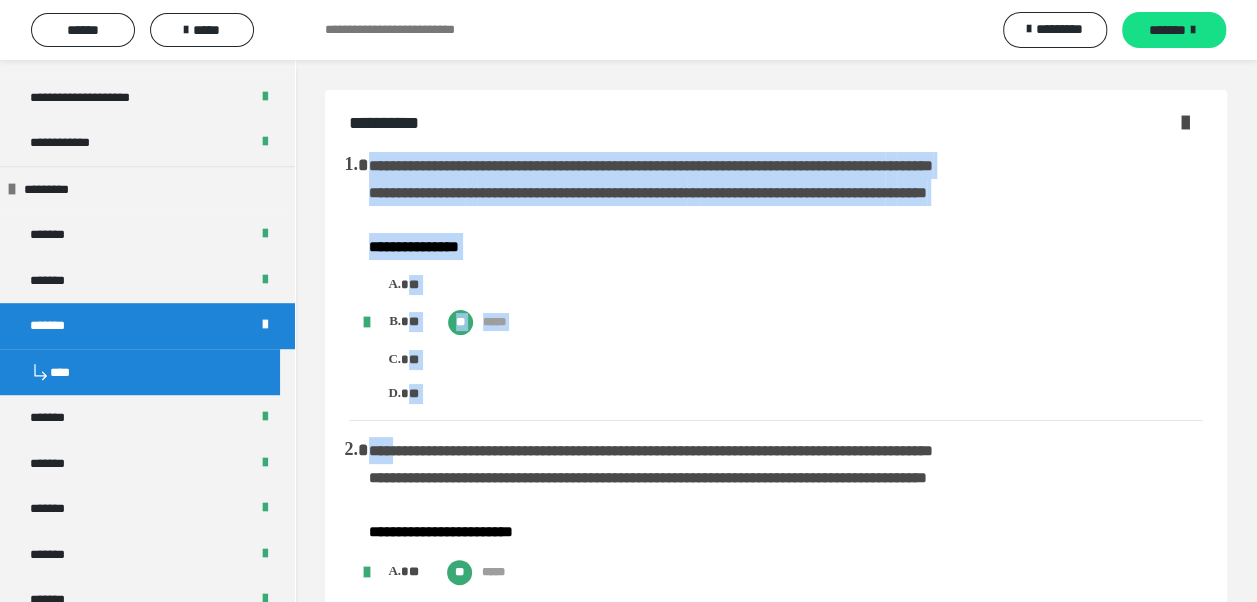 click on "** ** *****" at bounding box center [806, 322] 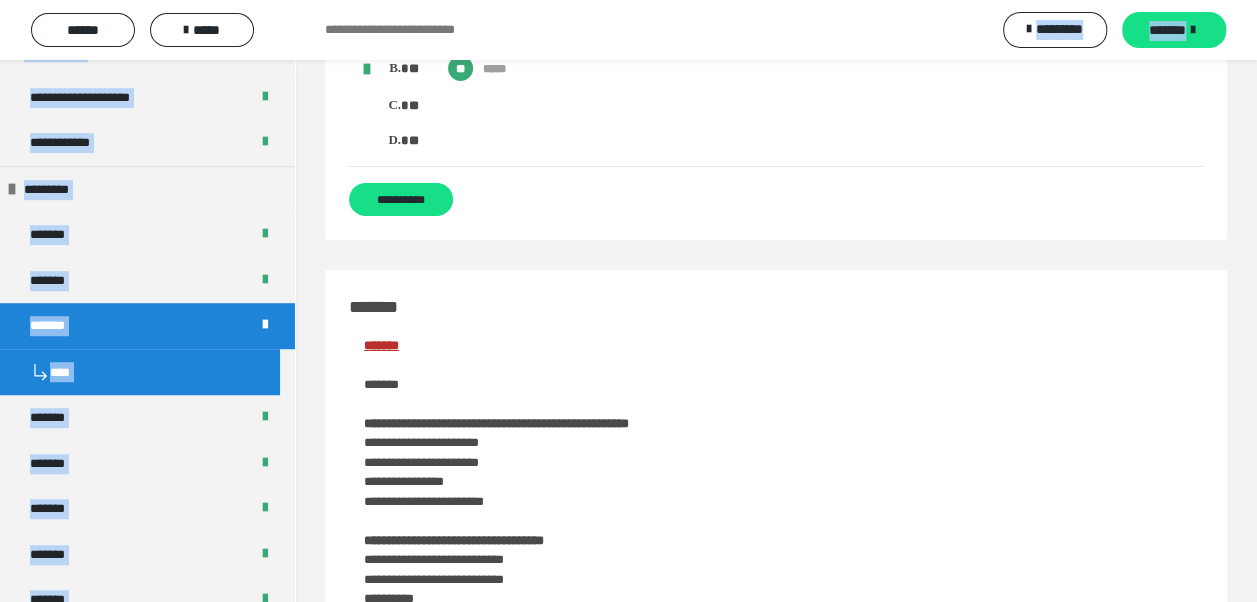scroll, scrollTop: 3344, scrollLeft: 0, axis: vertical 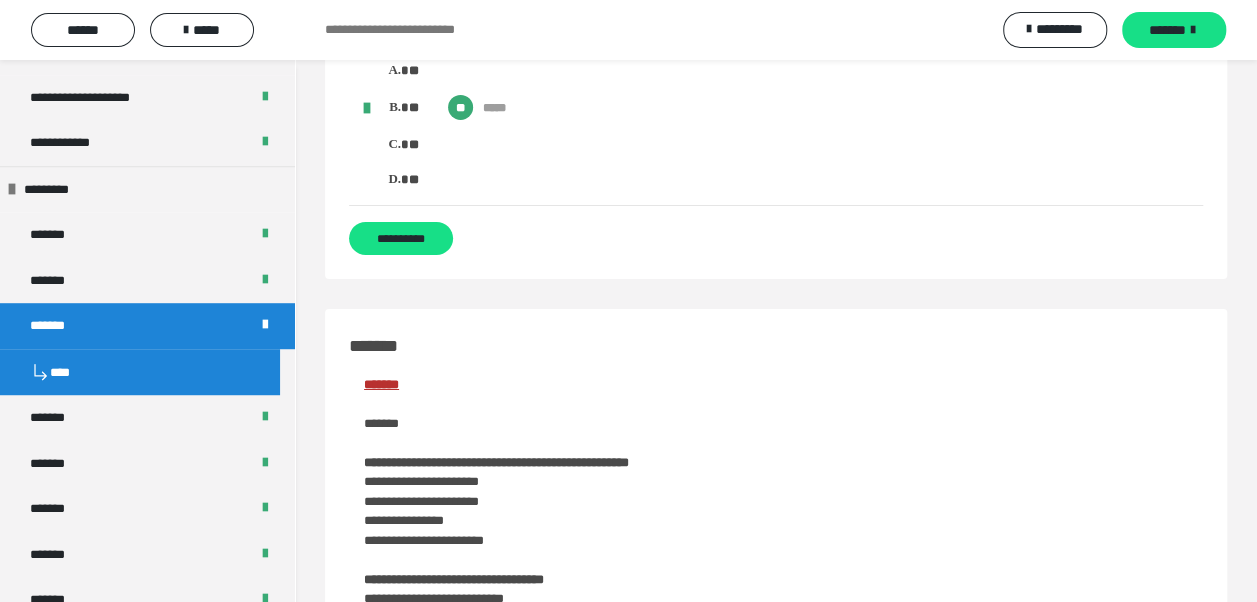 drag, startPoint x: 346, startPoint y: 160, endPoint x: 605, endPoint y: 200, distance: 262.0706 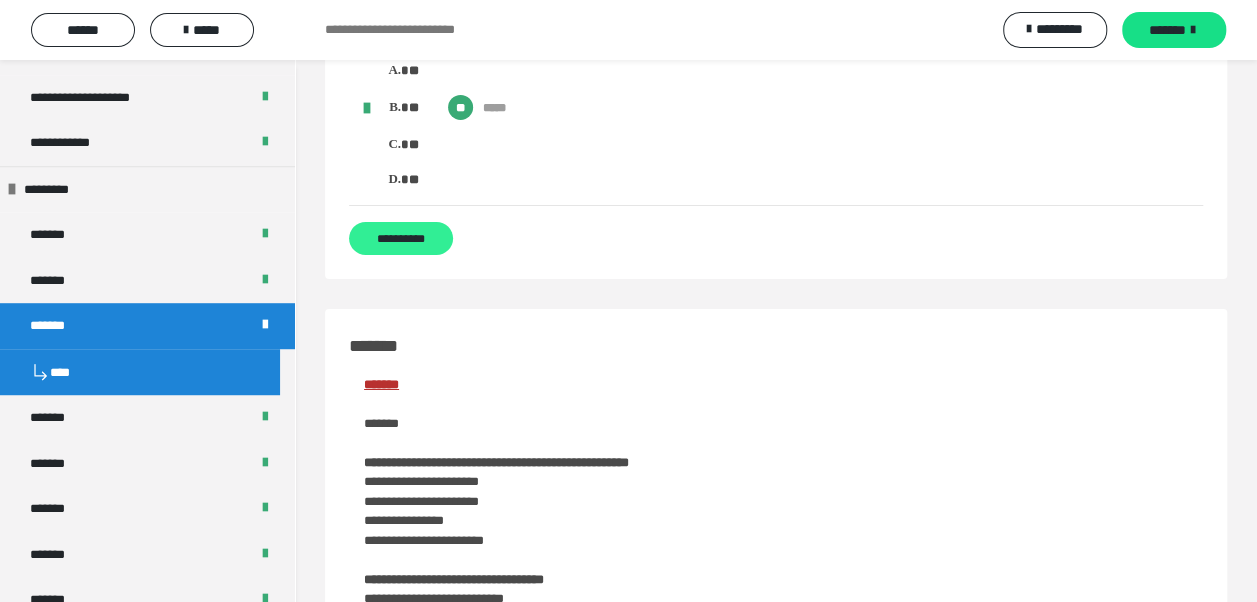 click on "**********" at bounding box center (401, 238) 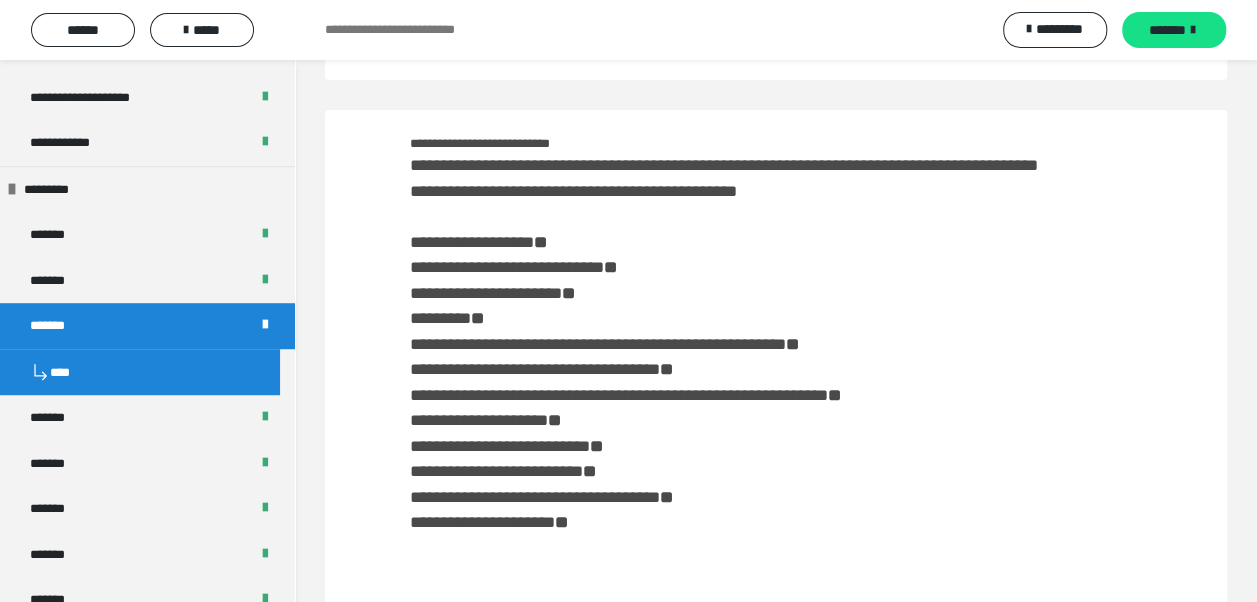 scroll, scrollTop: 0, scrollLeft: 0, axis: both 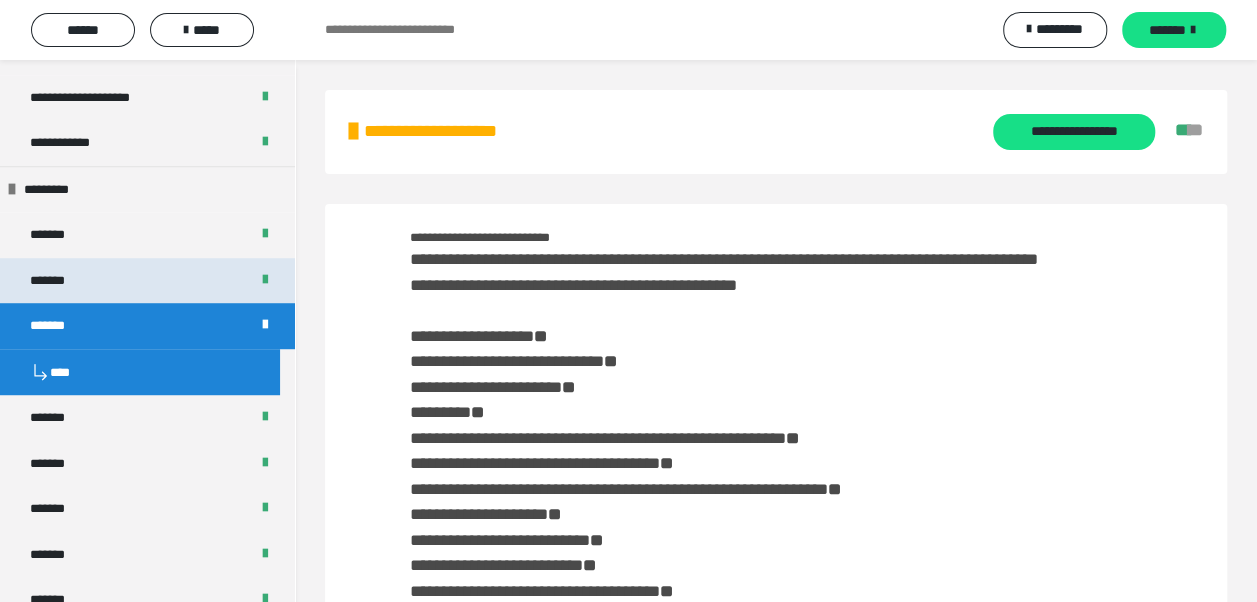 click on "*******" at bounding box center [147, 281] 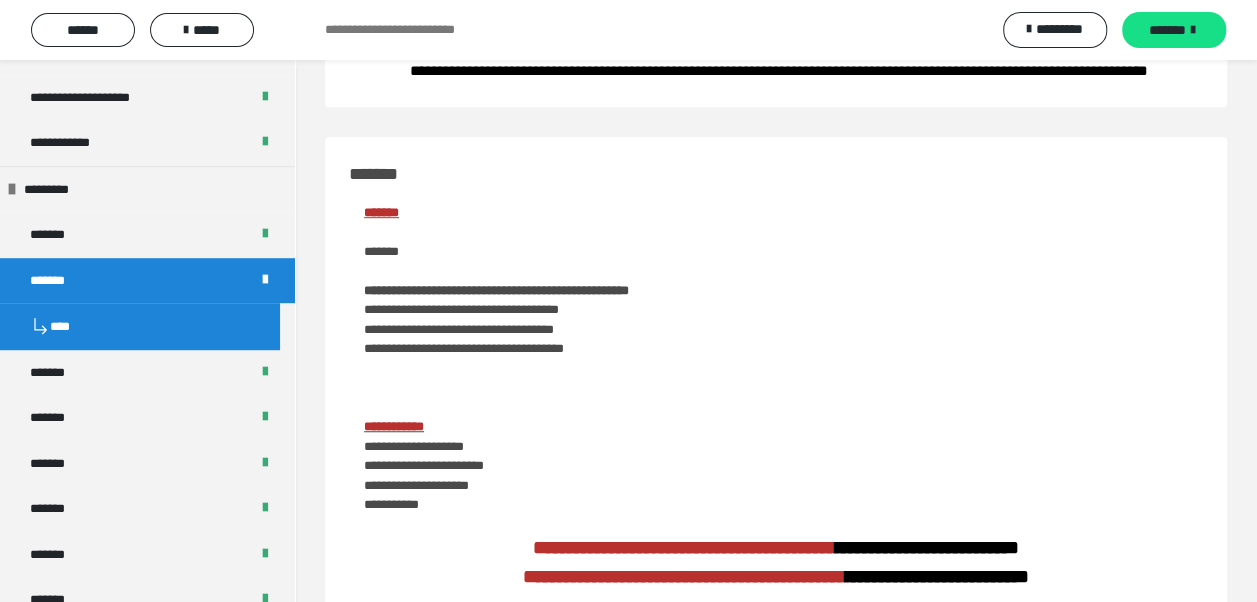 scroll, scrollTop: 500, scrollLeft: 0, axis: vertical 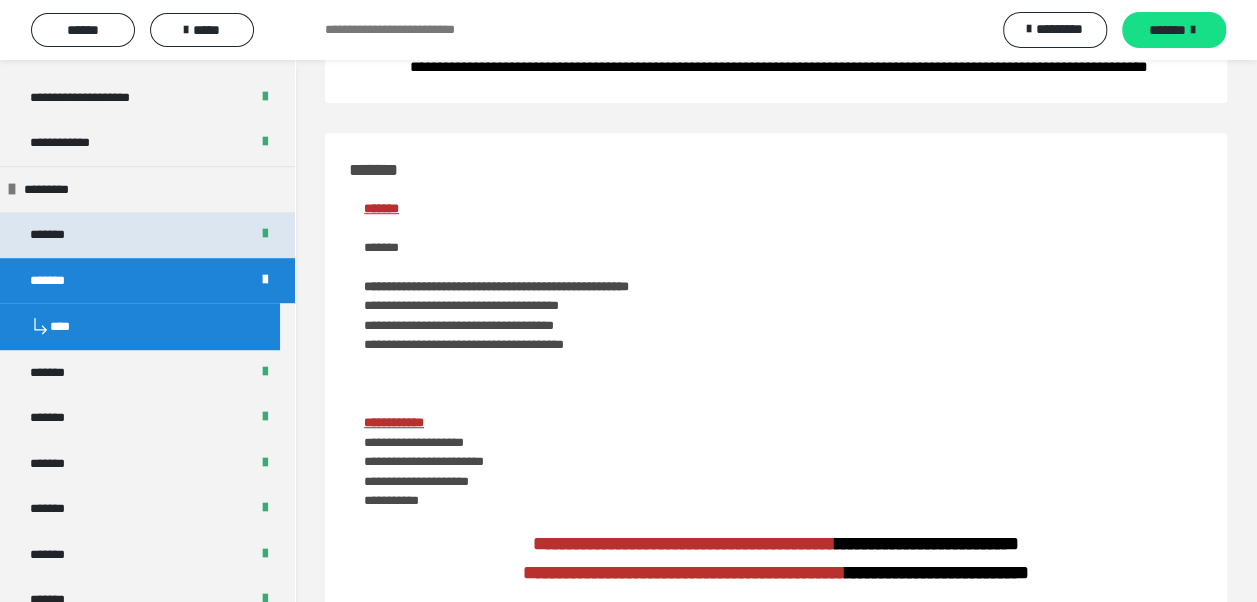 click on "*******" at bounding box center (147, 235) 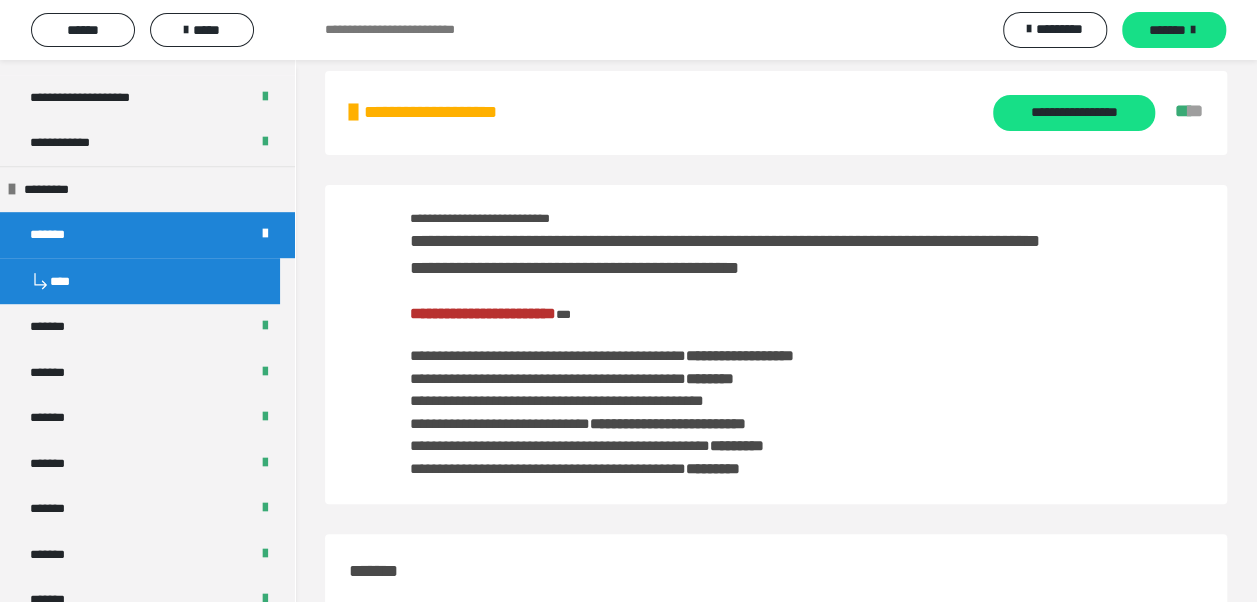 scroll, scrollTop: 0, scrollLeft: 0, axis: both 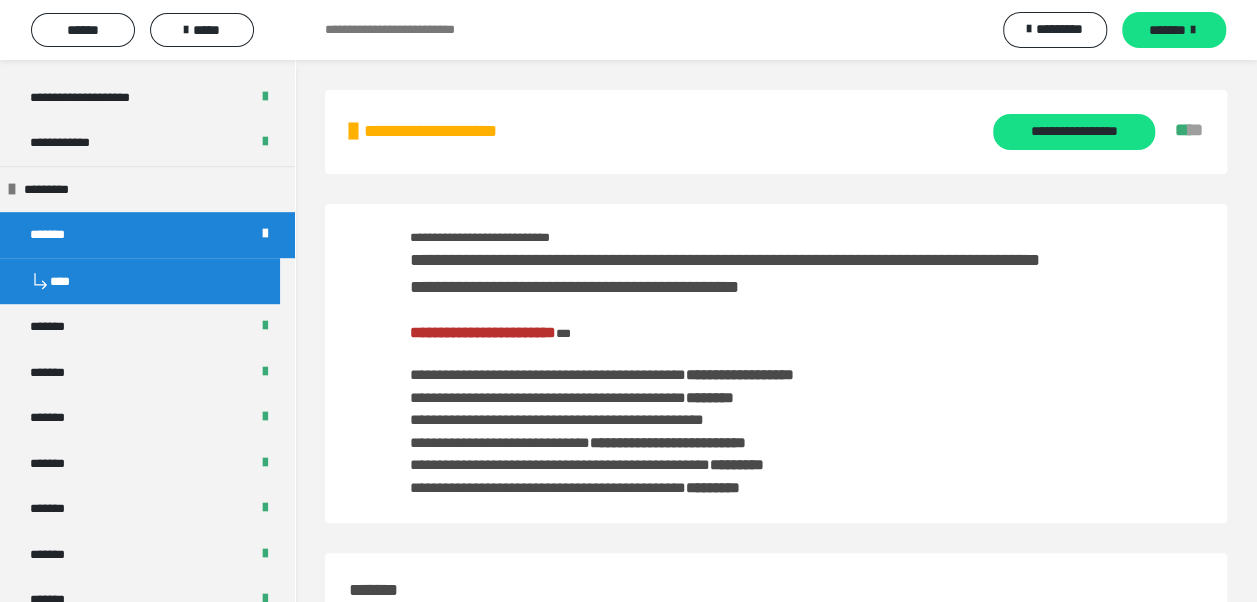 click on "**********" at bounding box center (483, 332) 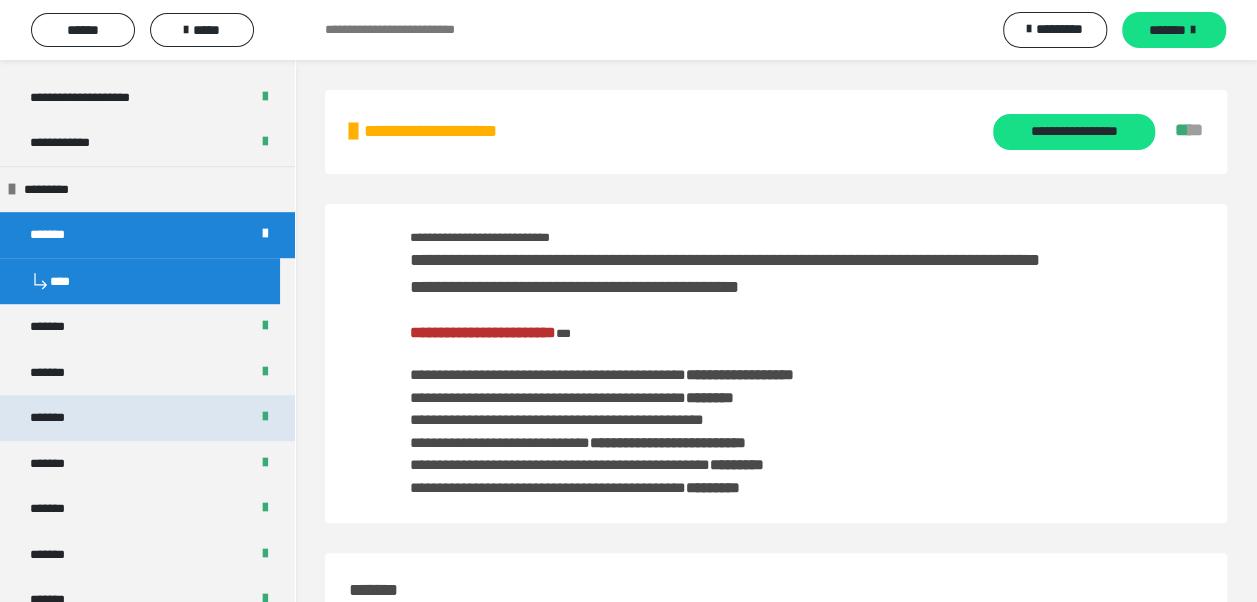 click on "*******" at bounding box center (147, 418) 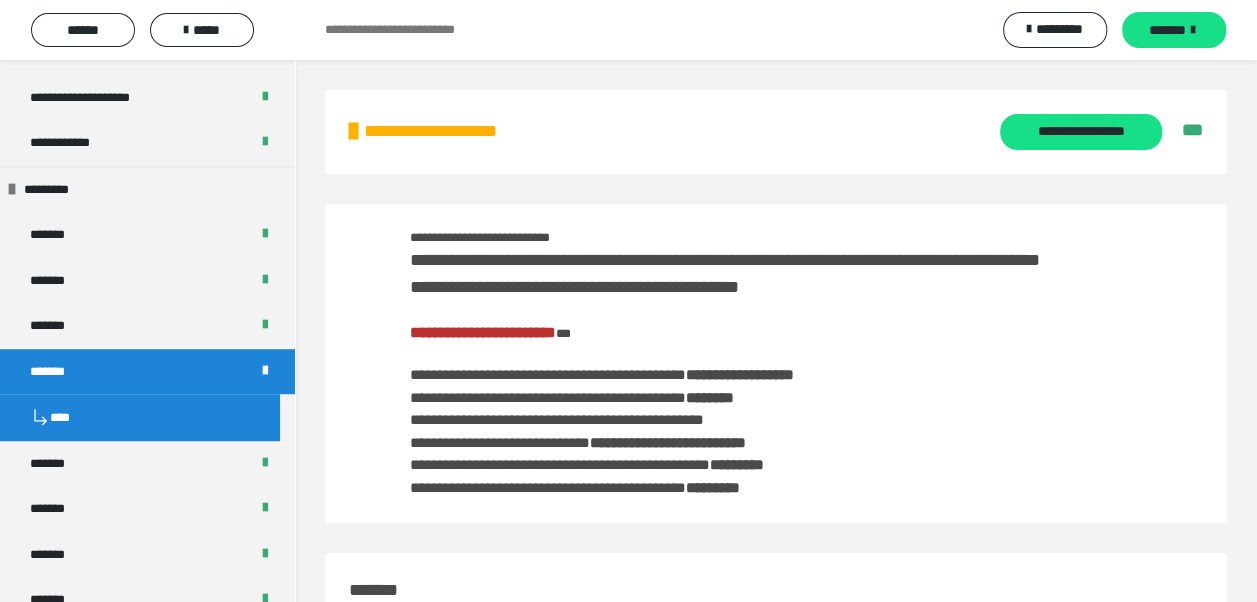 click on "**********" at bounding box center [483, 332] 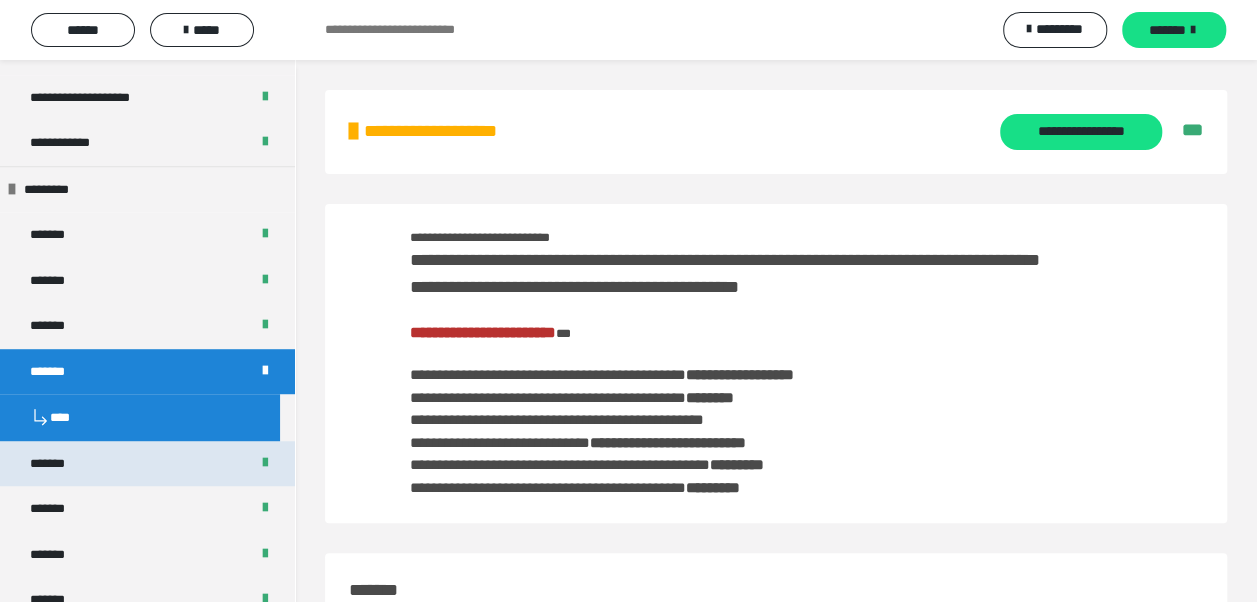 click on "*******" at bounding box center (147, 464) 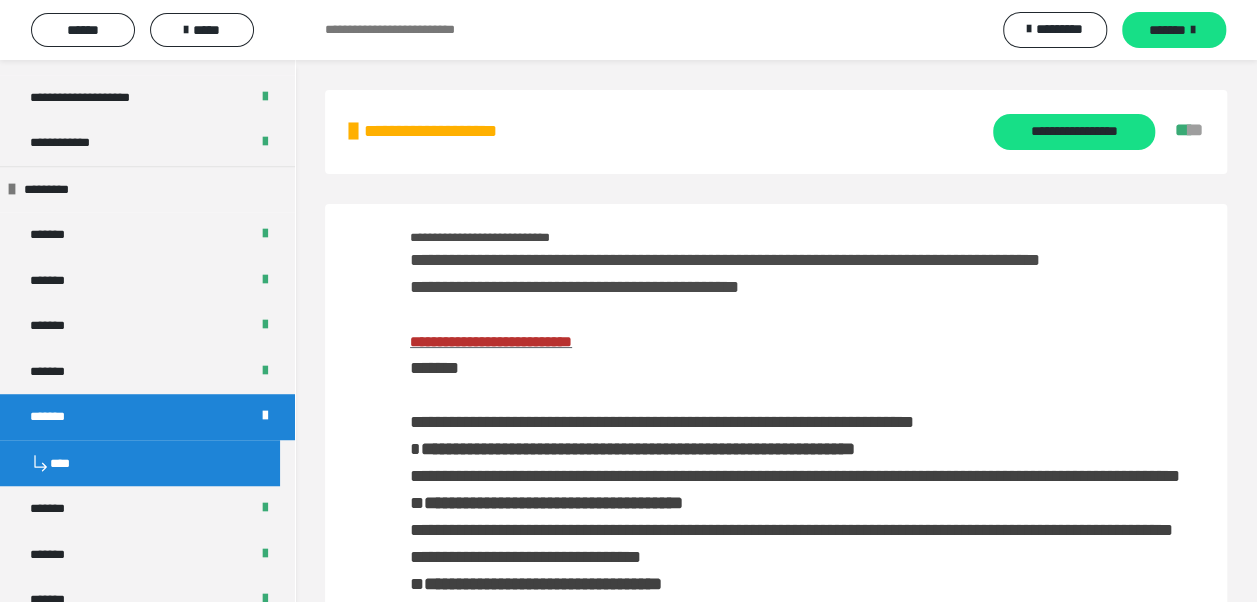click on "**********" at bounding box center (491, 341) 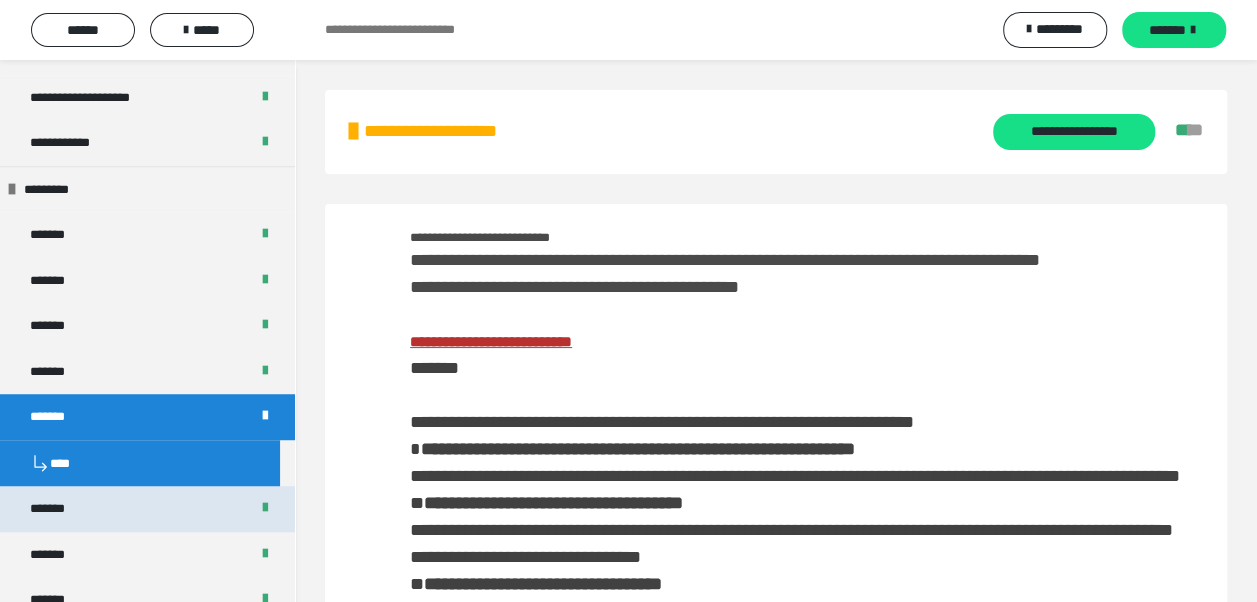 drag, startPoint x: 194, startPoint y: 508, endPoint x: 206, endPoint y: 494, distance: 18.439089 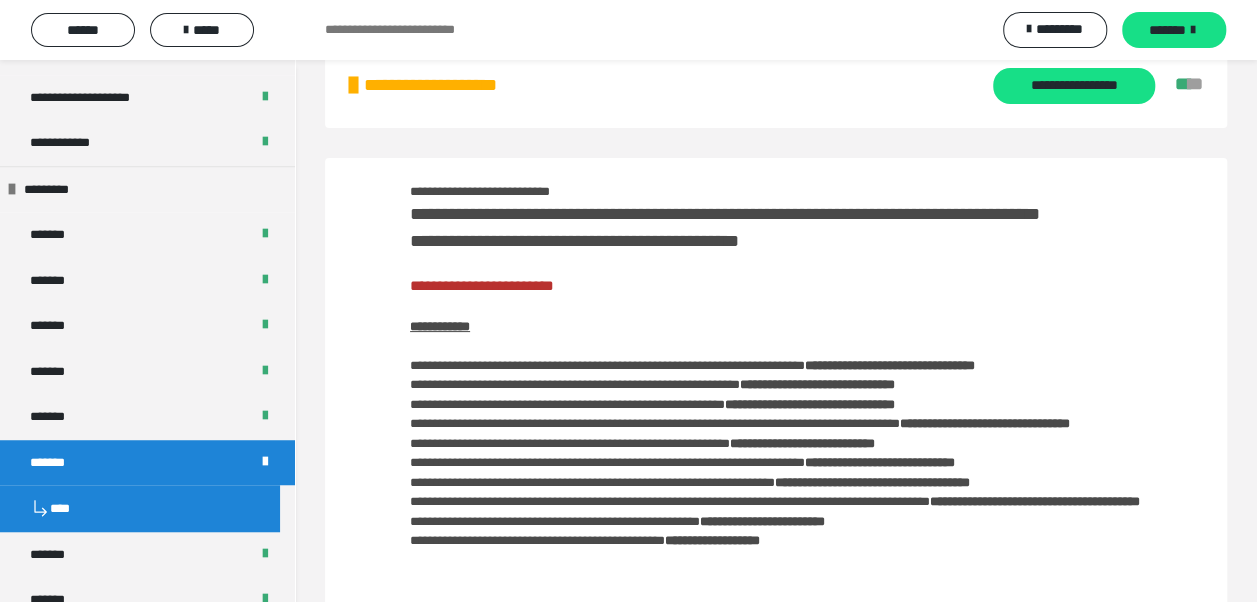 scroll, scrollTop: 0, scrollLeft: 0, axis: both 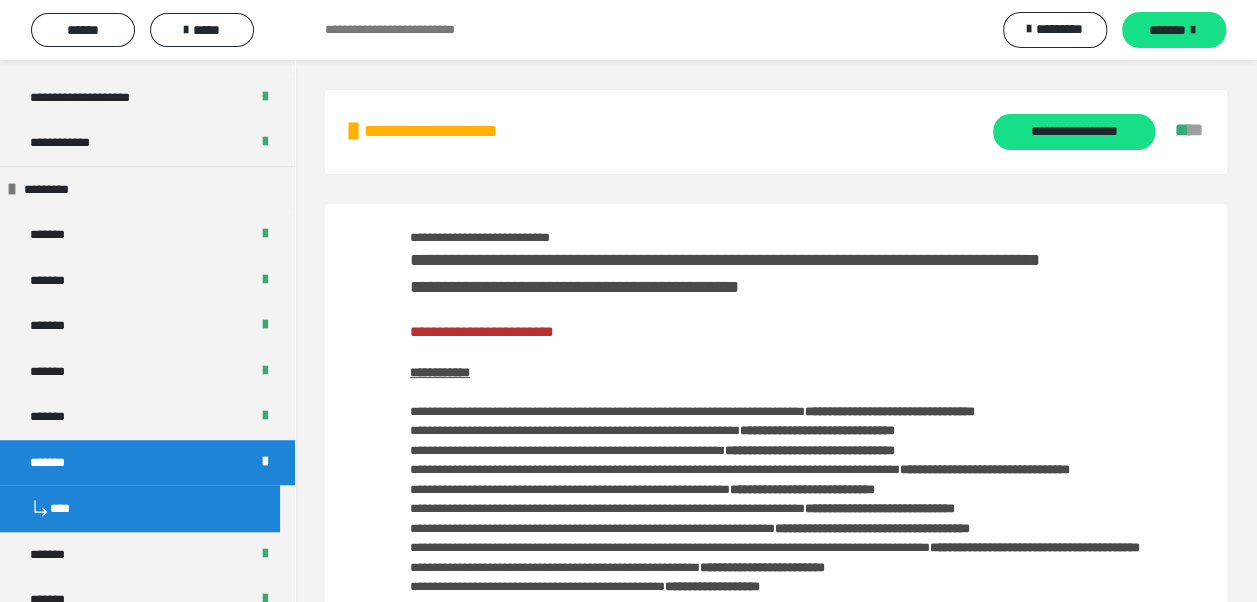 click on "**********" at bounding box center (482, 331) 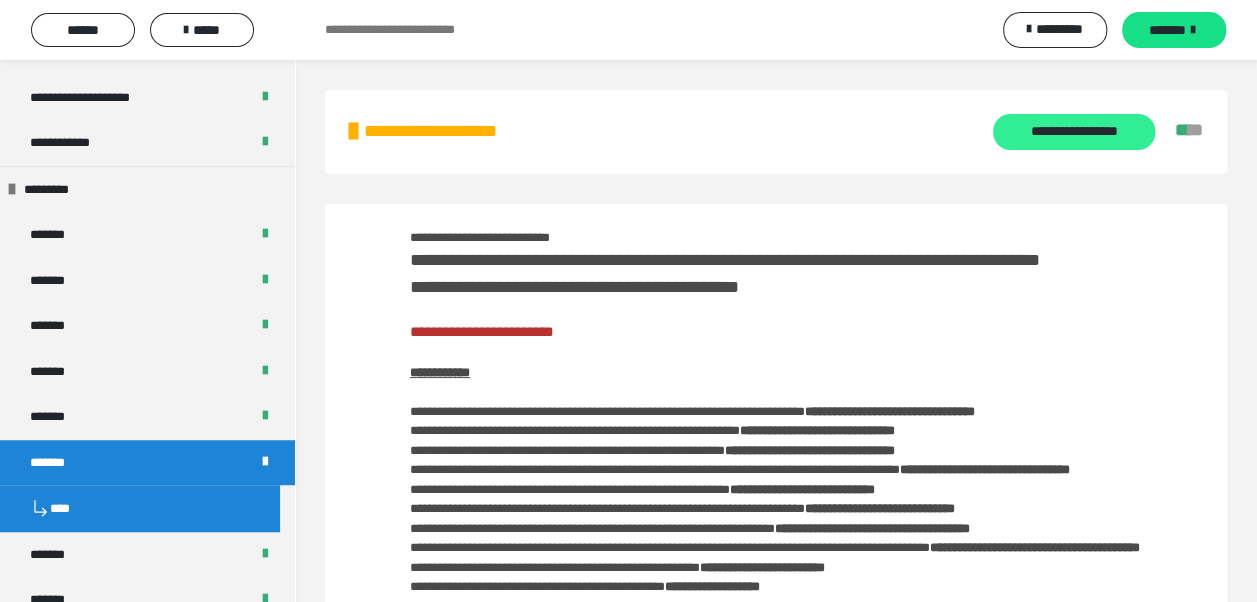 click on "**********" at bounding box center (1073, 132) 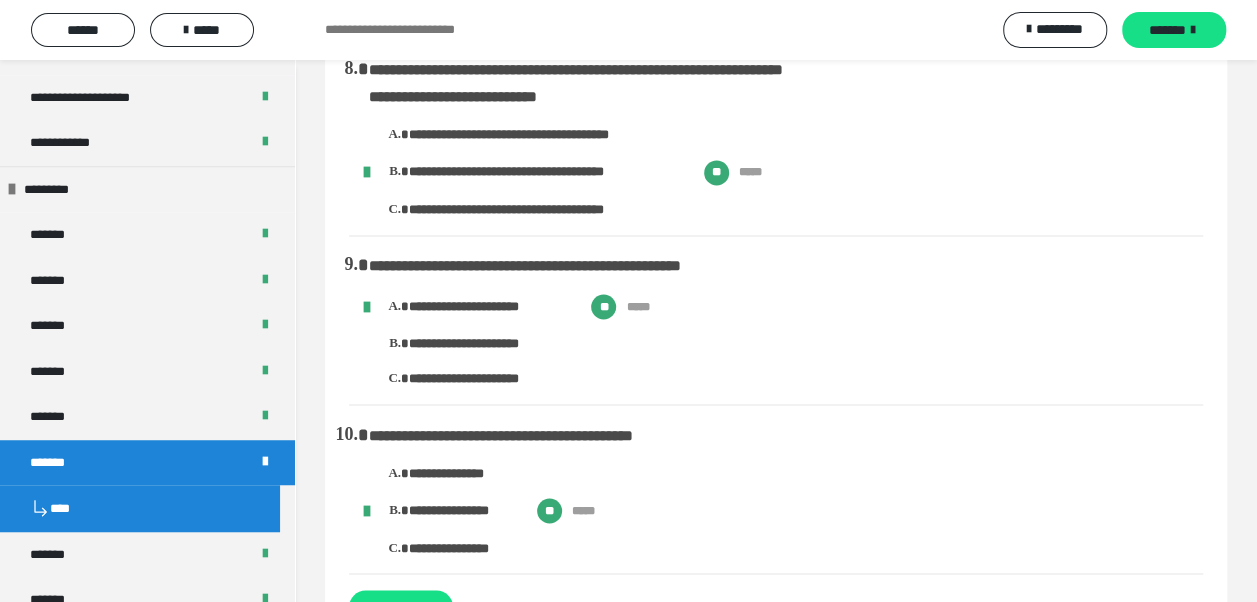 scroll, scrollTop: 1500, scrollLeft: 0, axis: vertical 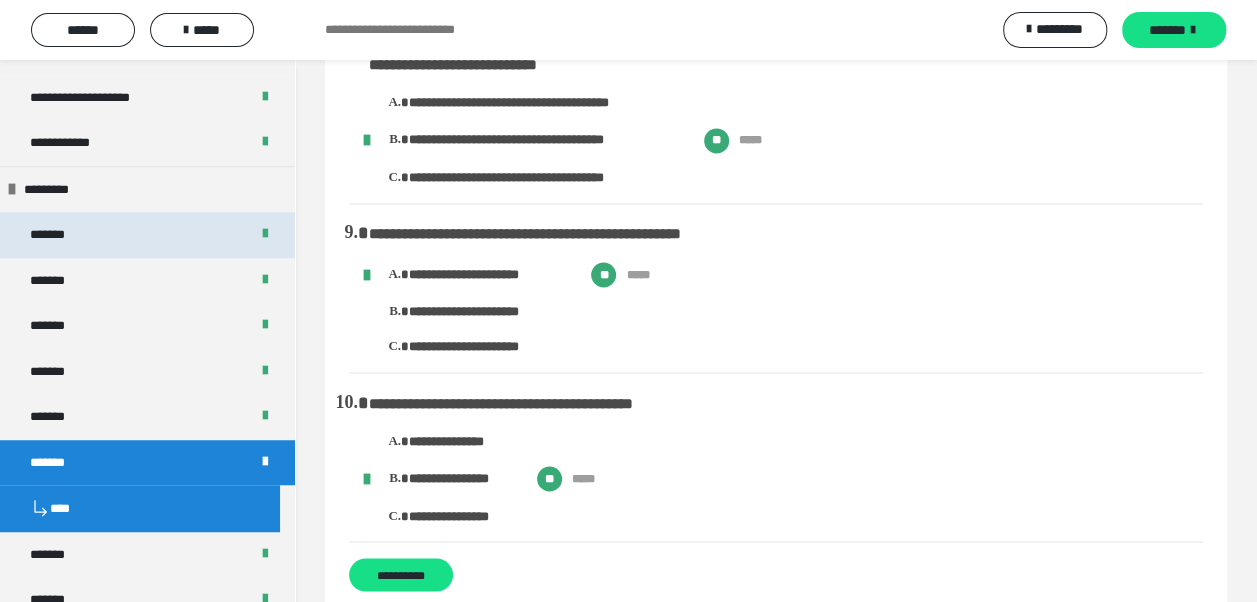 click on "*******" at bounding box center [147, 235] 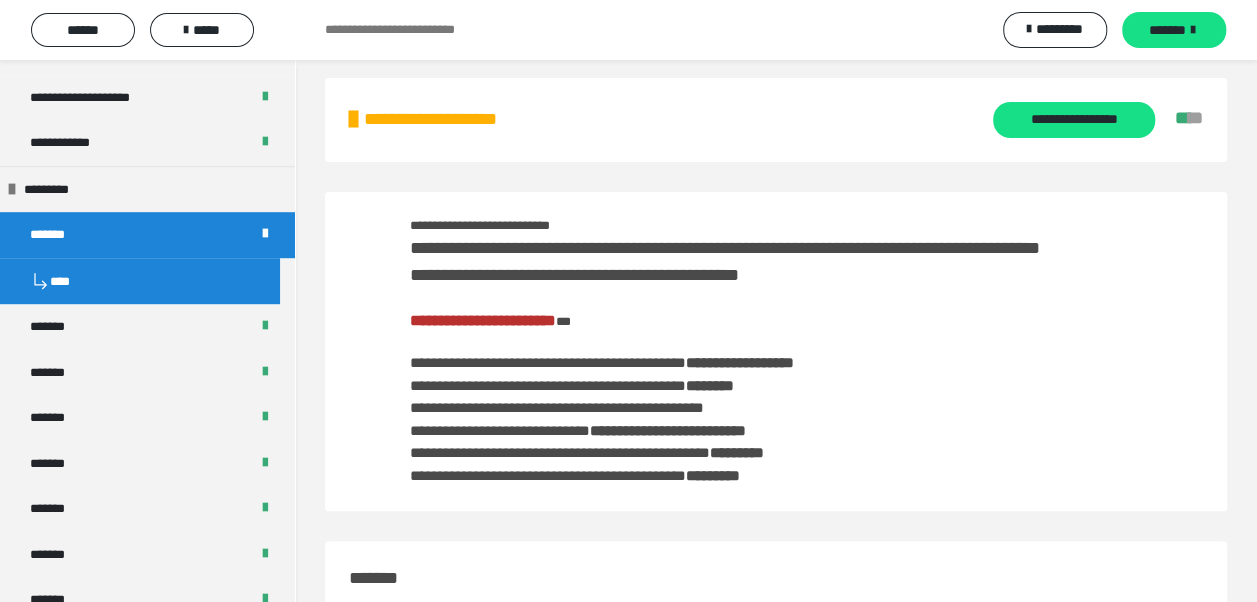scroll, scrollTop: 0, scrollLeft: 0, axis: both 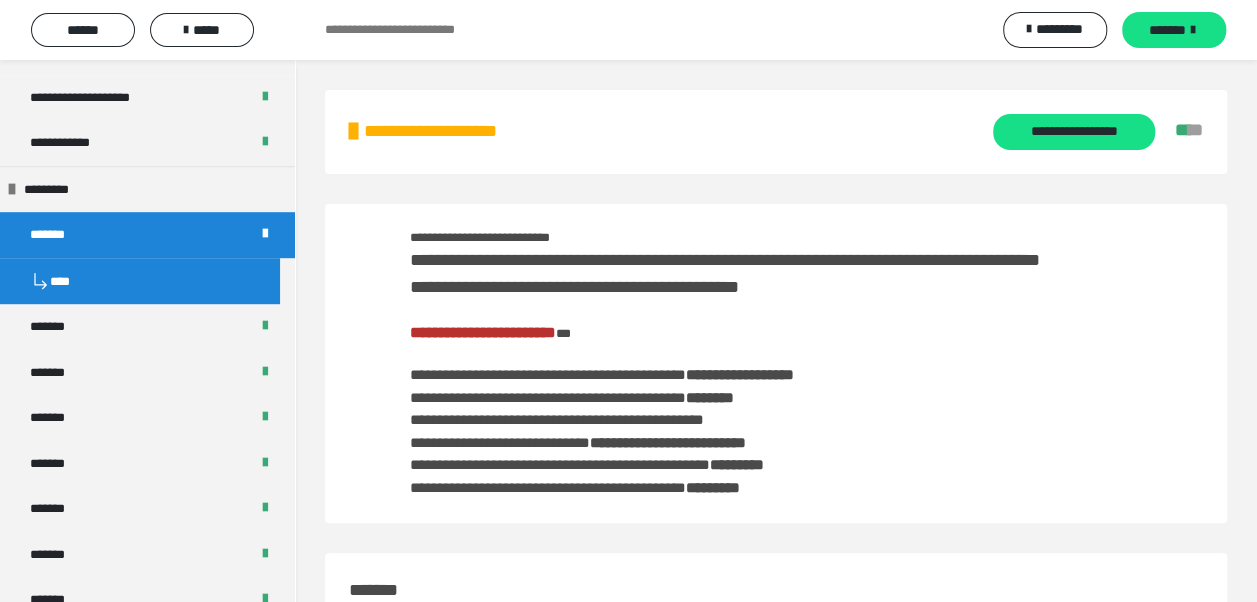 click on "**********" at bounding box center [483, 332] 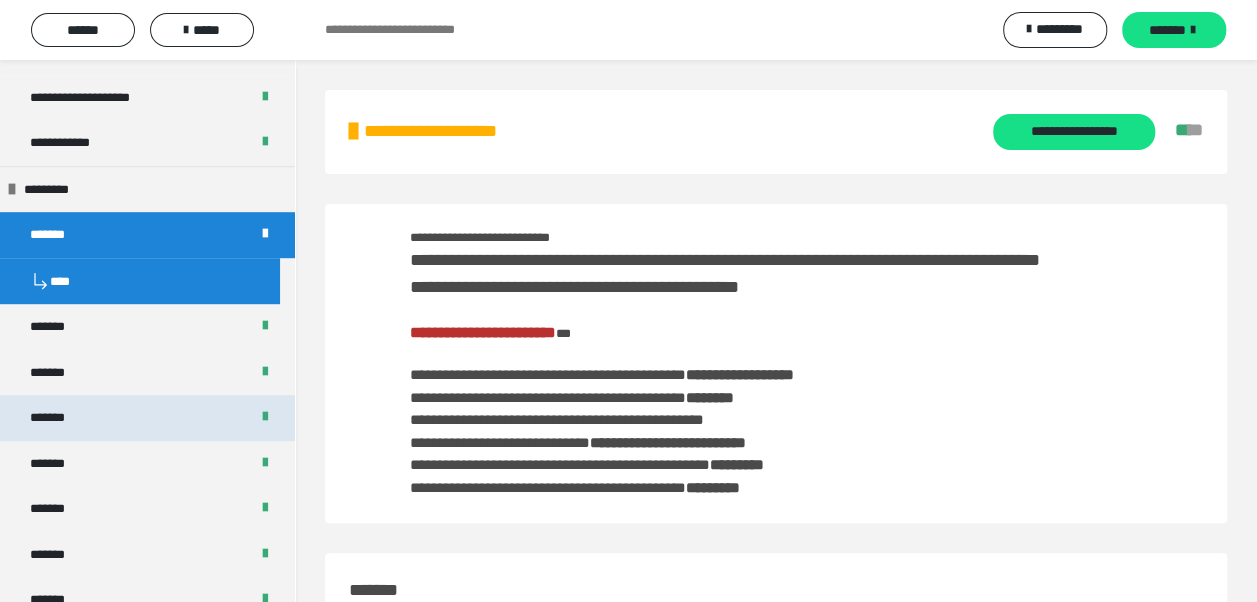 drag, startPoint x: 162, startPoint y: 406, endPoint x: 233, endPoint y: 402, distance: 71.11259 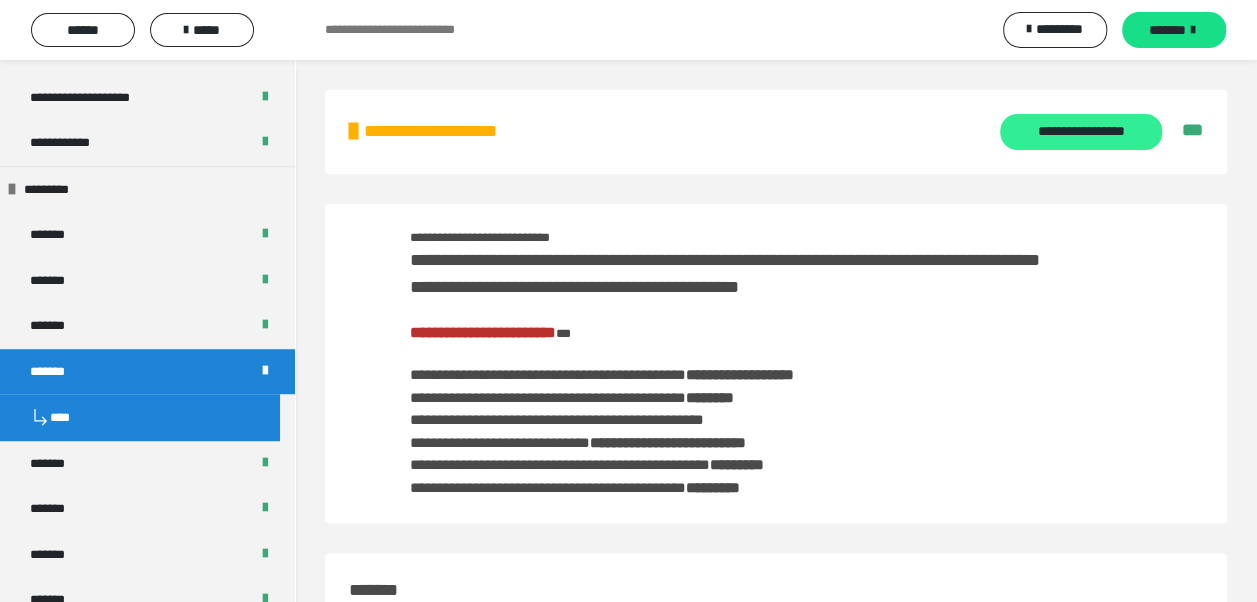 click on "**********" at bounding box center (1080, 132) 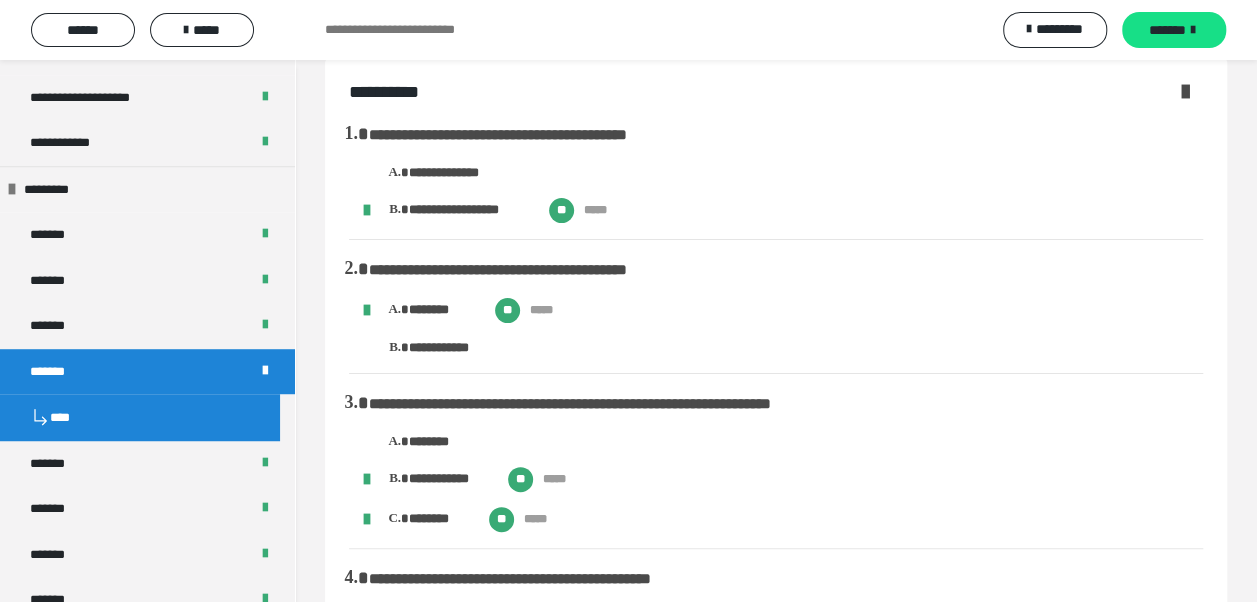 scroll, scrollTop: 0, scrollLeft: 0, axis: both 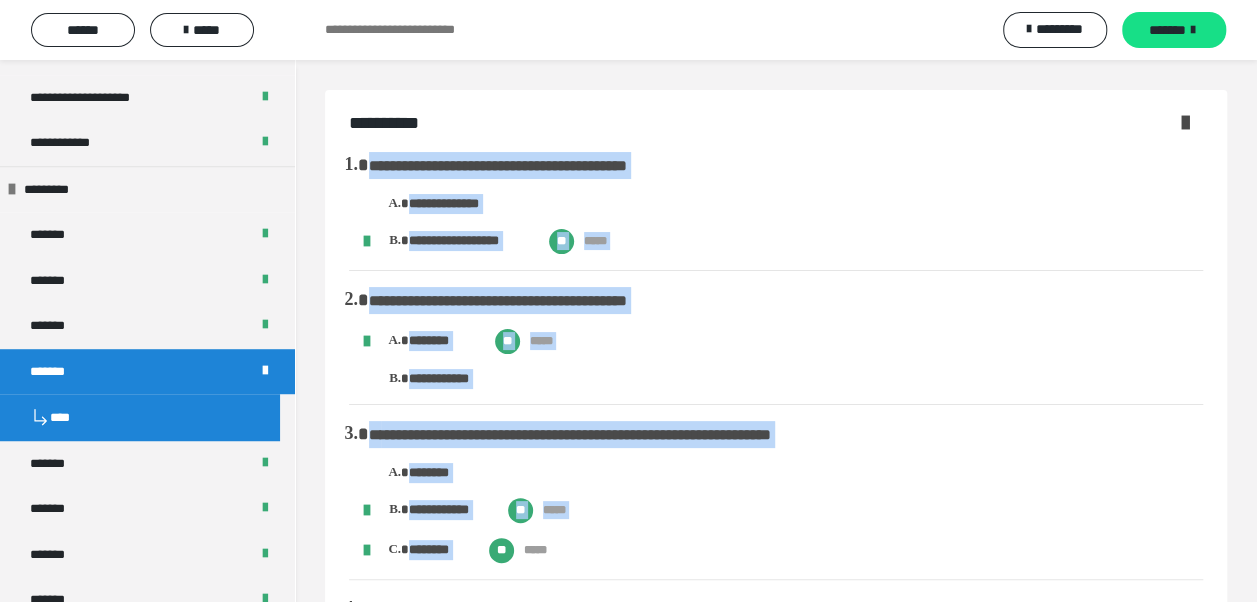 drag, startPoint x: 372, startPoint y: 167, endPoint x: 486, endPoint y: 558, distance: 407.28 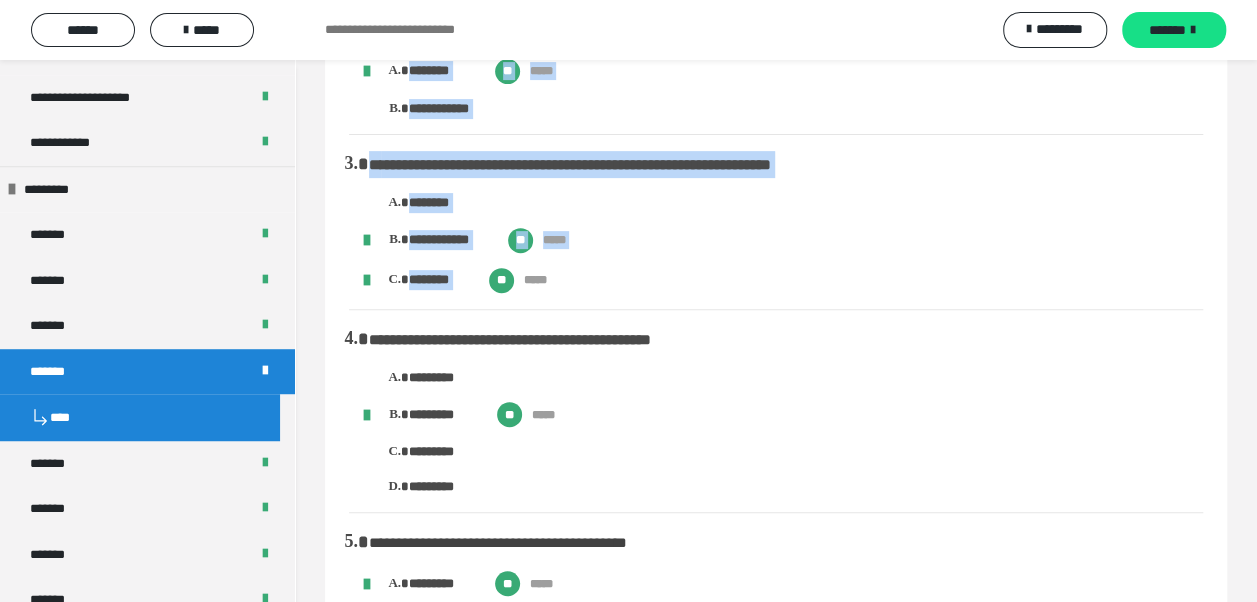 scroll, scrollTop: 300, scrollLeft: 0, axis: vertical 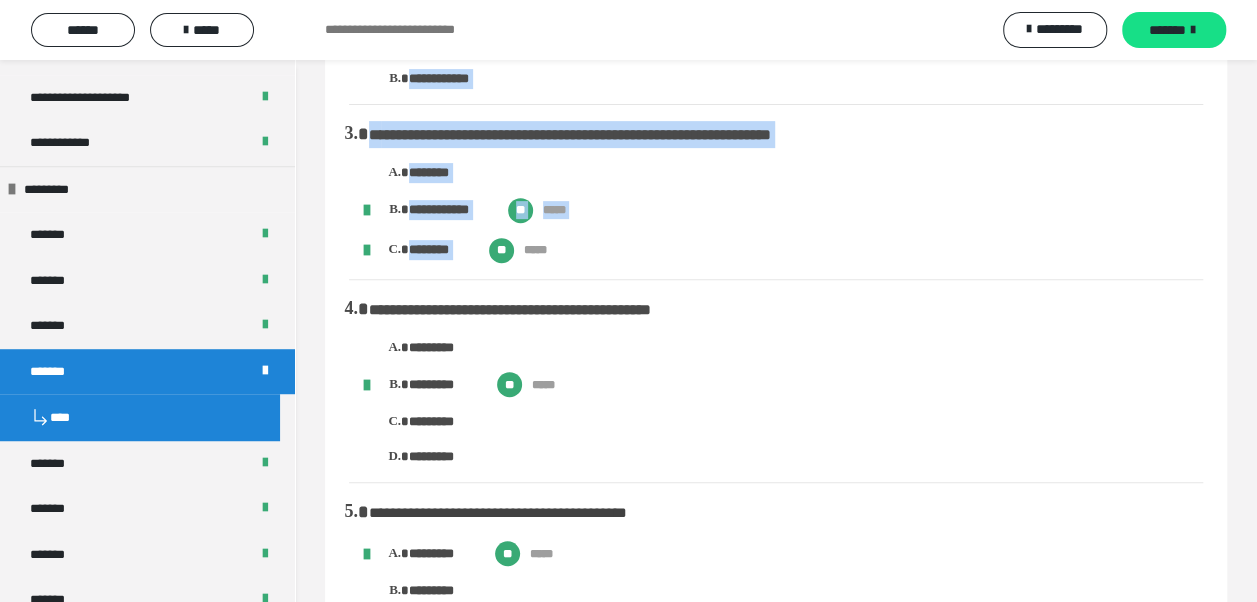 copy on "**********" 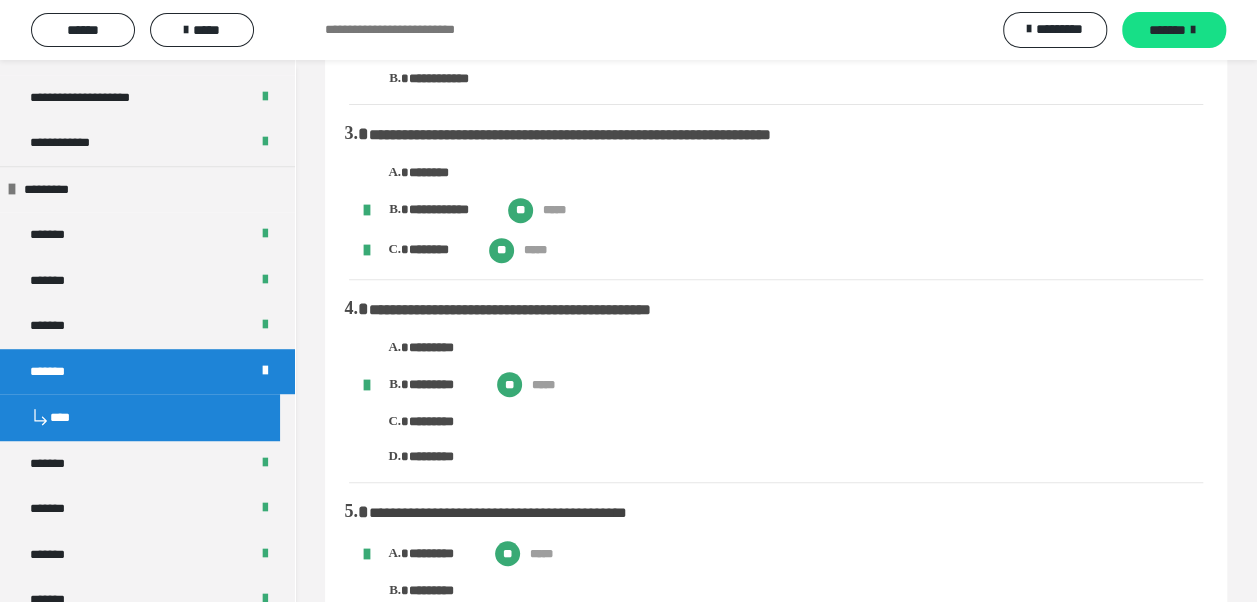 click on "*********" at bounding box center [806, 457] 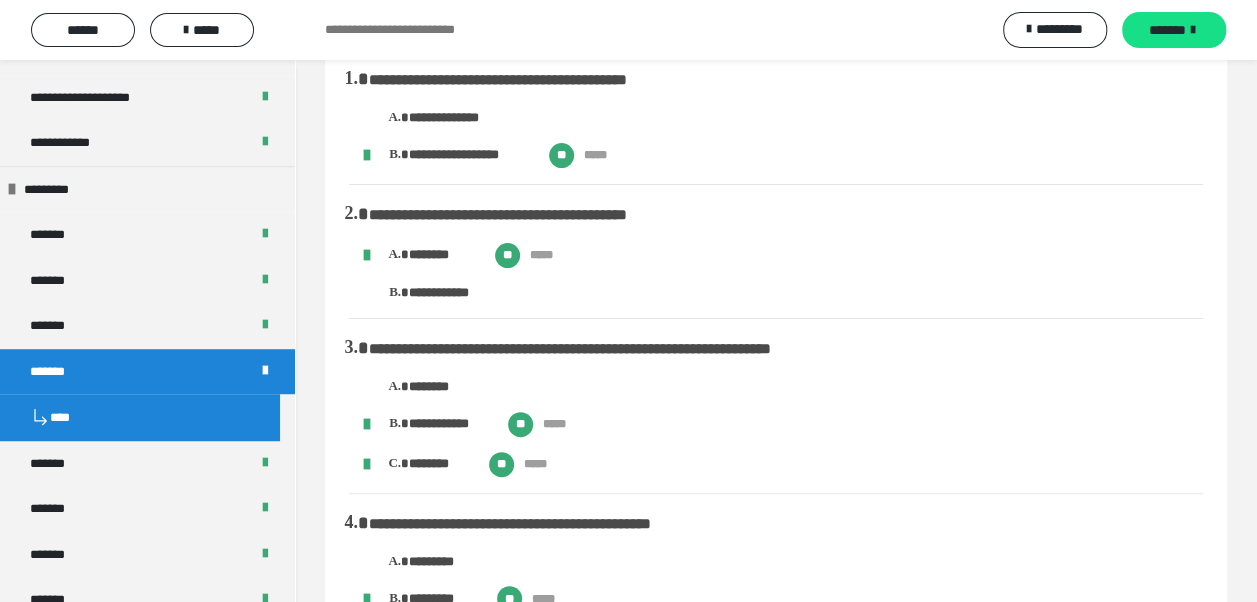 scroll, scrollTop: 200, scrollLeft: 0, axis: vertical 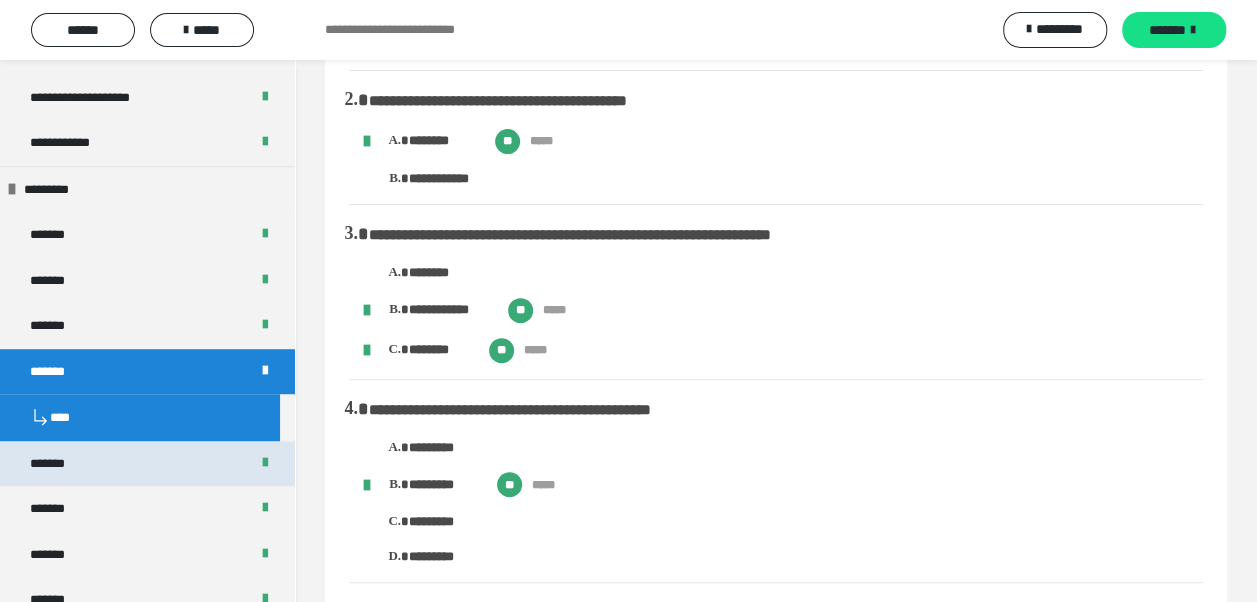 click on "*******" at bounding box center (147, 509) 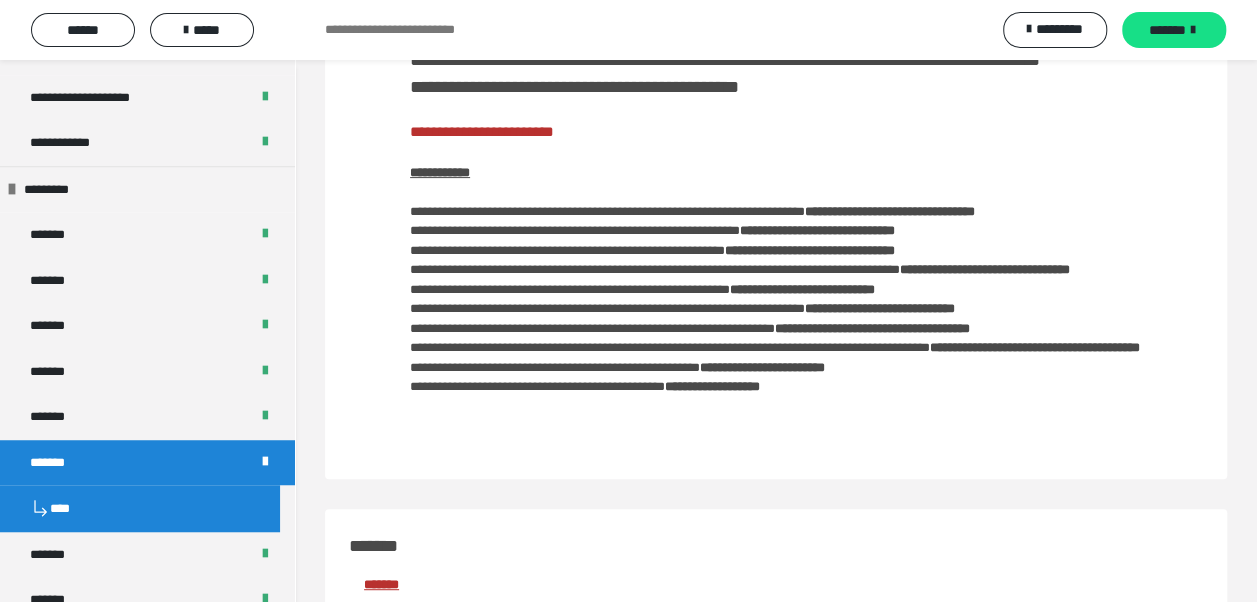 click on "*******" at bounding box center (147, 417) 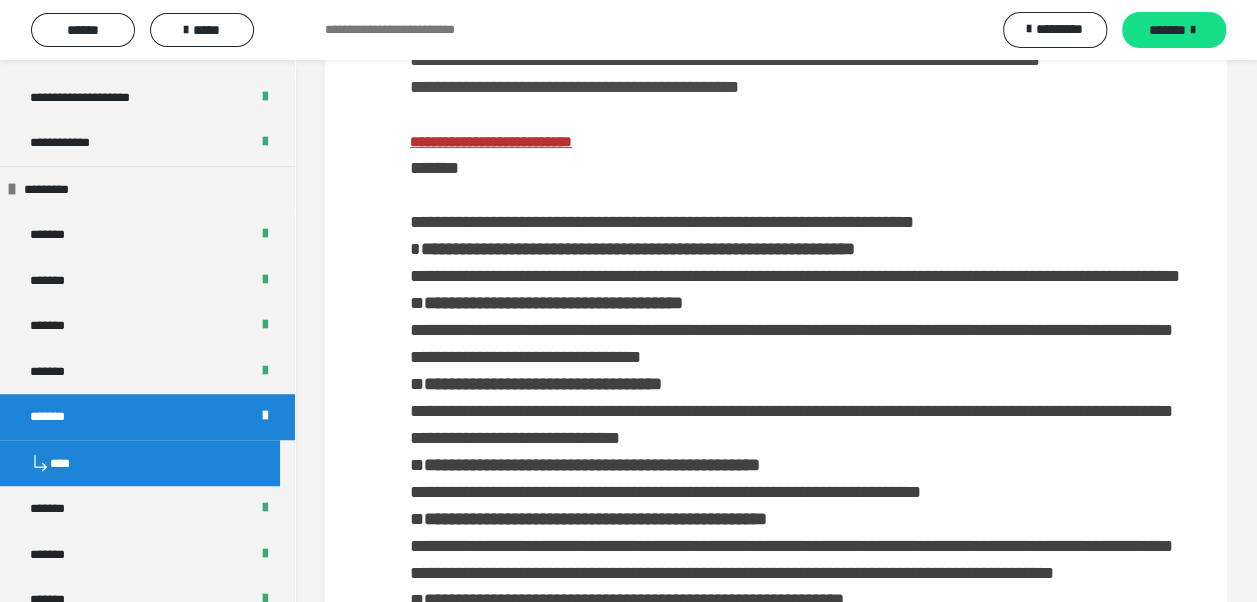 scroll, scrollTop: 0, scrollLeft: 0, axis: both 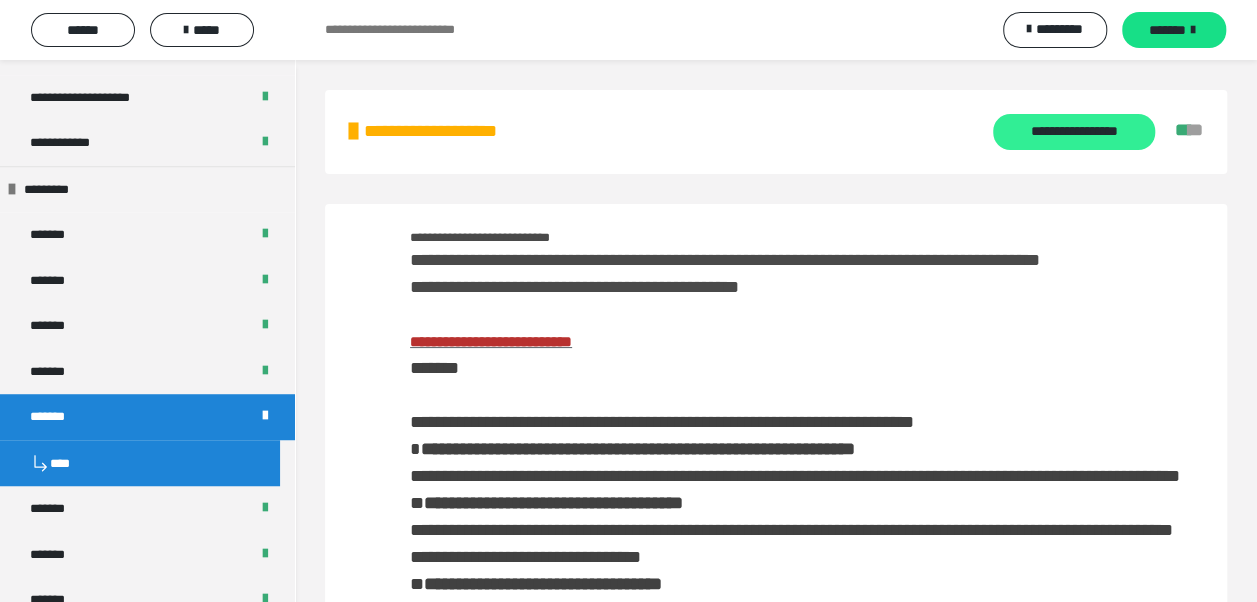 click on "**********" at bounding box center (1073, 132) 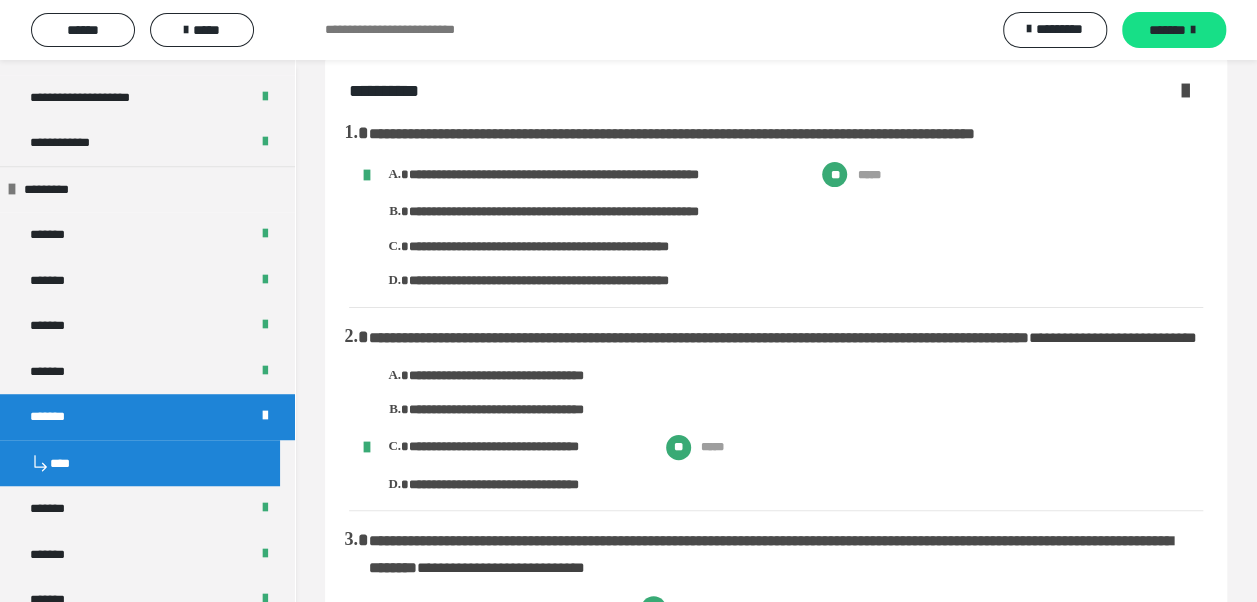 scroll, scrollTop: 0, scrollLeft: 0, axis: both 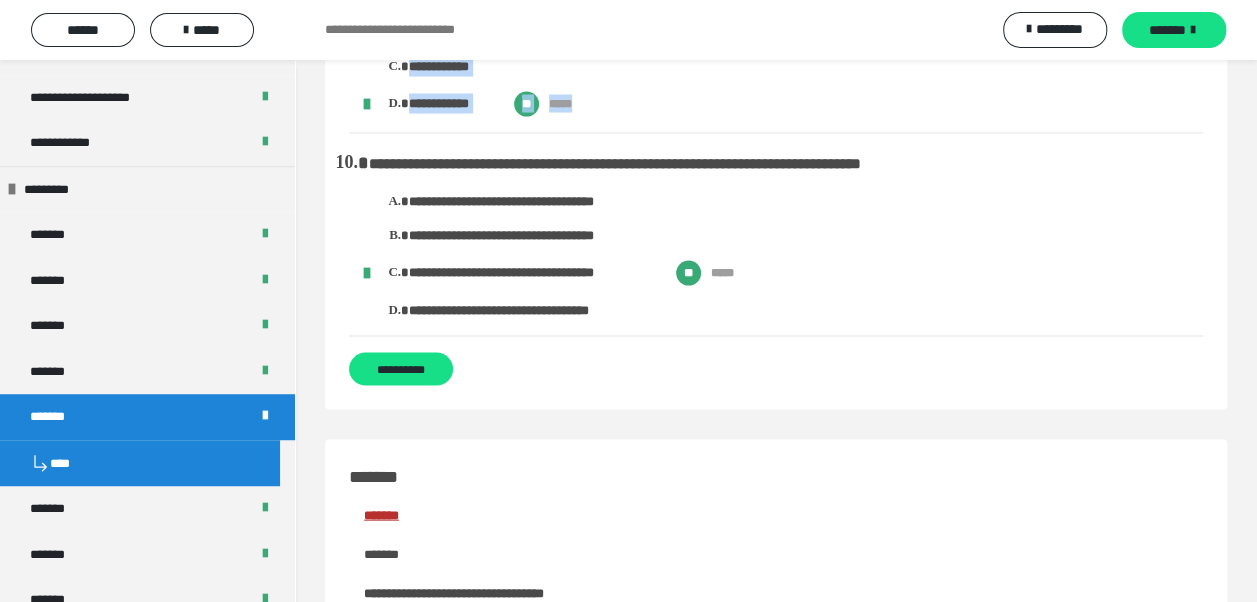 drag, startPoint x: 367, startPoint y: 166, endPoint x: 665, endPoint y: 377, distance: 365.13696 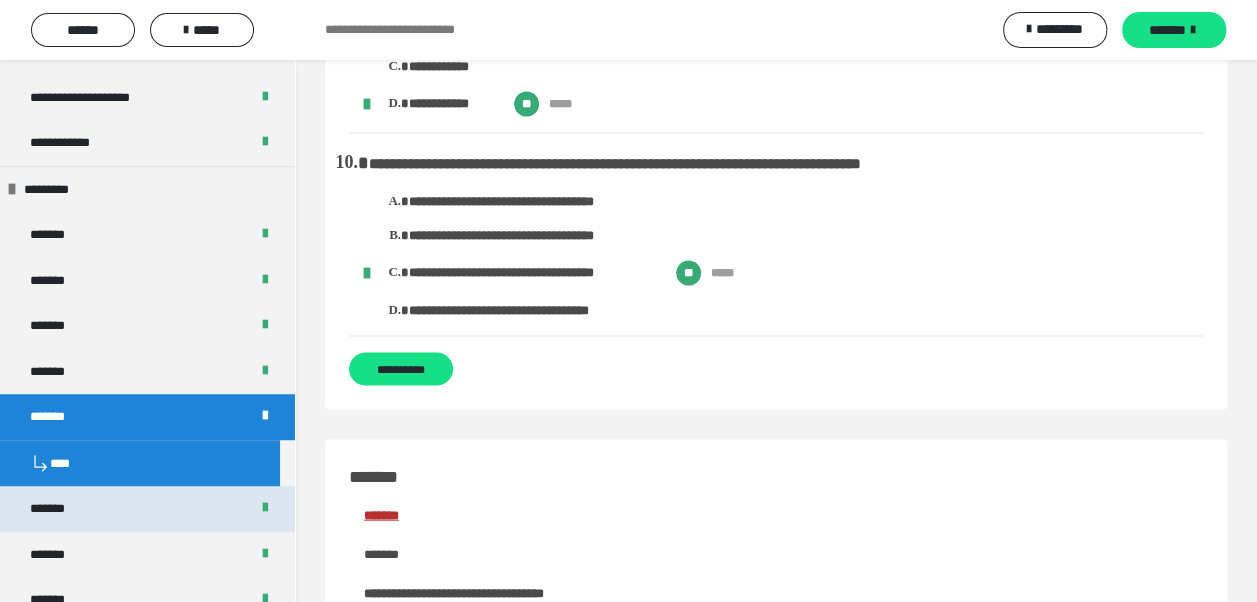 click on "*******" at bounding box center [147, 509] 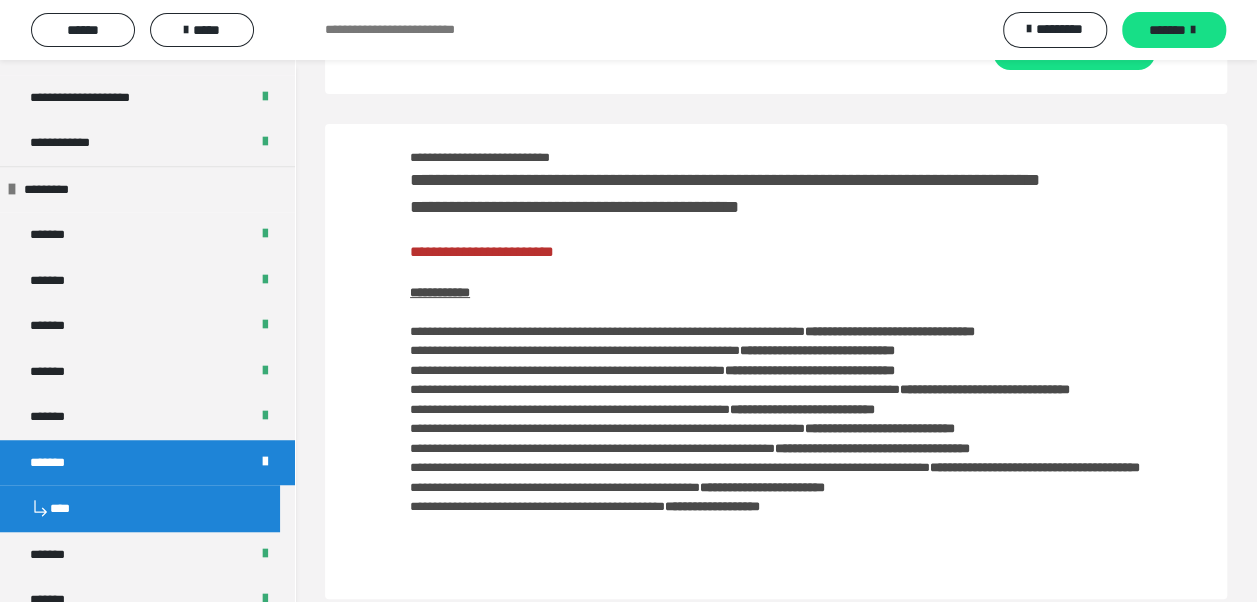 scroll, scrollTop: 0, scrollLeft: 0, axis: both 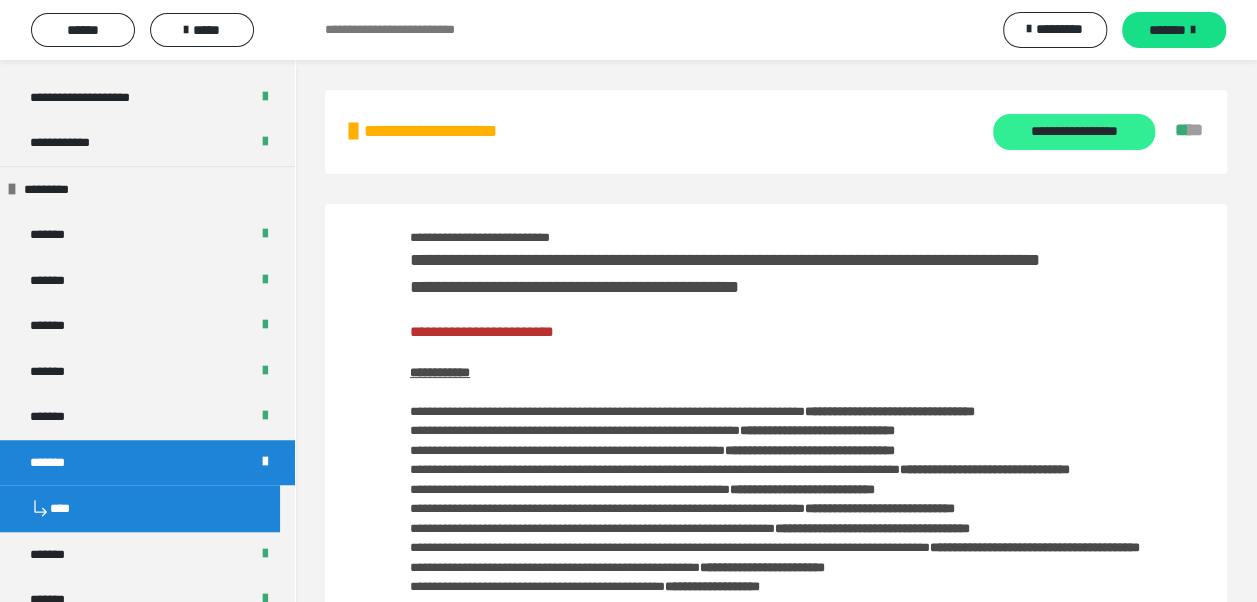 click on "**********" at bounding box center (1073, 132) 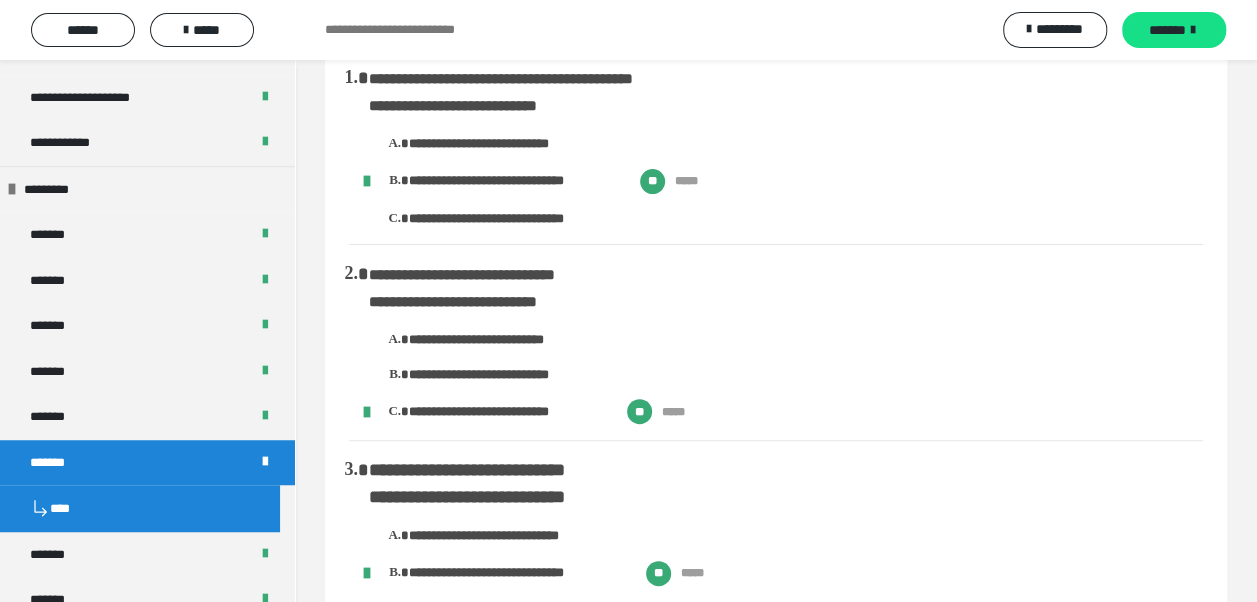 scroll, scrollTop: 0, scrollLeft: 0, axis: both 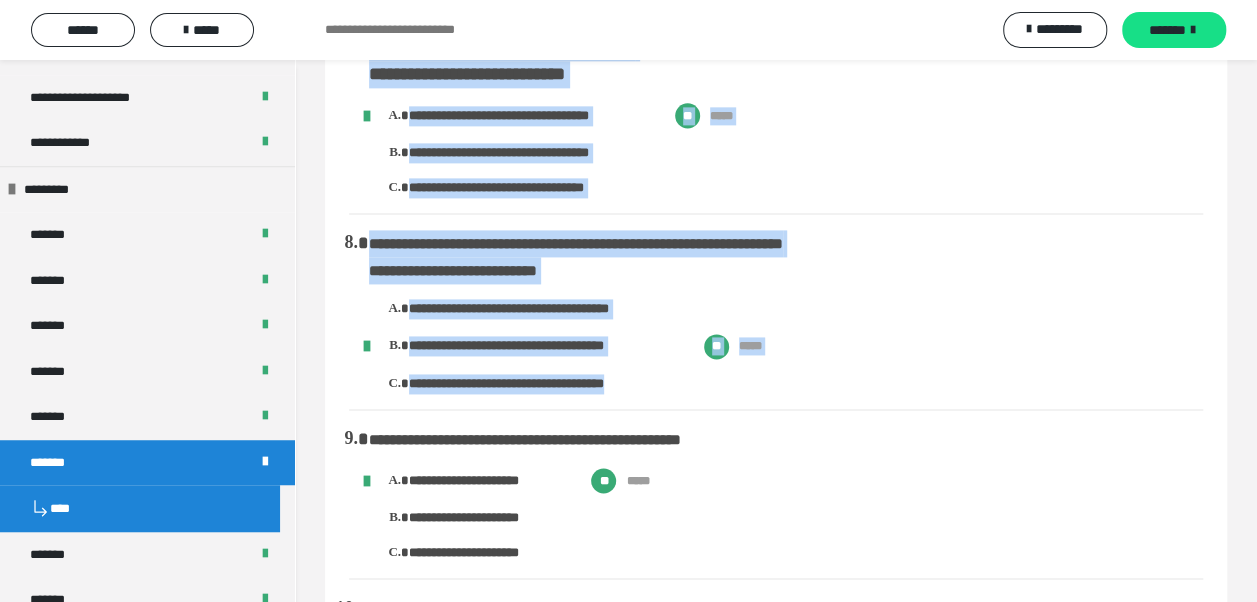 drag, startPoint x: 365, startPoint y: 159, endPoint x: 698, endPoint y: 421, distance: 423.71335 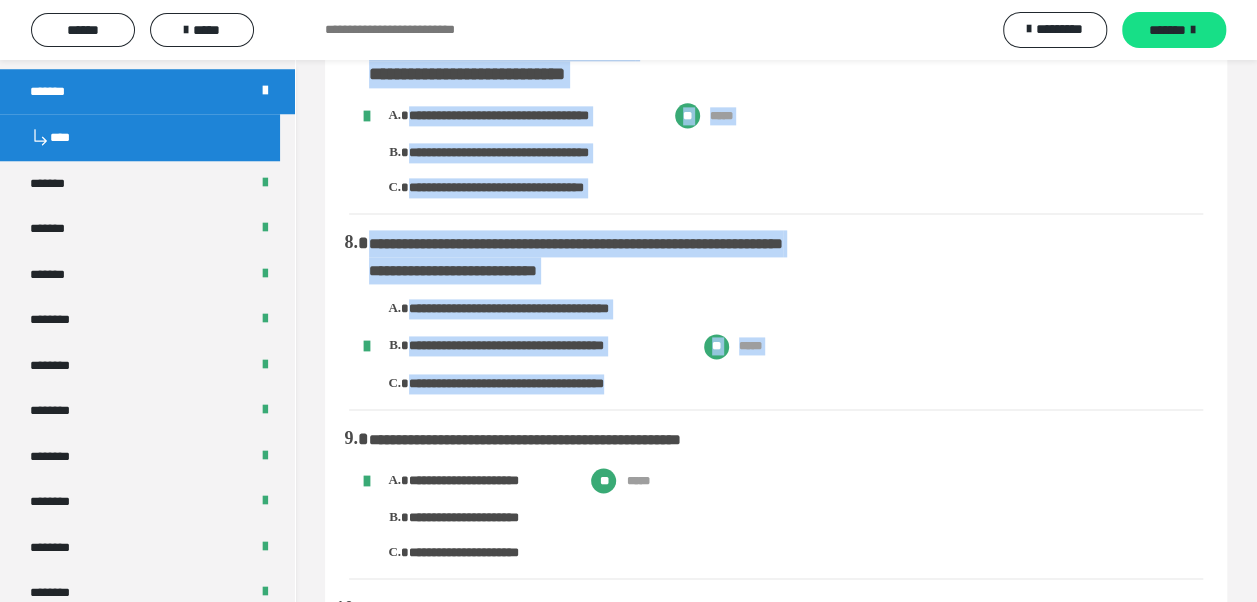 scroll, scrollTop: 853, scrollLeft: 0, axis: vertical 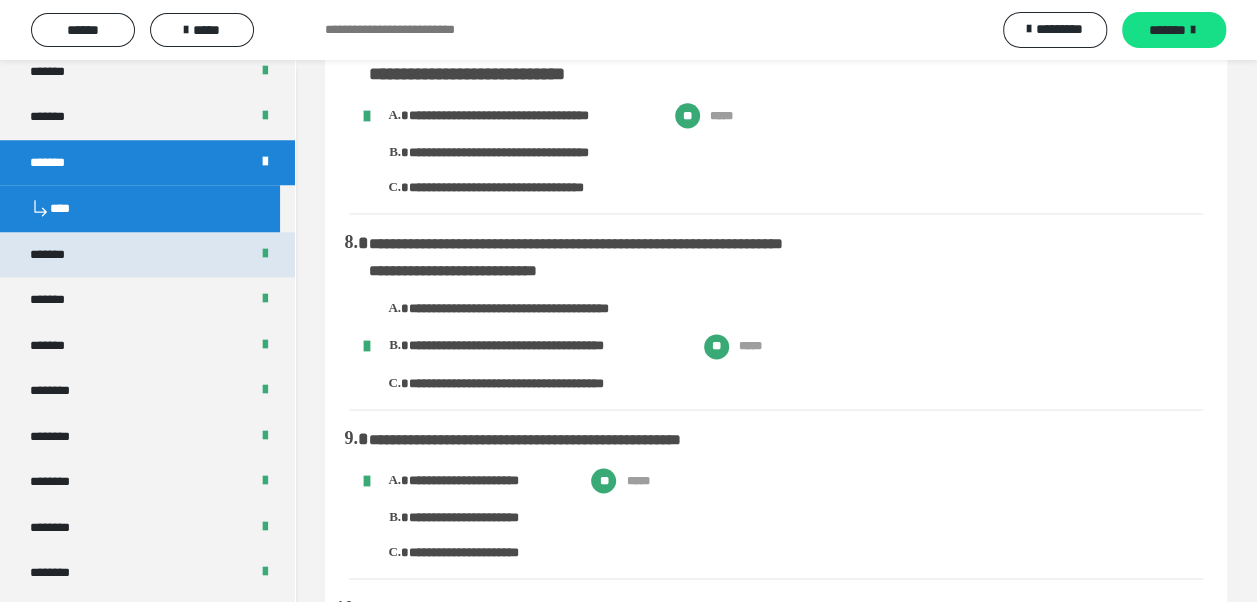 click on "*******" at bounding box center [147, 255] 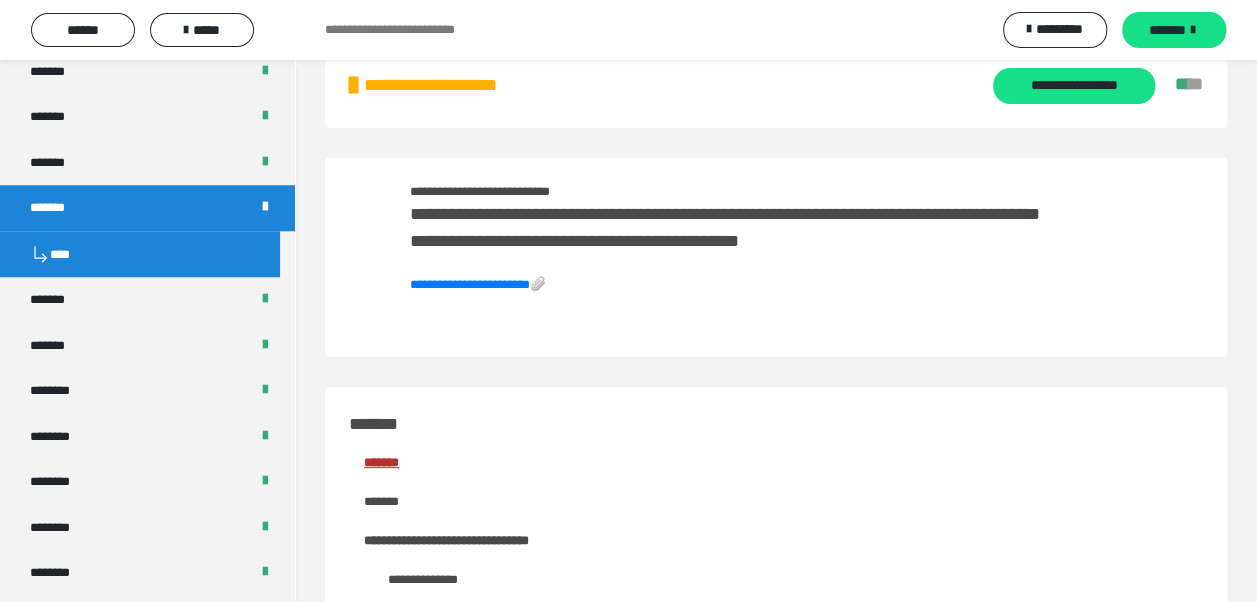 scroll, scrollTop: 0, scrollLeft: 0, axis: both 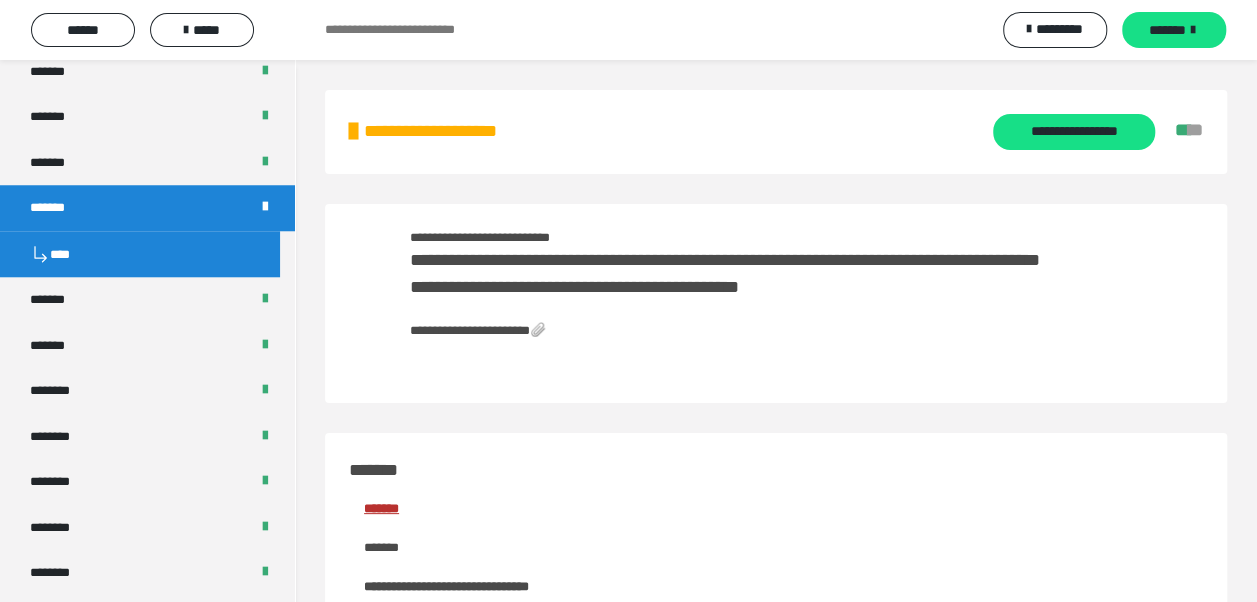 click on "**********" at bounding box center [478, 330] 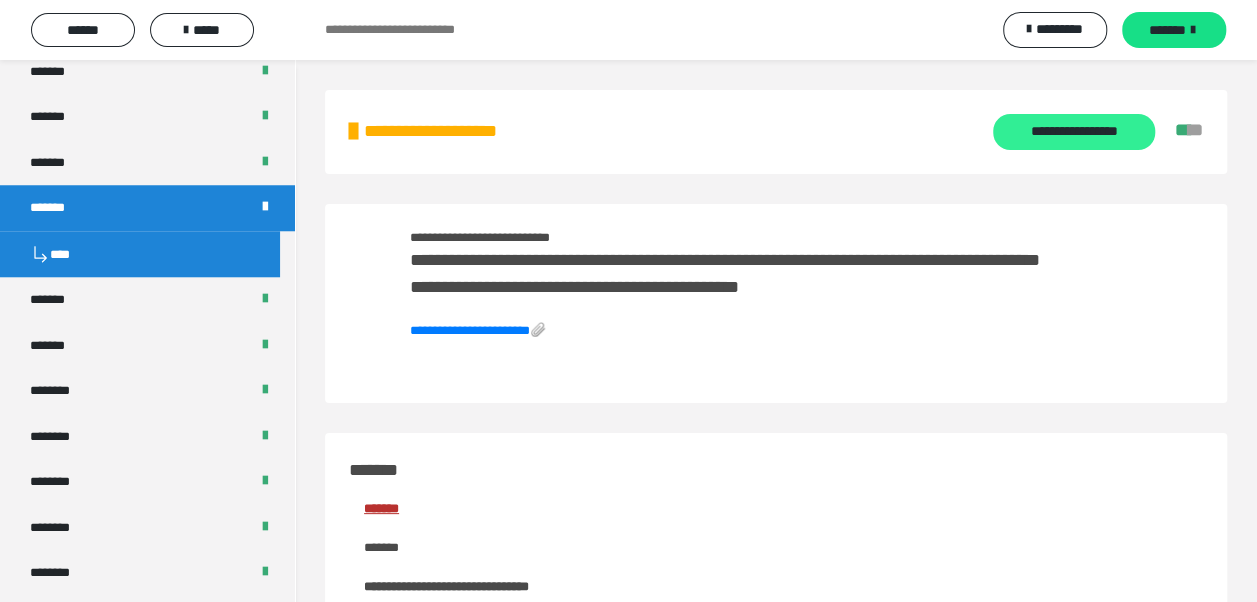 click on "**********" at bounding box center (1073, 132) 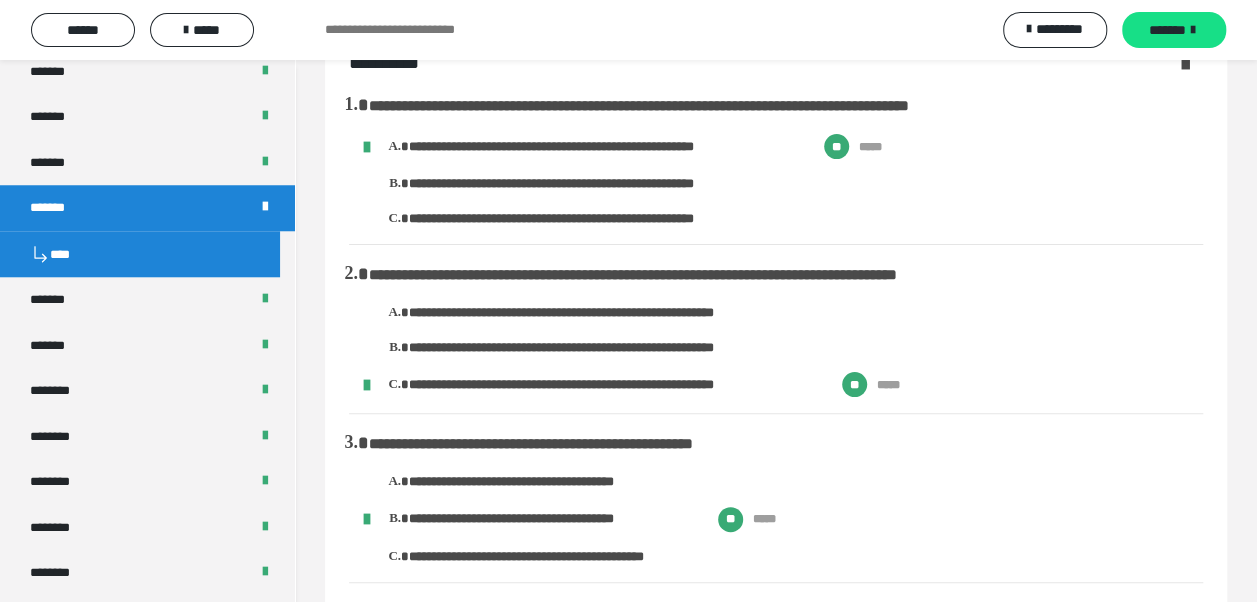 scroll, scrollTop: 0, scrollLeft: 0, axis: both 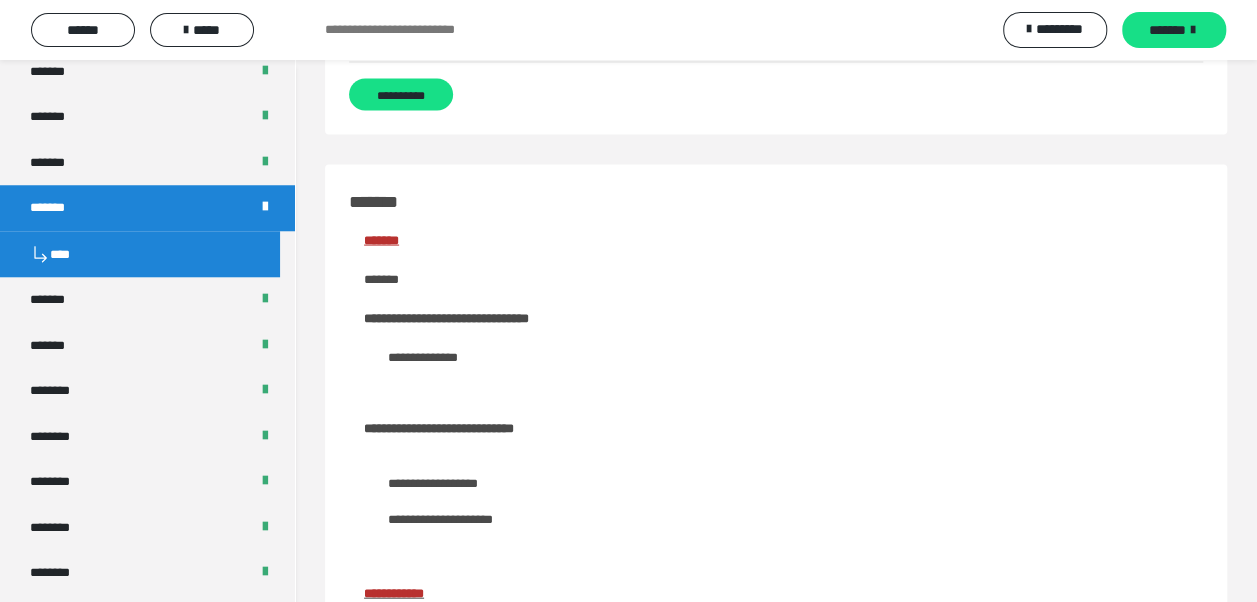 drag, startPoint x: 368, startPoint y: 162, endPoint x: 694, endPoint y: 77, distance: 336.8991 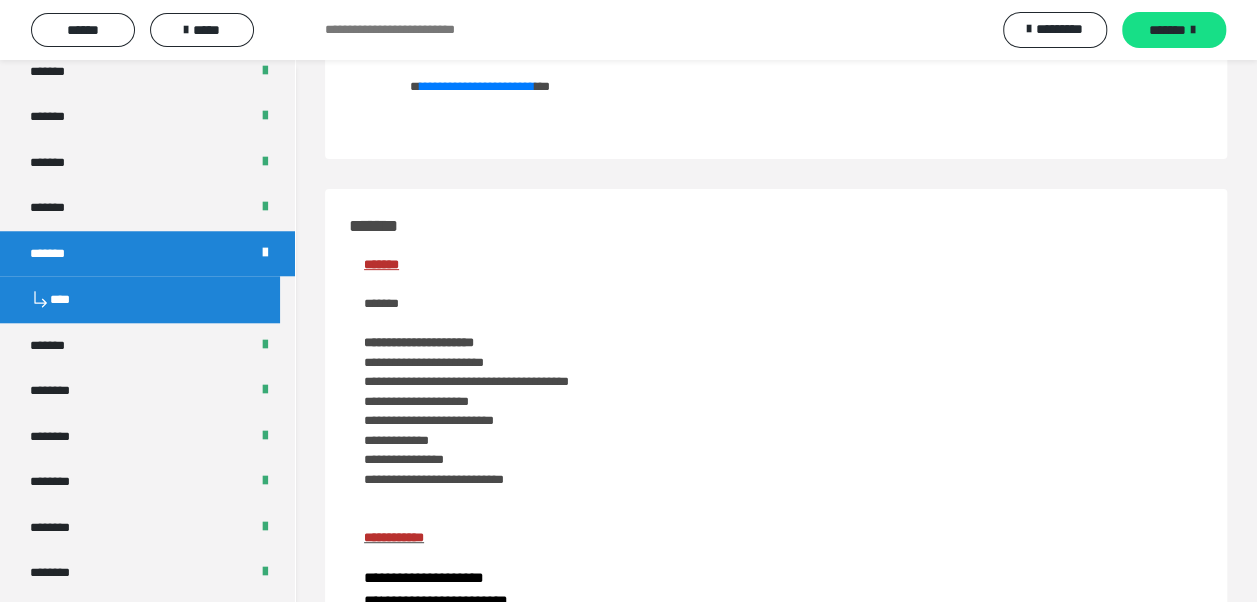 scroll, scrollTop: 0, scrollLeft: 0, axis: both 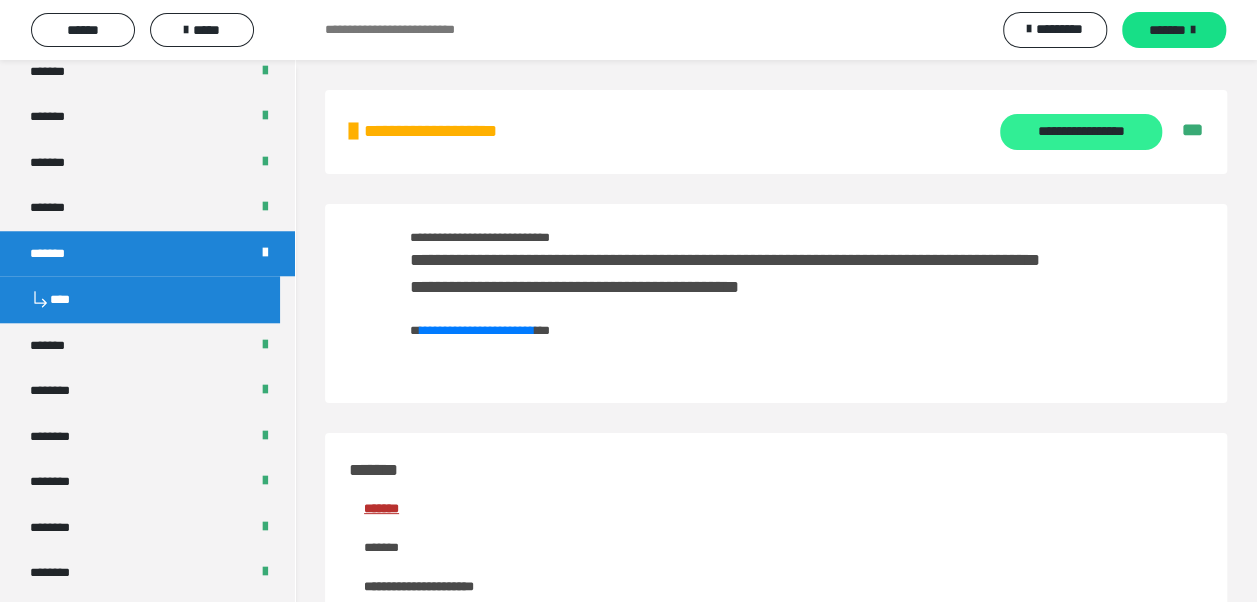click on "**********" at bounding box center (1080, 132) 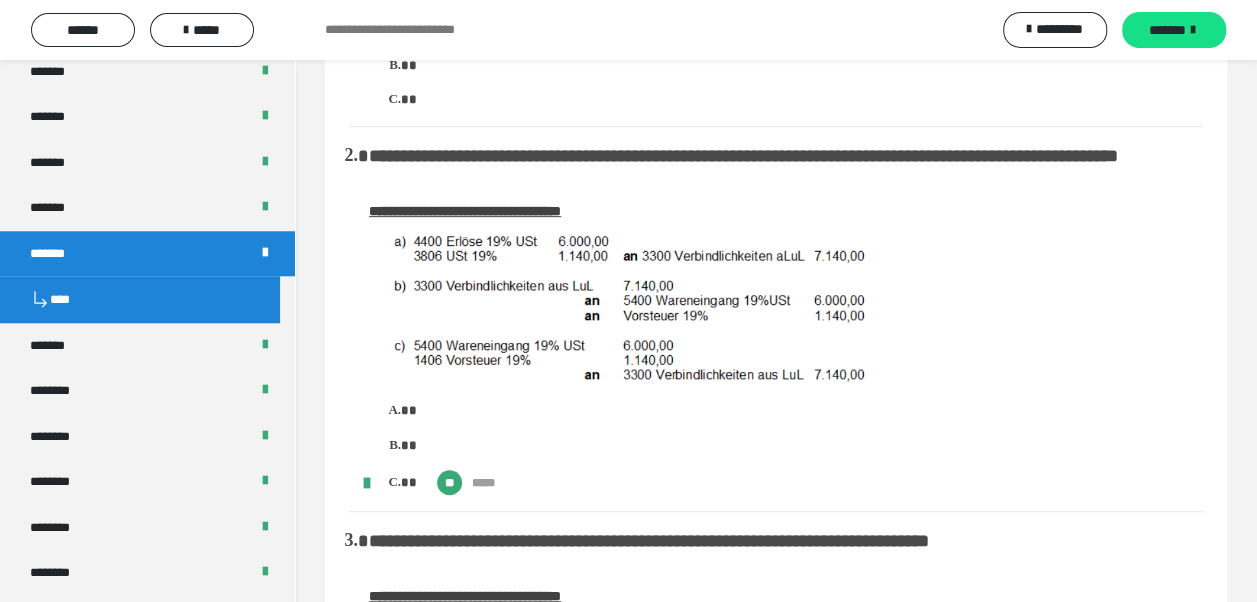 scroll, scrollTop: 0, scrollLeft: 0, axis: both 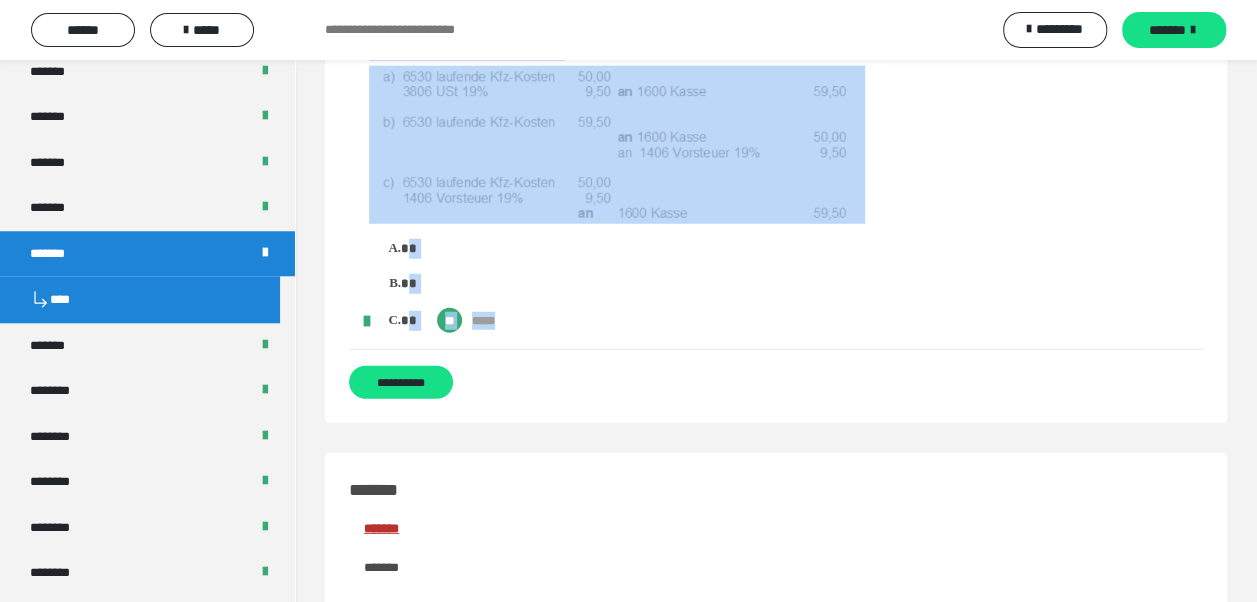 drag, startPoint x: 372, startPoint y: 170, endPoint x: 634, endPoint y: 372, distance: 330.82925 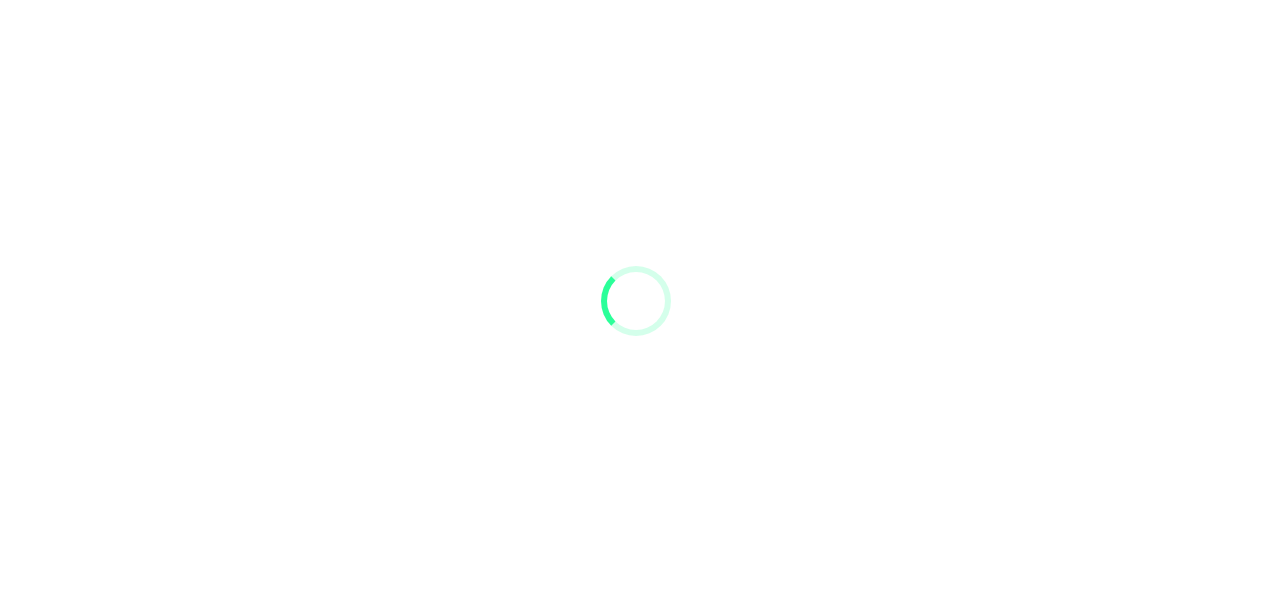 scroll, scrollTop: 0, scrollLeft: 0, axis: both 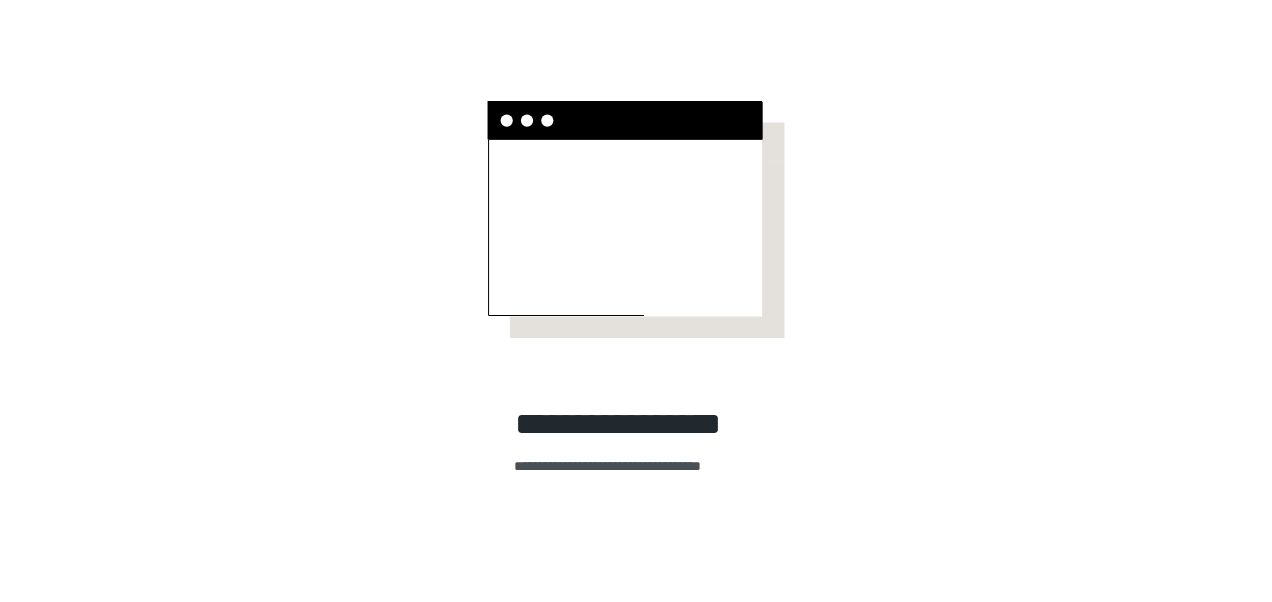 click at bounding box center (636, 219) 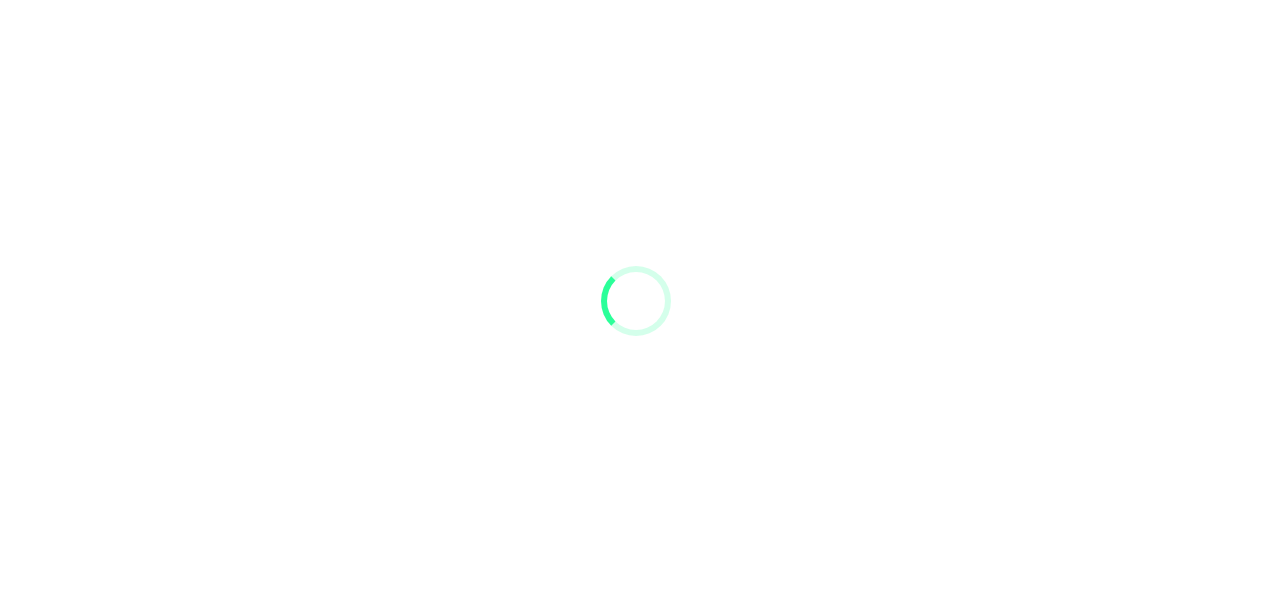 scroll, scrollTop: 0, scrollLeft: 0, axis: both 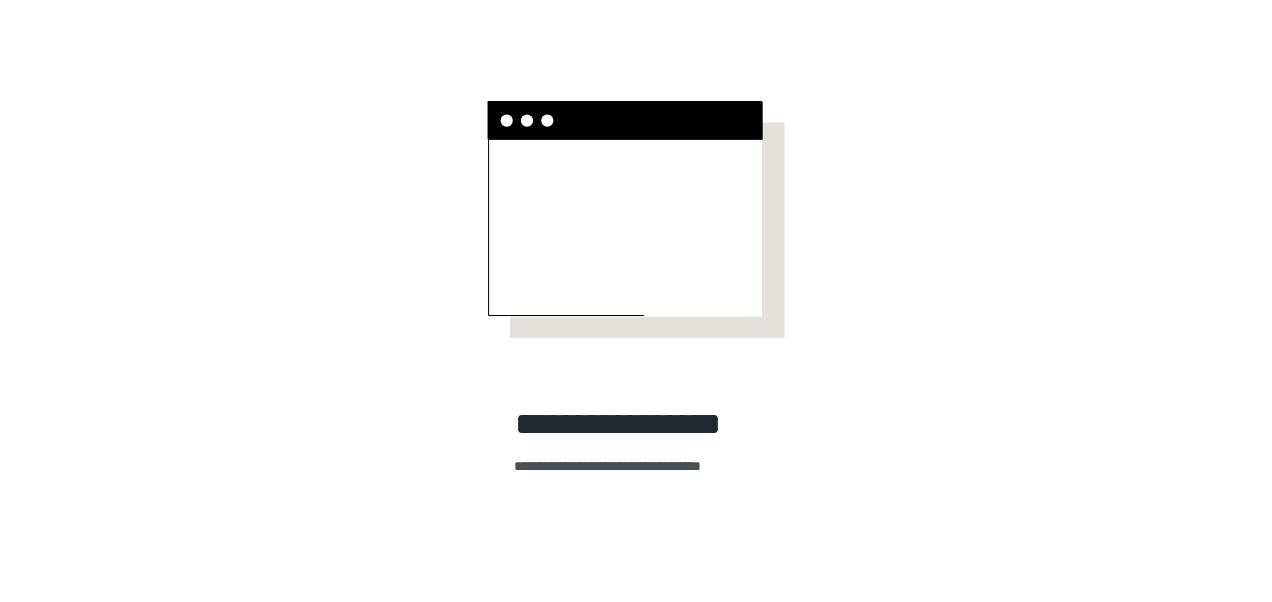 click on "**********" at bounding box center (635, 424) 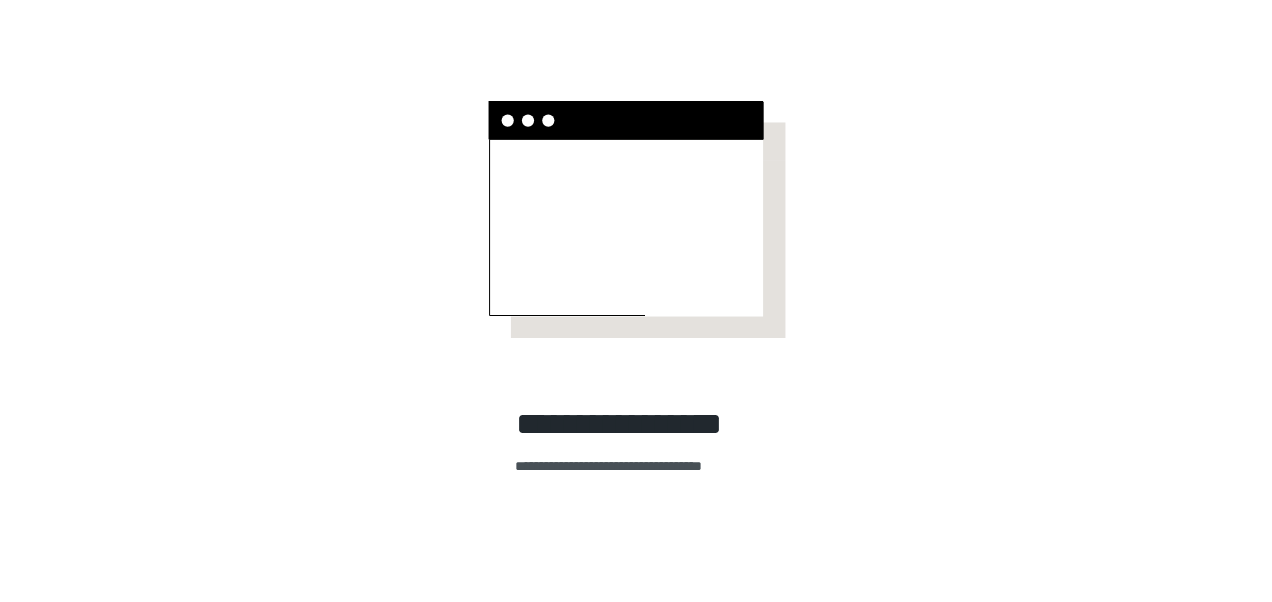 scroll, scrollTop: 0, scrollLeft: 0, axis: both 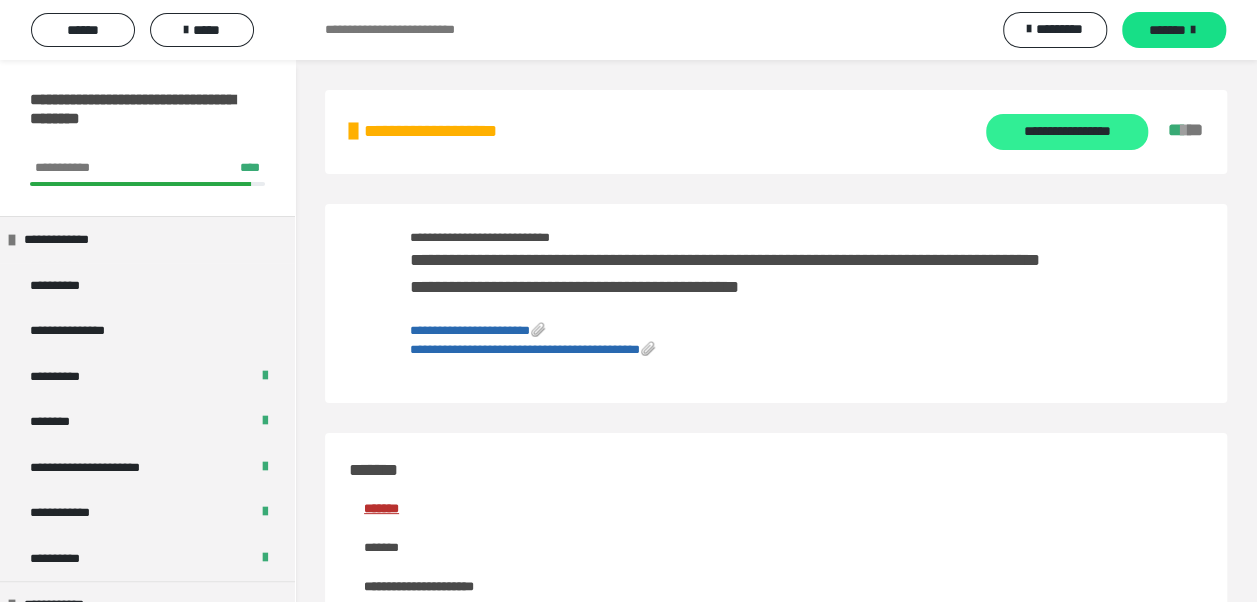 click on "**********" at bounding box center (1066, 132) 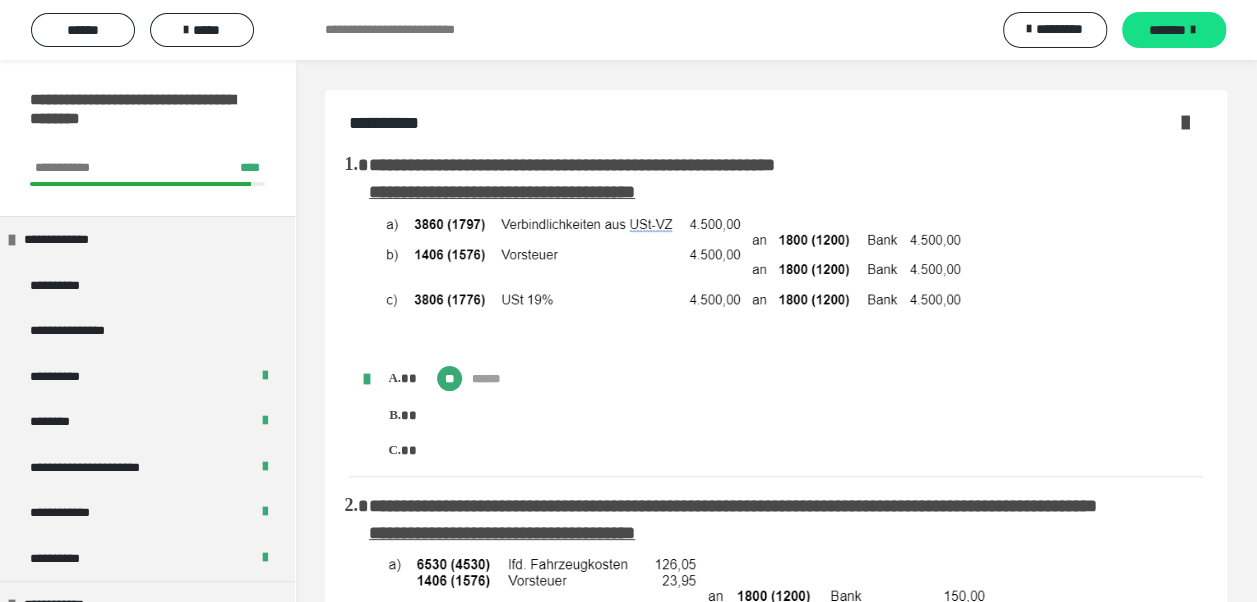 scroll, scrollTop: 0, scrollLeft: 0, axis: both 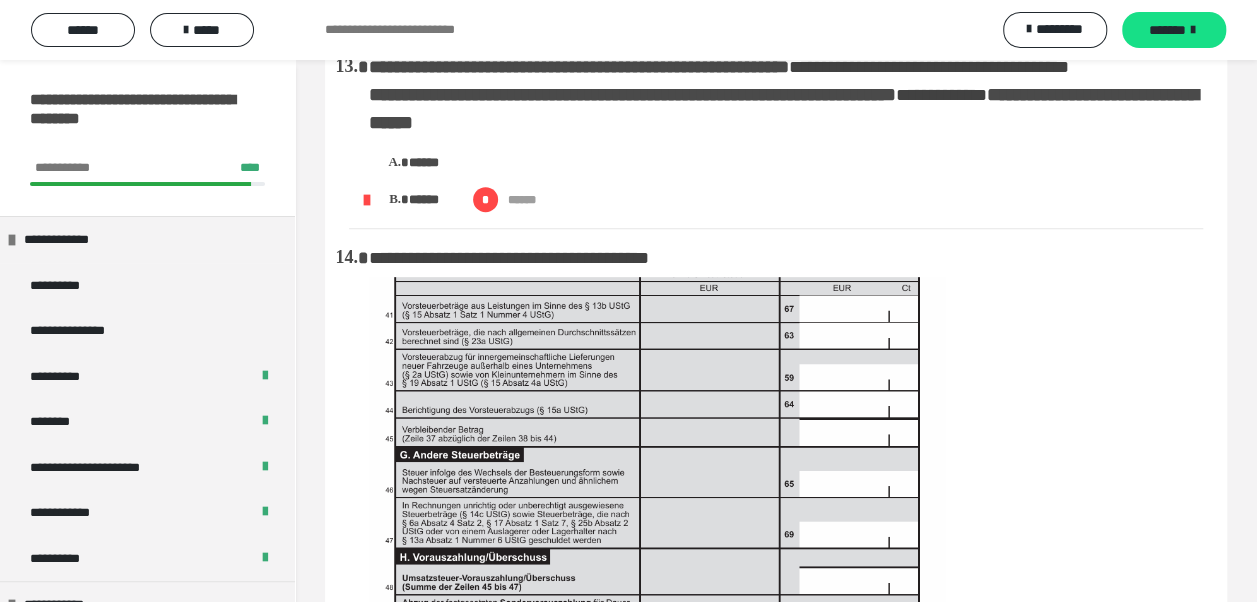drag, startPoint x: 368, startPoint y: 162, endPoint x: 757, endPoint y: 260, distance: 401.15457 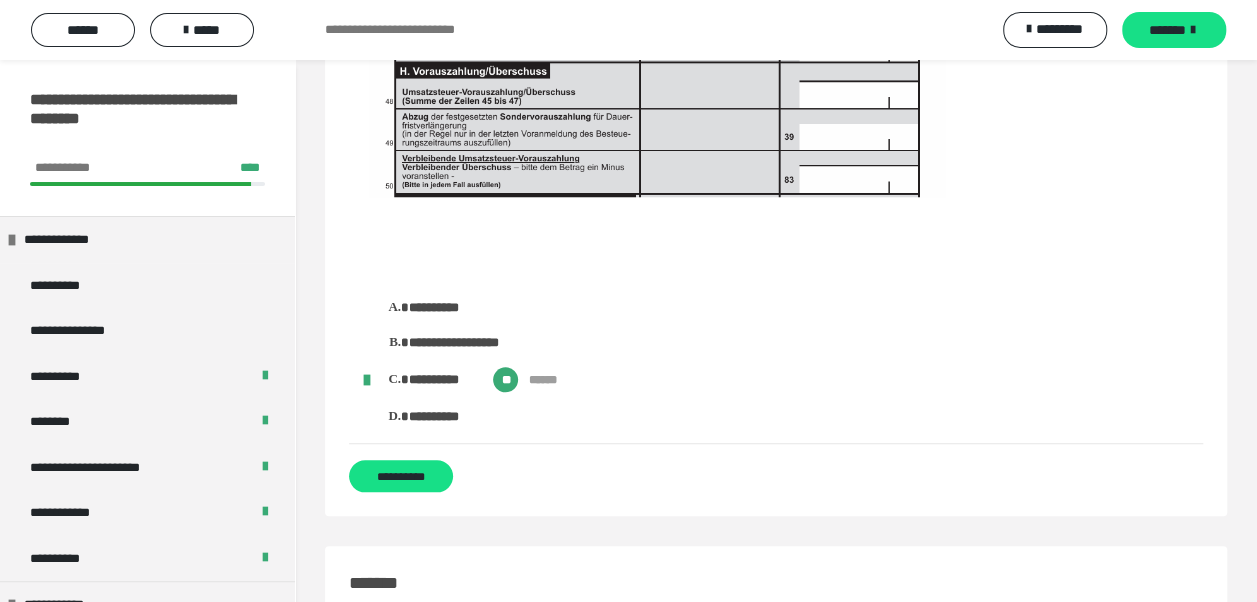 scroll, scrollTop: 4586, scrollLeft: 0, axis: vertical 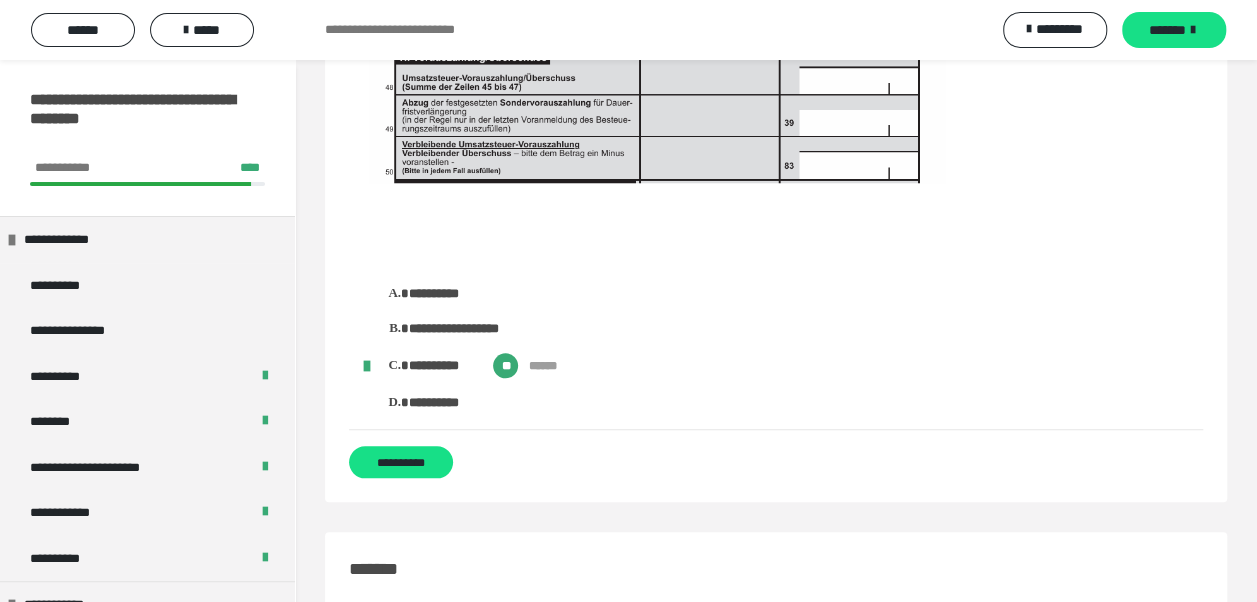 click on "**********" at bounding box center [776, -1997] 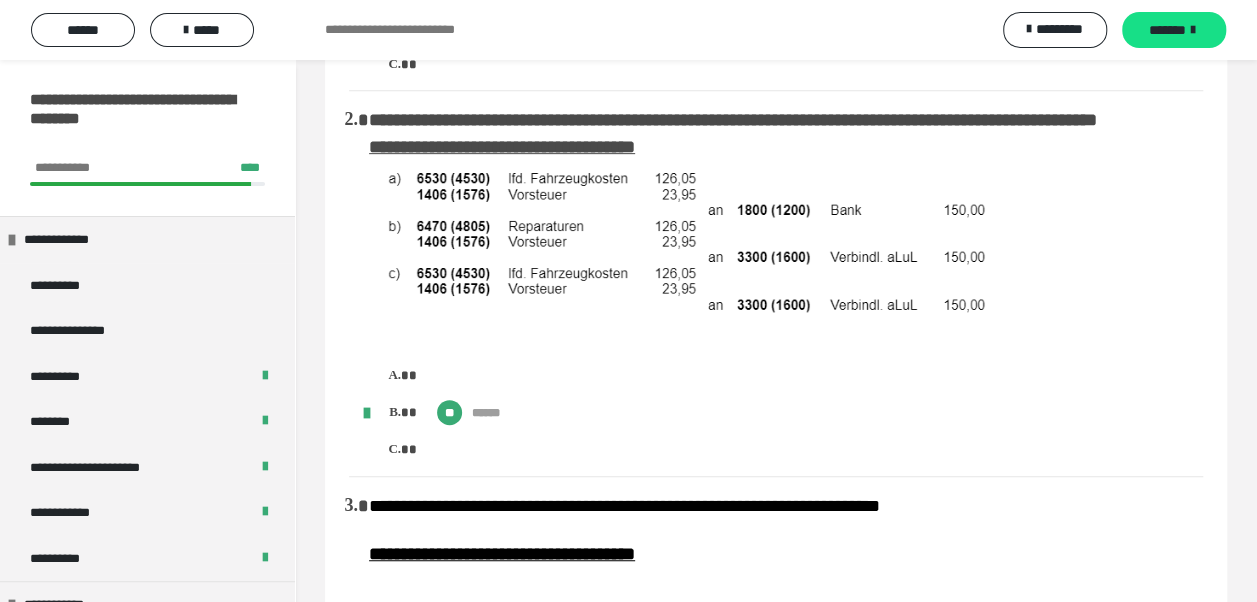 scroll, scrollTop: 0, scrollLeft: 0, axis: both 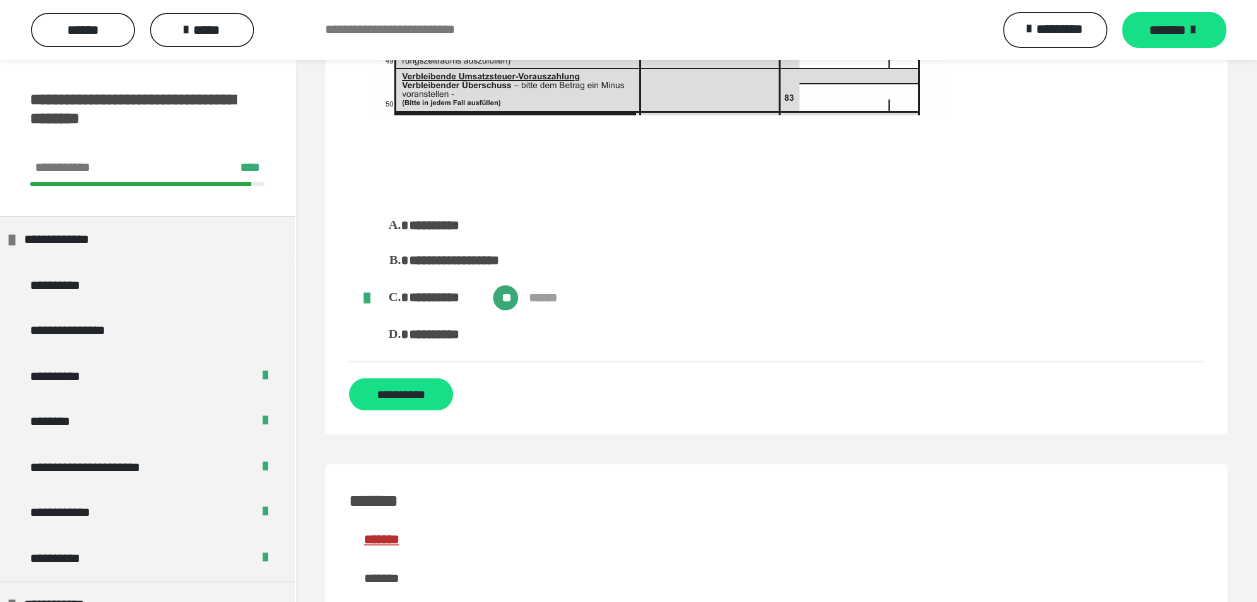 drag, startPoint x: 366, startPoint y: 164, endPoint x: 638, endPoint y: 400, distance: 360.11108 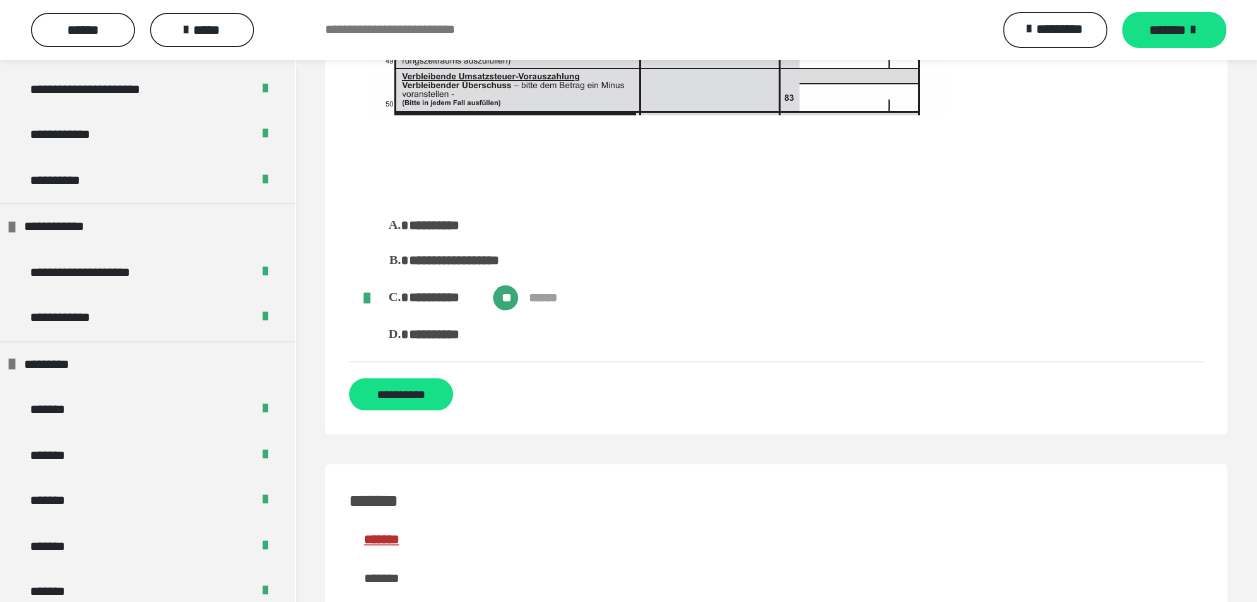 scroll, scrollTop: 400, scrollLeft: 0, axis: vertical 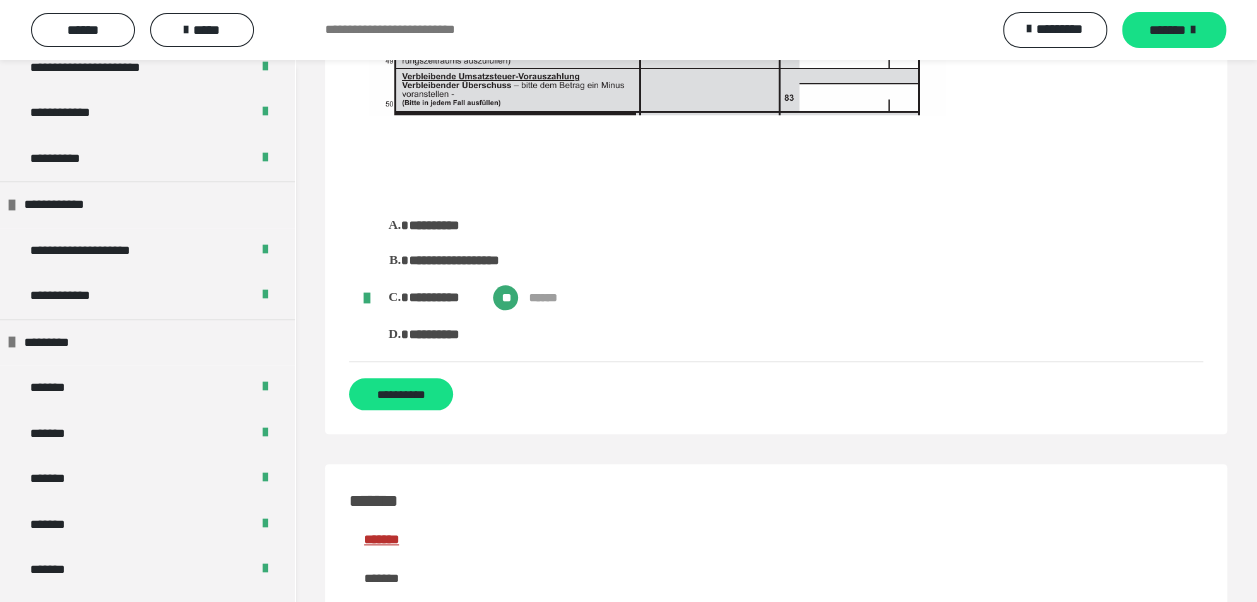 click on "**********" at bounding box center [776, -2065] 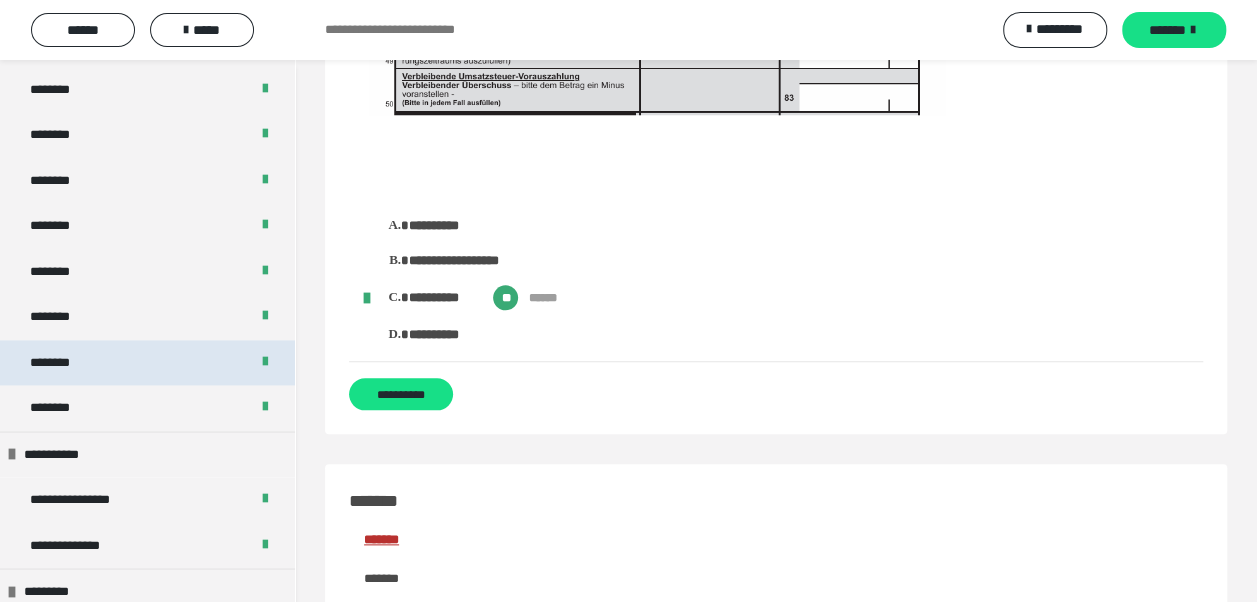 scroll, scrollTop: 1000, scrollLeft: 0, axis: vertical 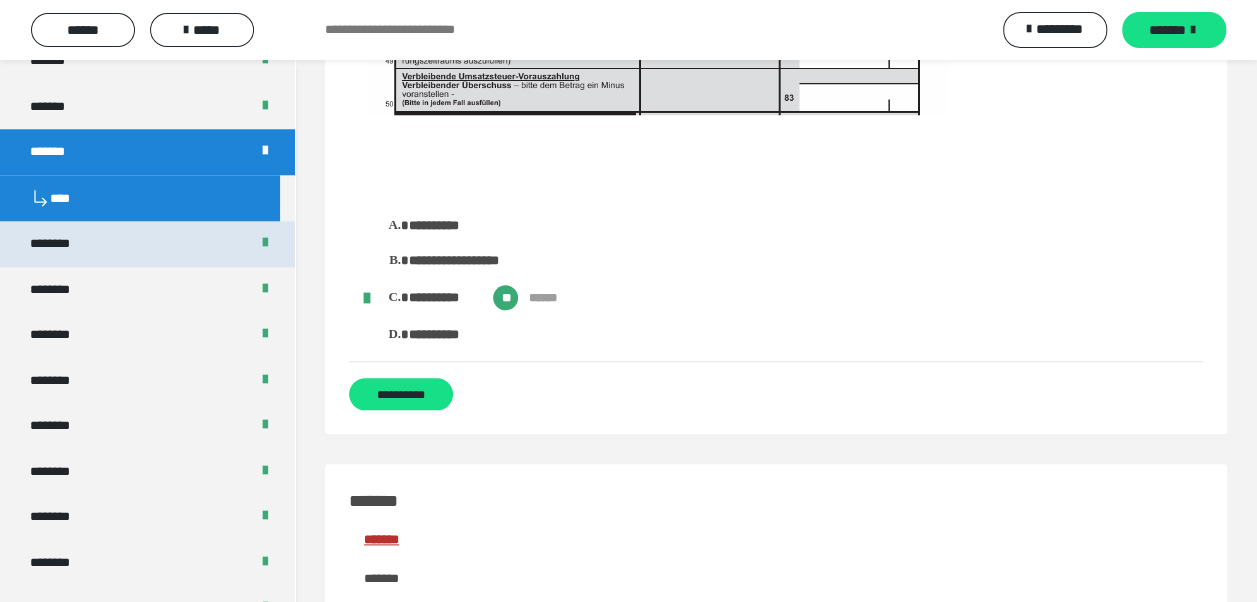 click on "********" at bounding box center [147, 244] 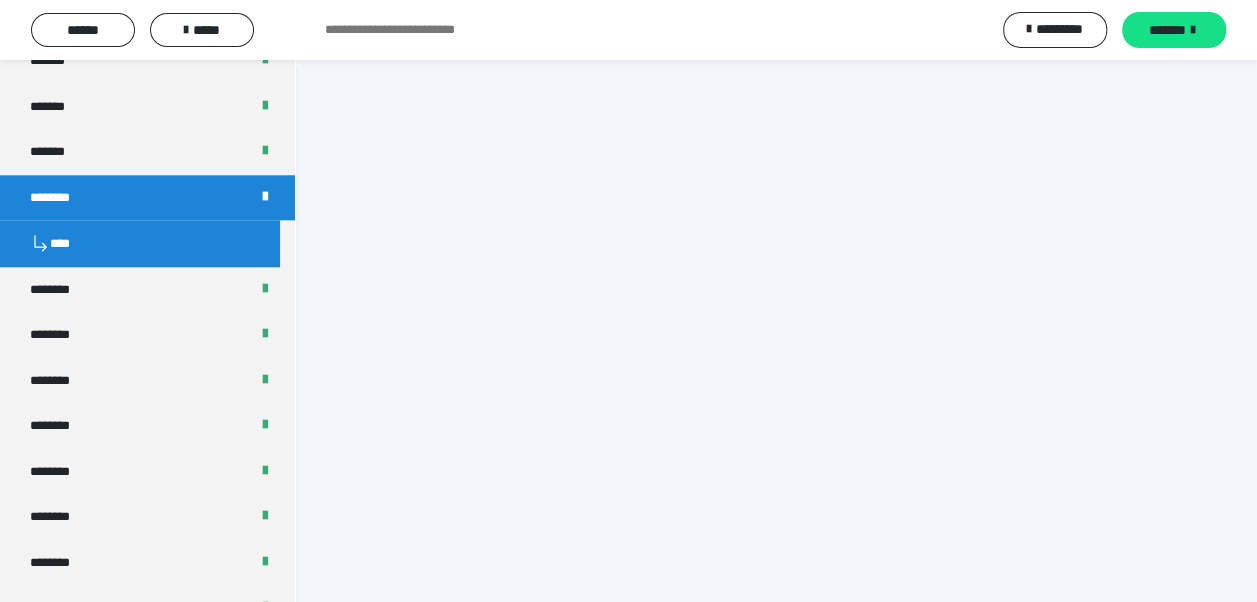 scroll, scrollTop: 0, scrollLeft: 0, axis: both 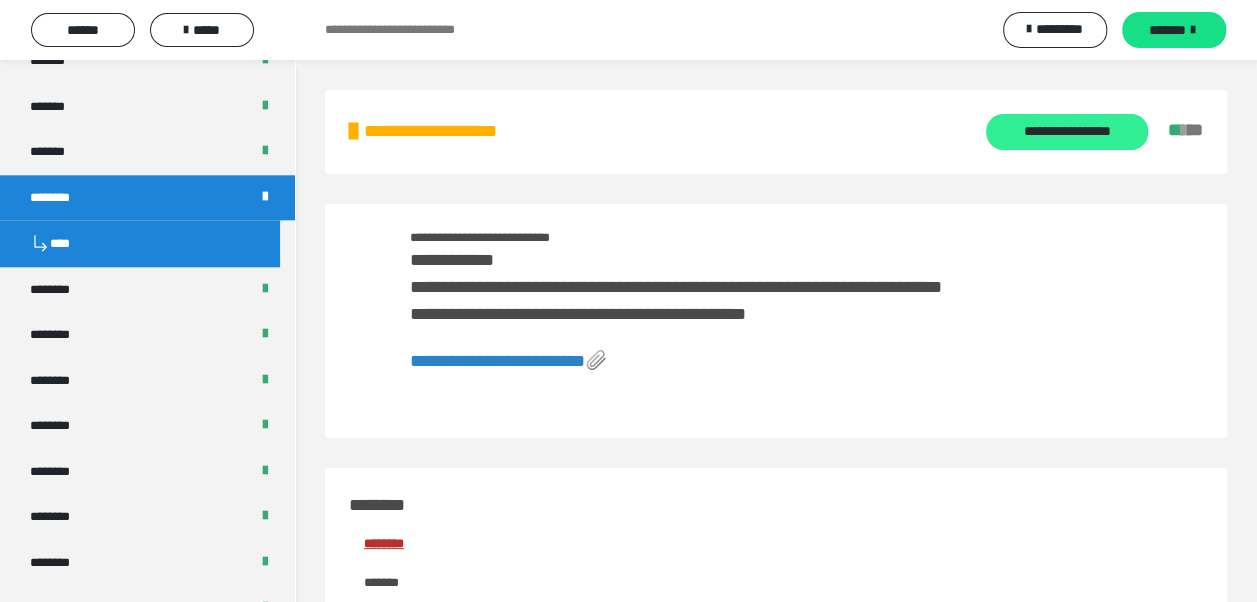 click on "**********" at bounding box center (1066, 132) 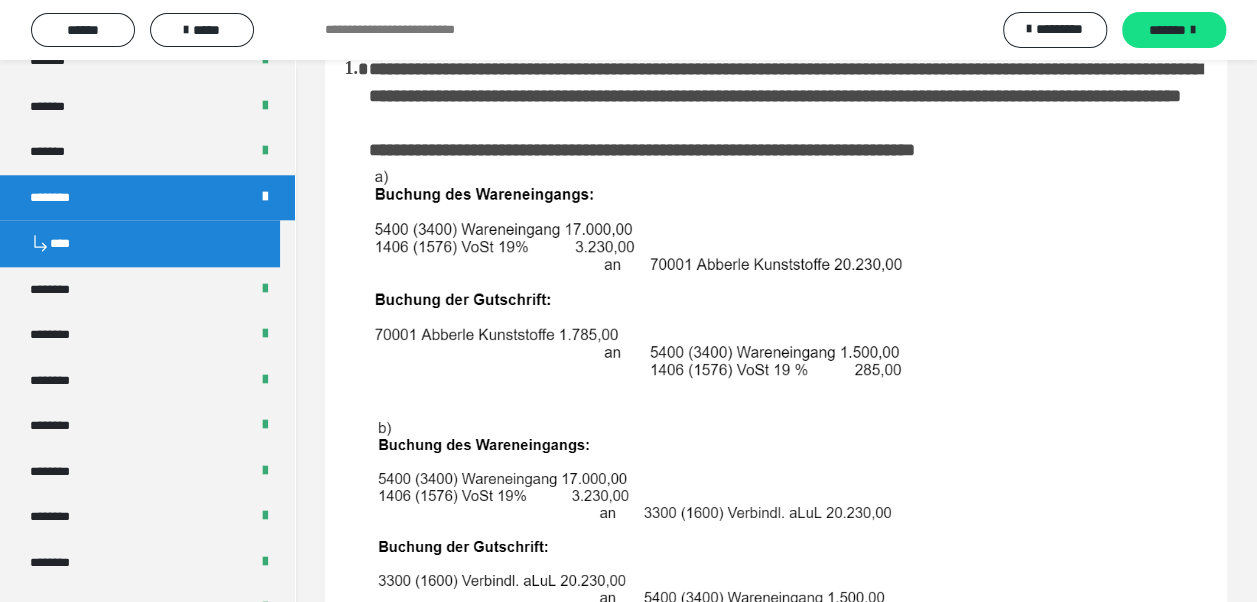 scroll, scrollTop: 0, scrollLeft: 0, axis: both 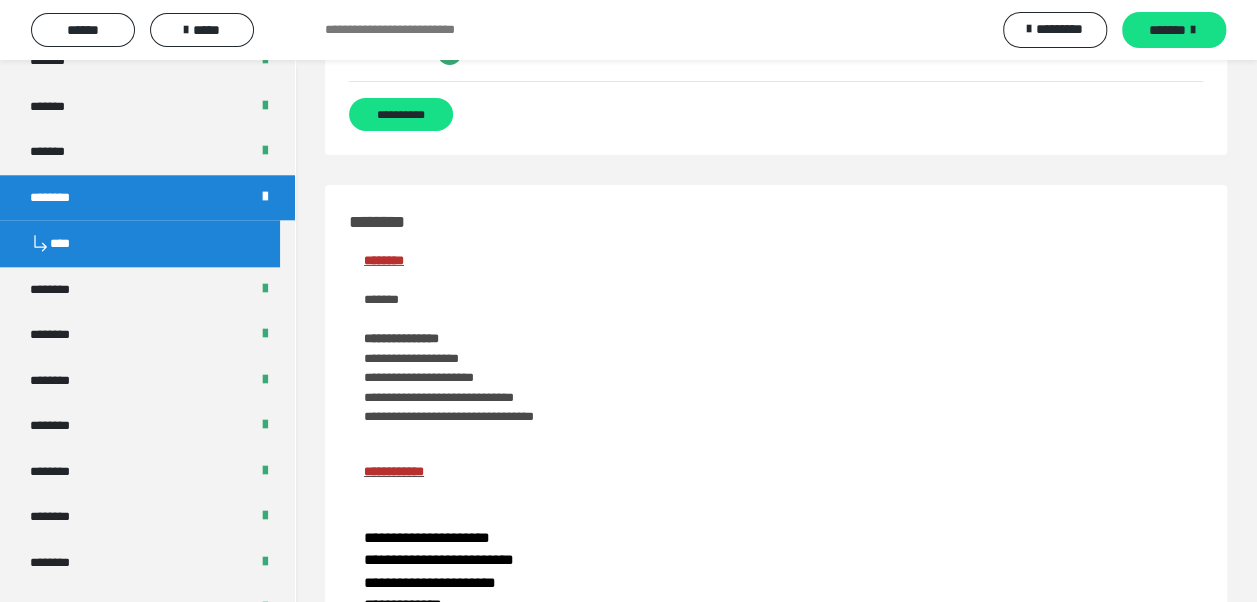 drag, startPoint x: 370, startPoint y: 170, endPoint x: 633, endPoint y: 141, distance: 264.59402 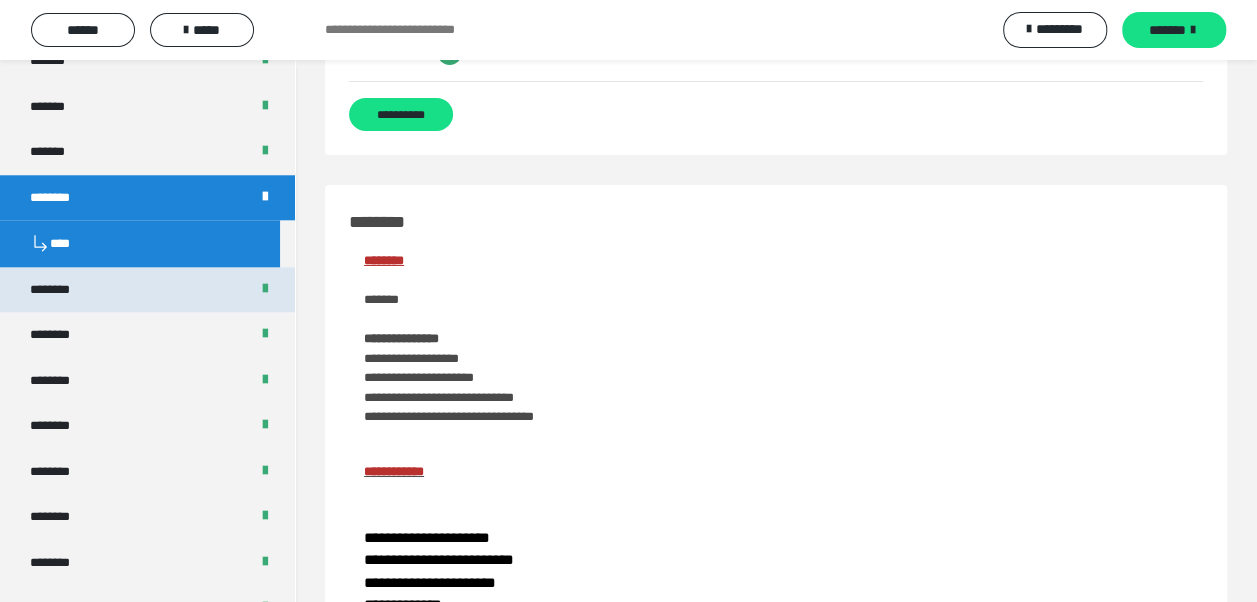 click on "********" at bounding box center (147, 290) 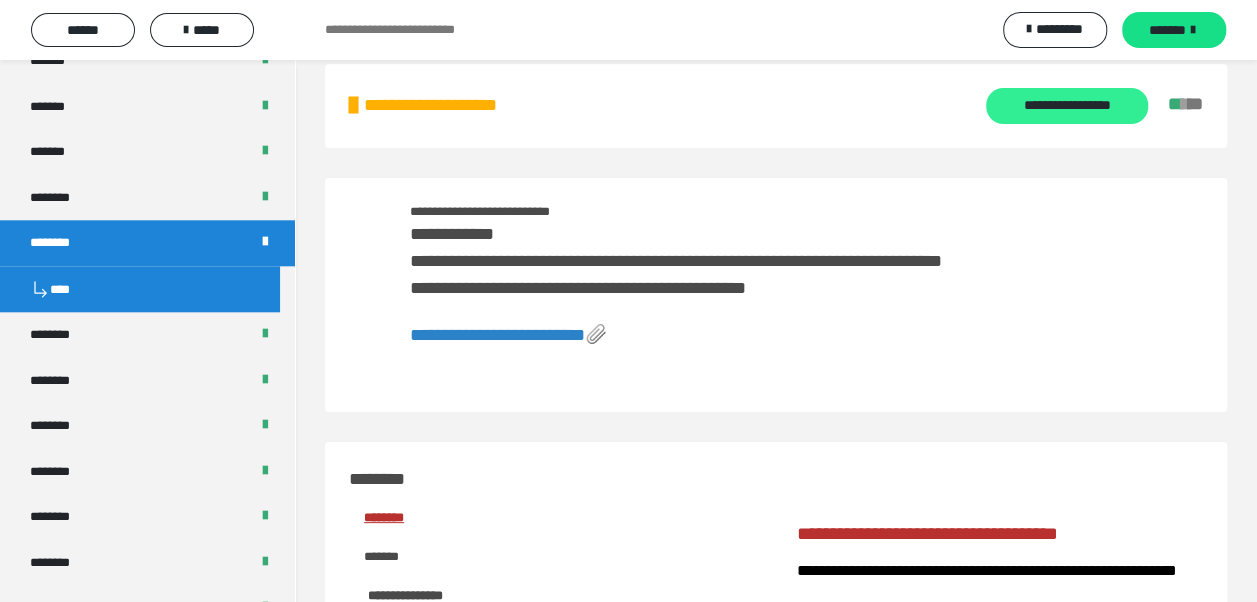scroll, scrollTop: 0, scrollLeft: 0, axis: both 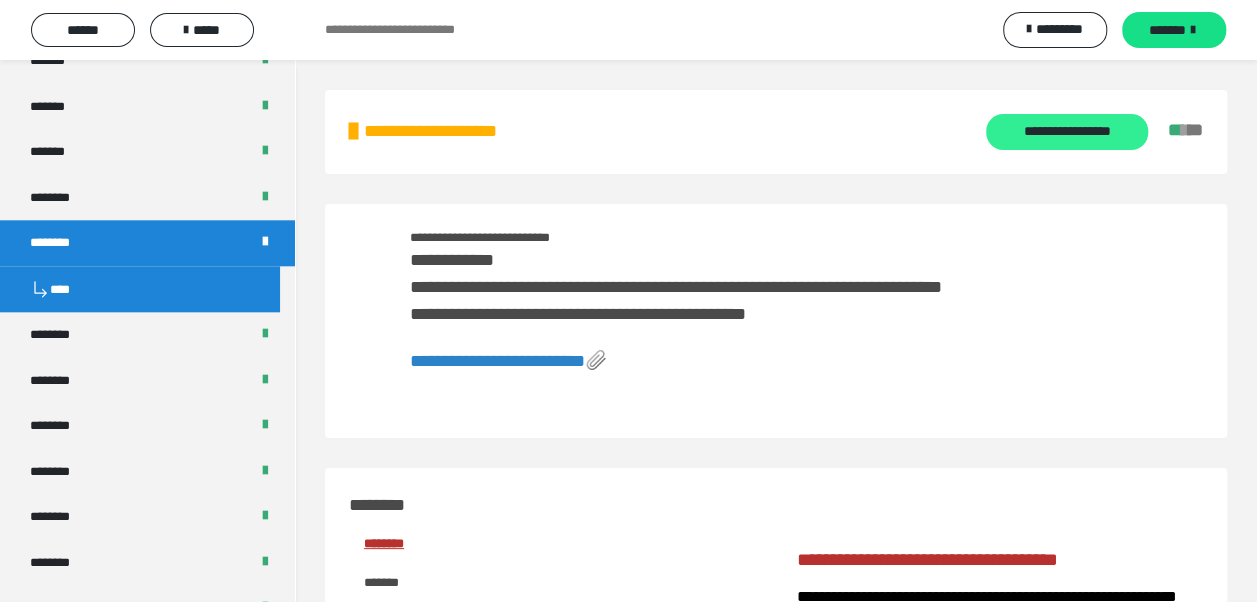 click on "**********" at bounding box center (1066, 132) 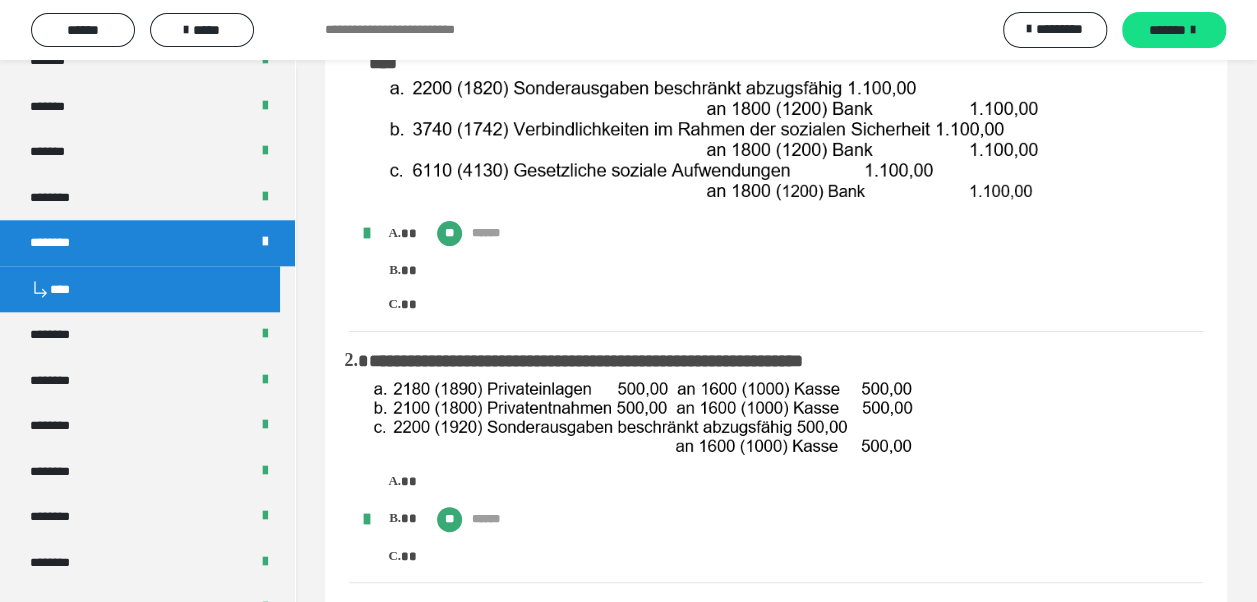 scroll, scrollTop: 0, scrollLeft: 0, axis: both 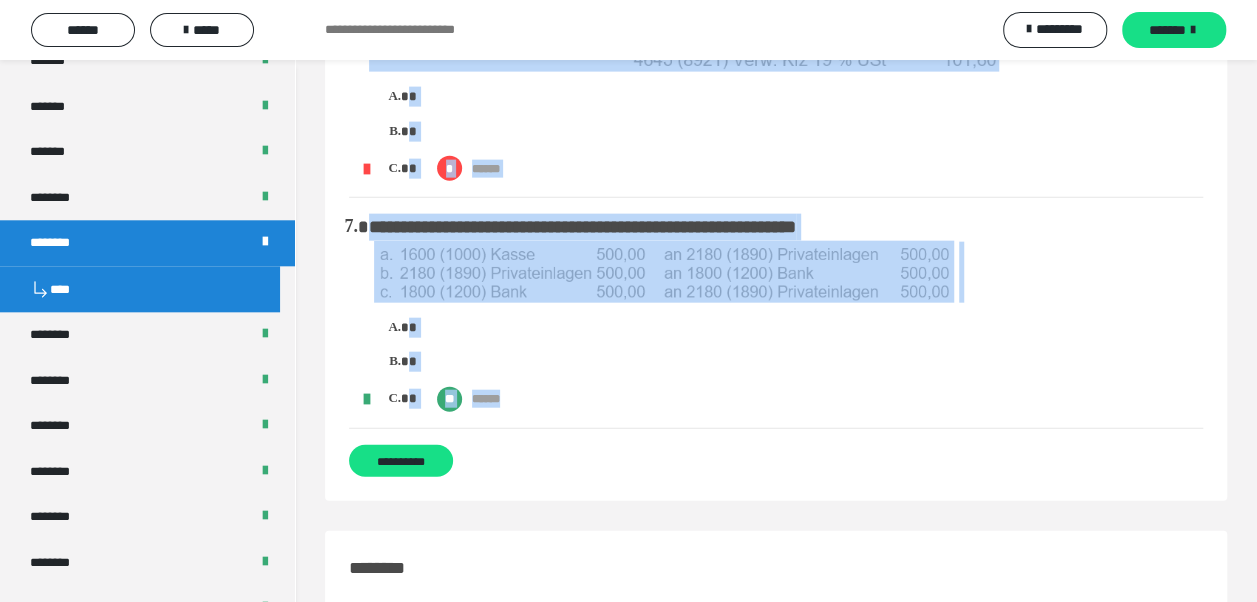 drag, startPoint x: 369, startPoint y: 163, endPoint x: 586, endPoint y: 394, distance: 316.93848 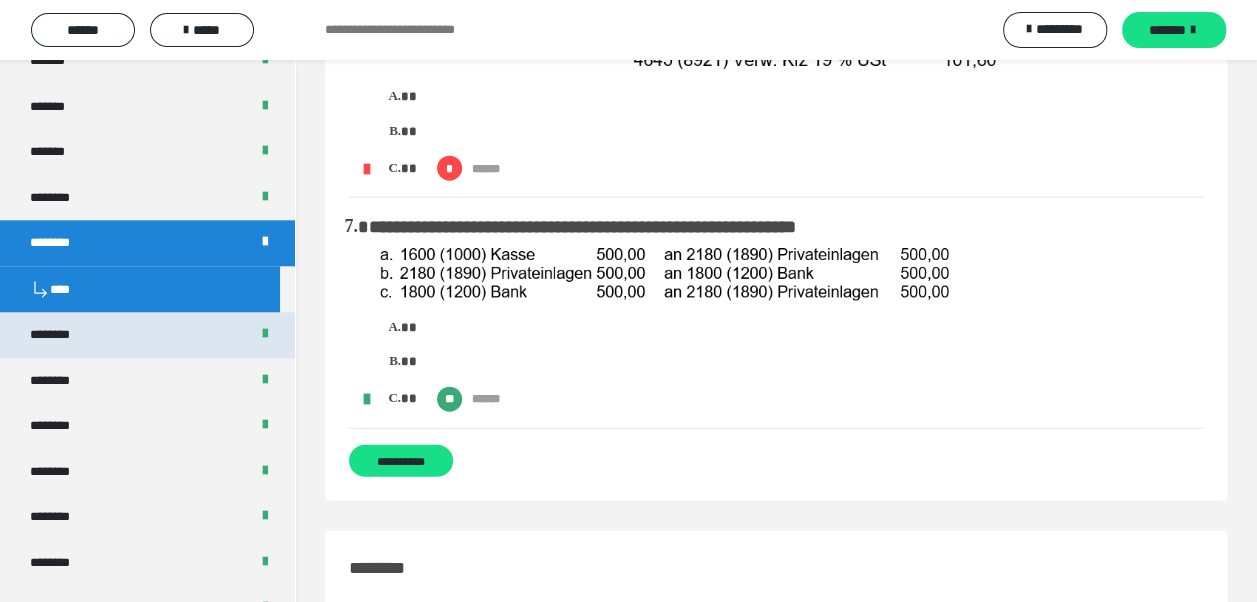 click on "********" at bounding box center (147, 335) 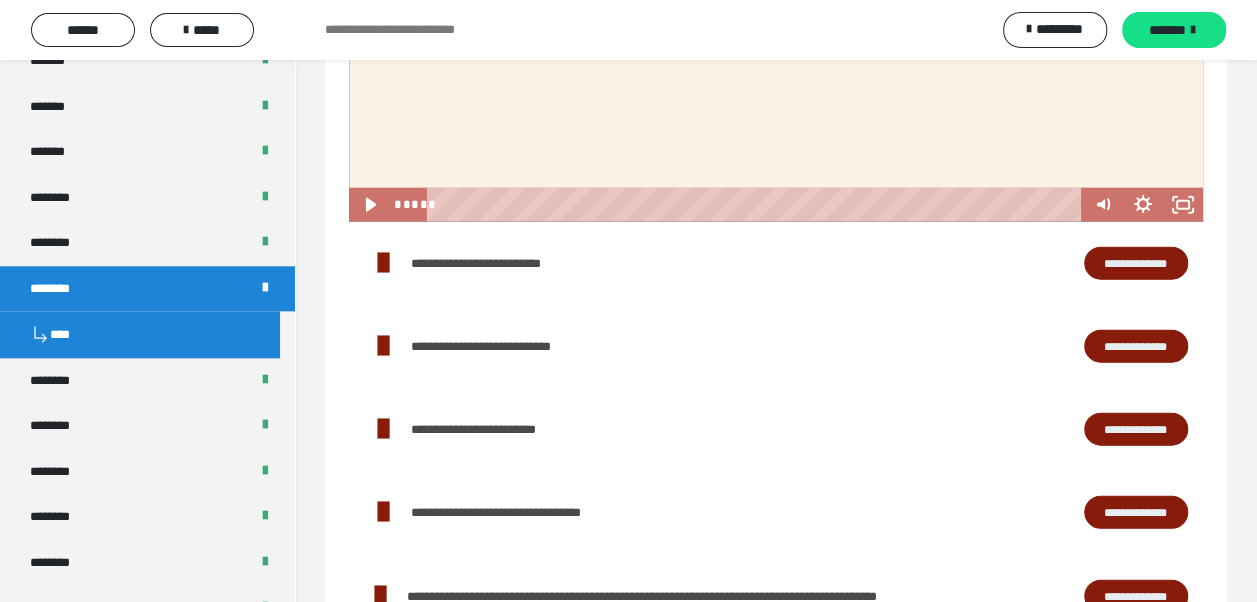scroll, scrollTop: 0, scrollLeft: 0, axis: both 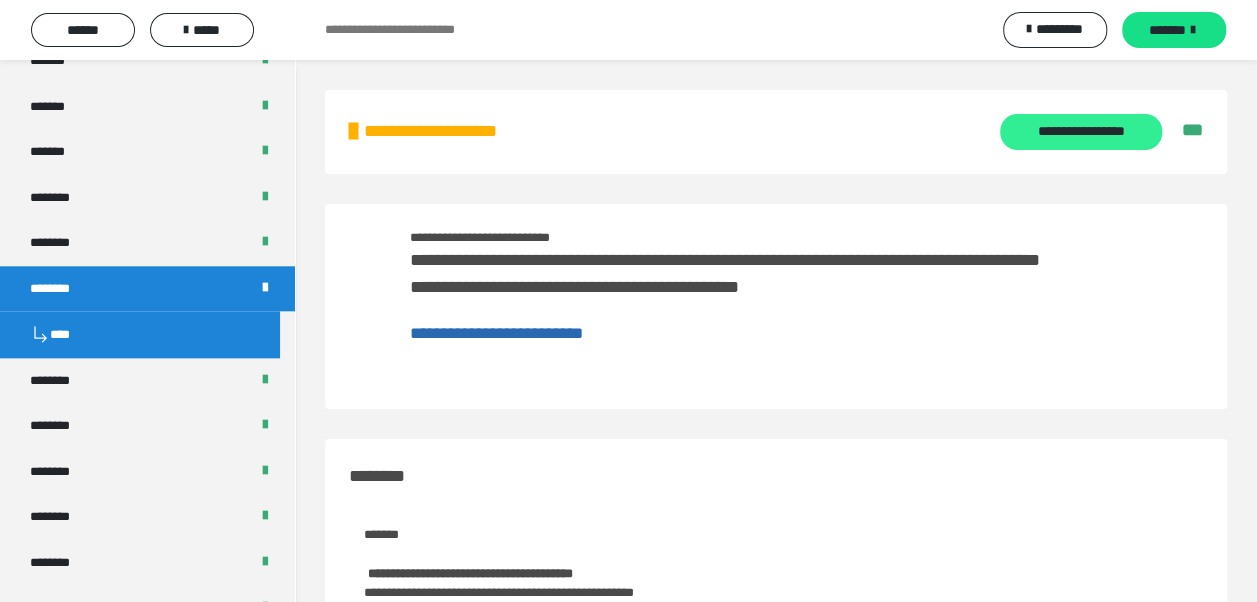 click on "**********" at bounding box center [1080, 132] 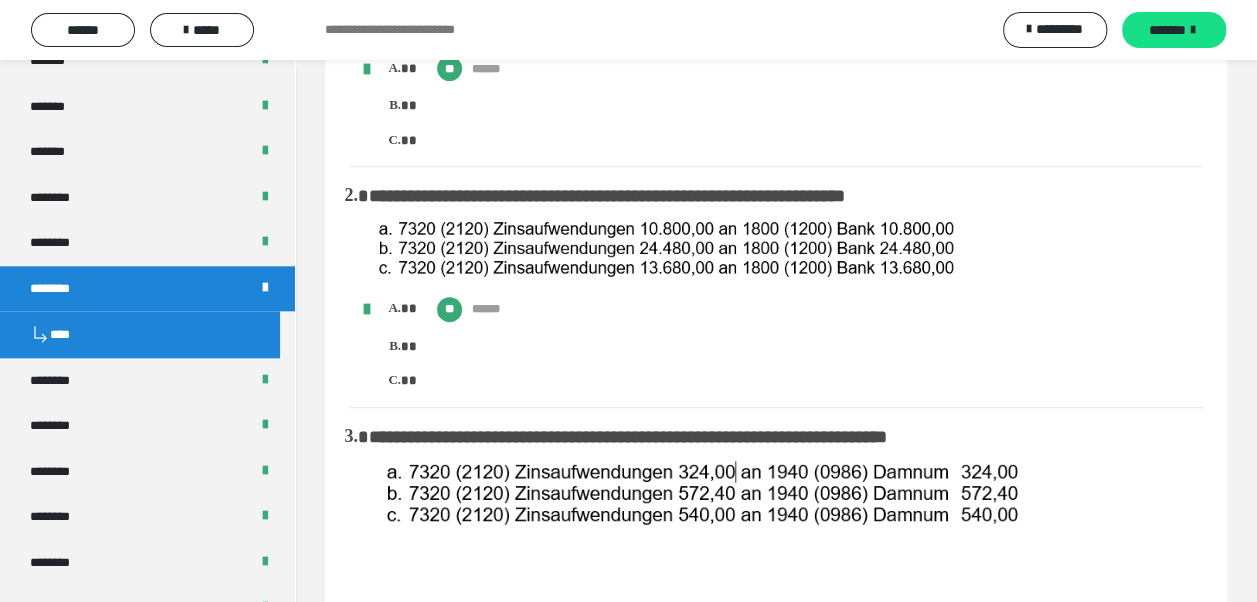 scroll, scrollTop: 0, scrollLeft: 0, axis: both 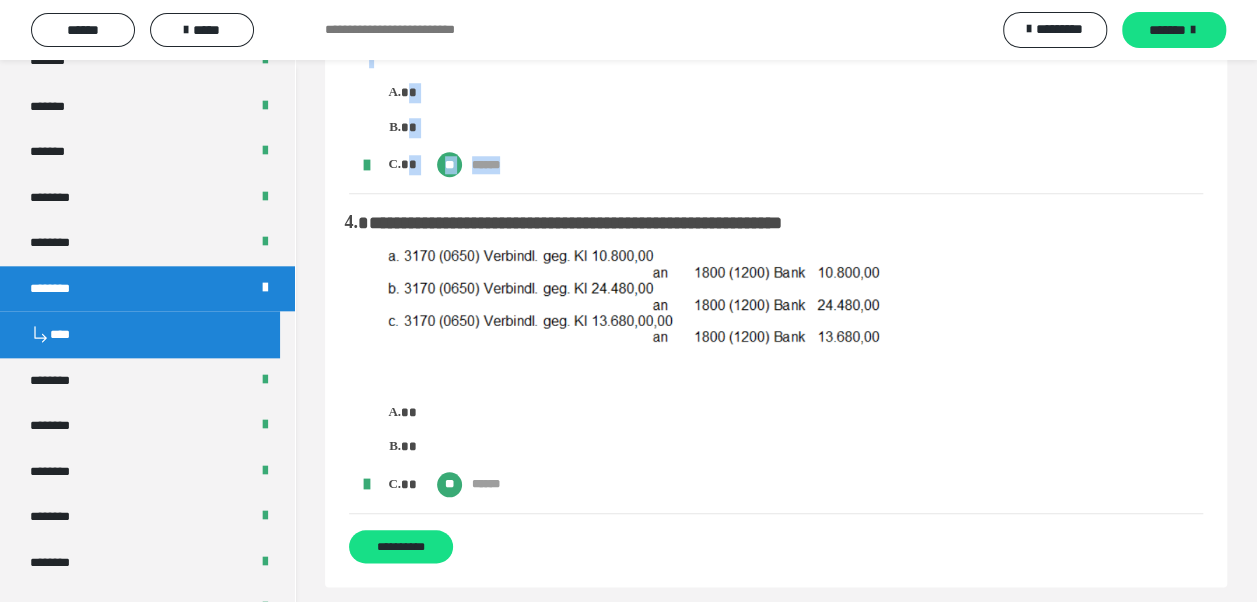 drag, startPoint x: 370, startPoint y: 155, endPoint x: 566, endPoint y: 503, distance: 399.39954 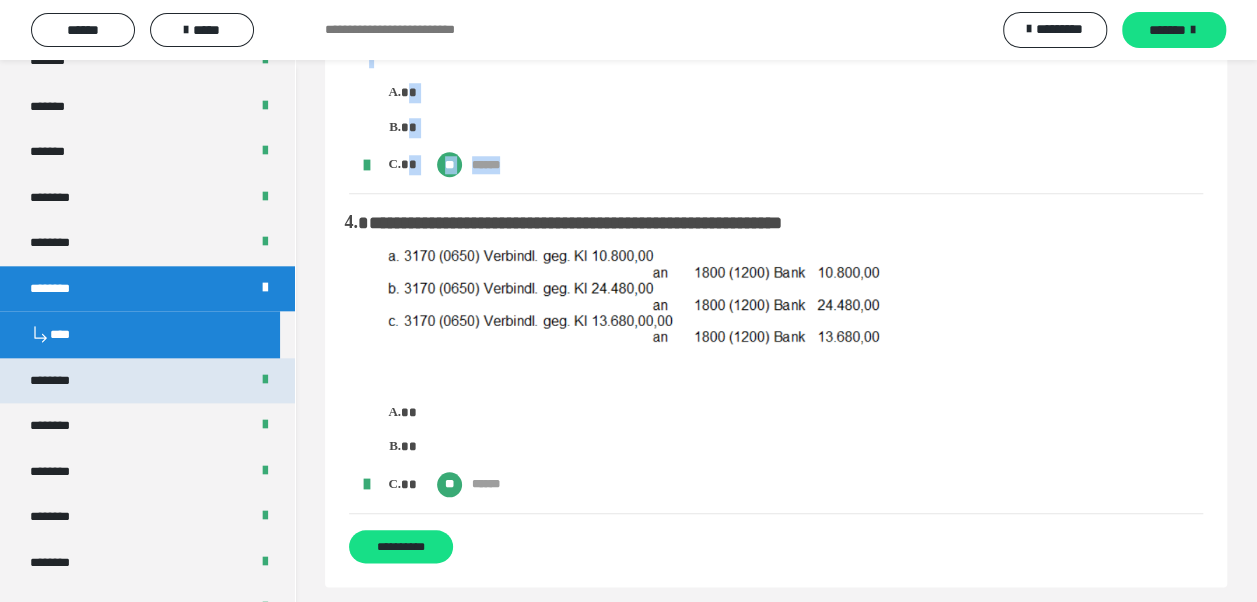 click on "********" at bounding box center [147, 381] 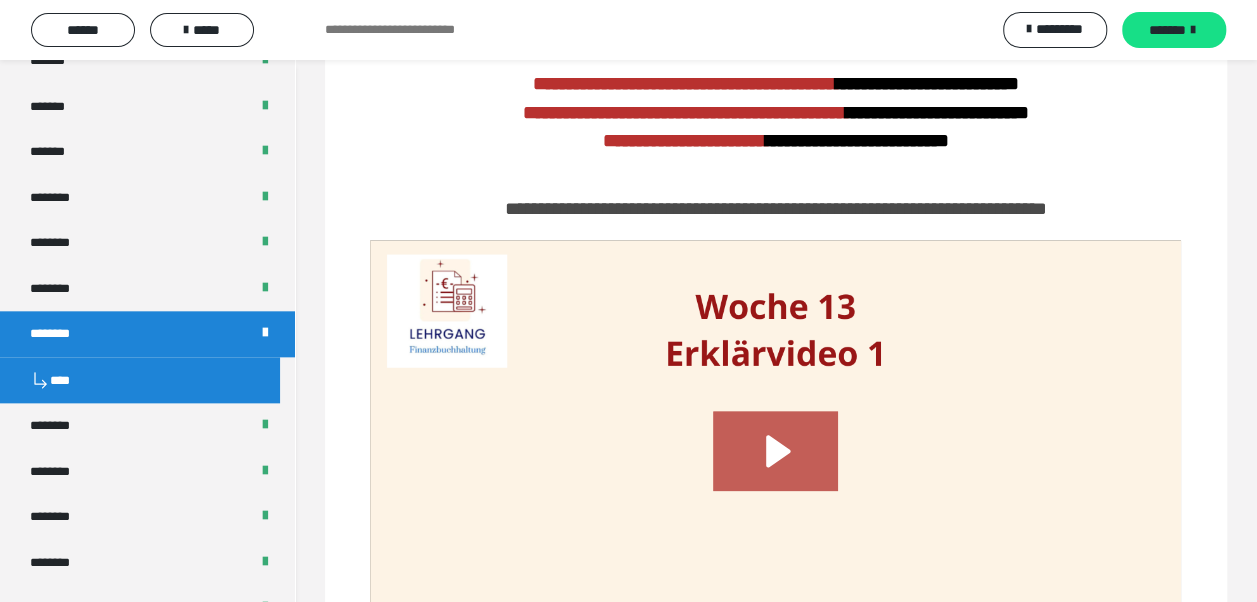 scroll, scrollTop: 0, scrollLeft: 0, axis: both 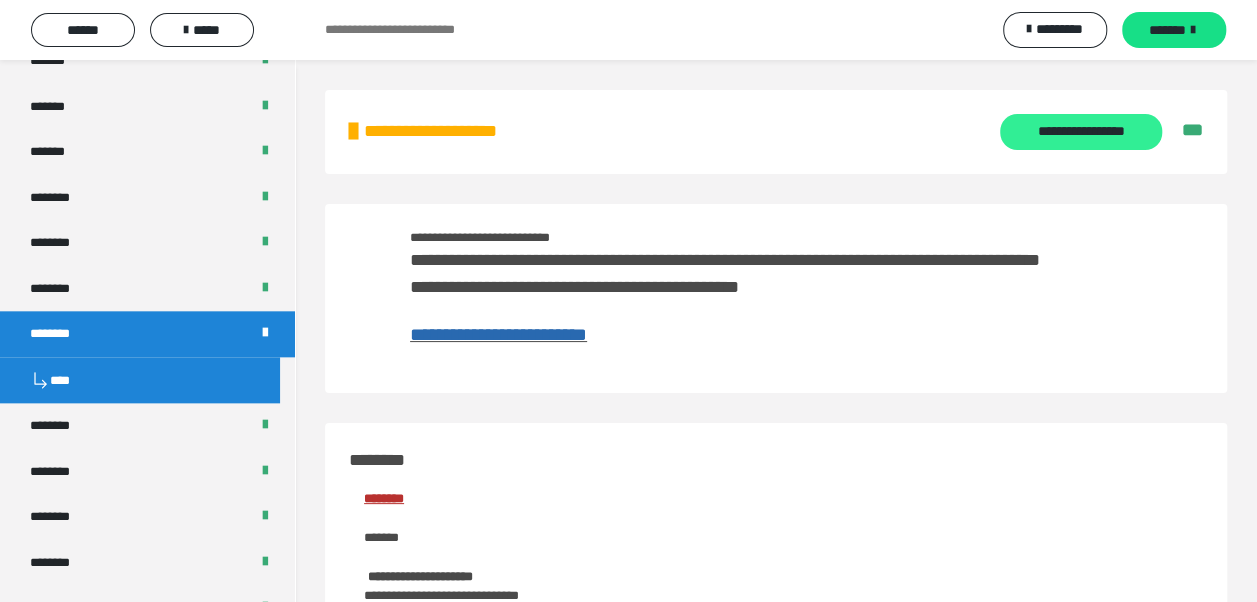 click on "**********" at bounding box center (1080, 132) 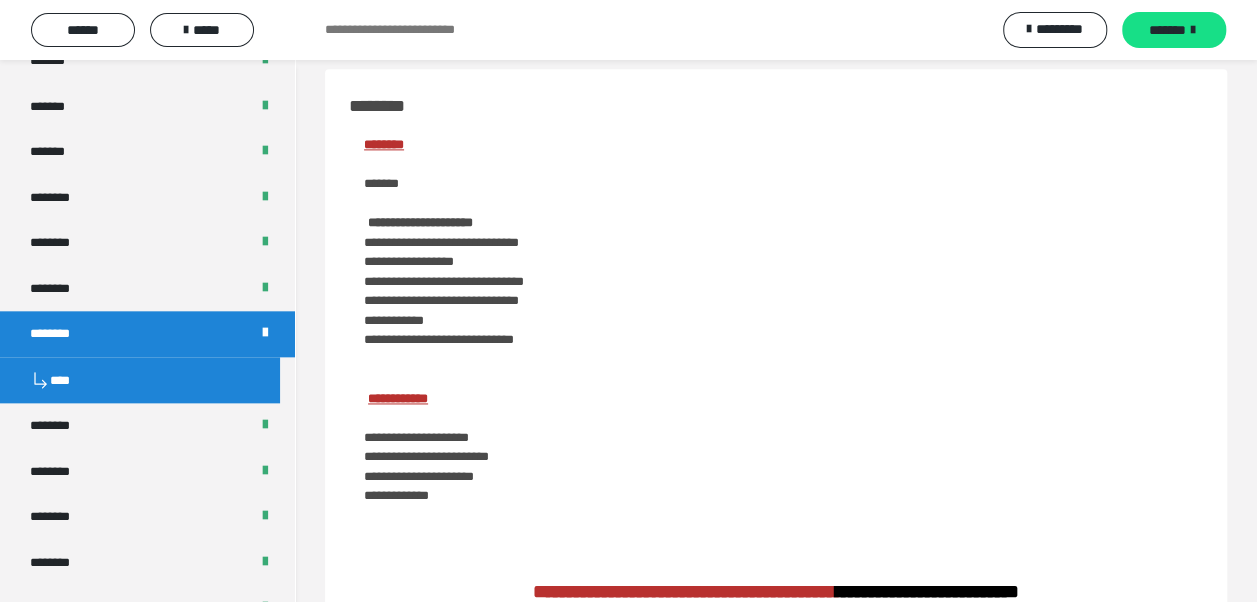 scroll, scrollTop: 1200, scrollLeft: 0, axis: vertical 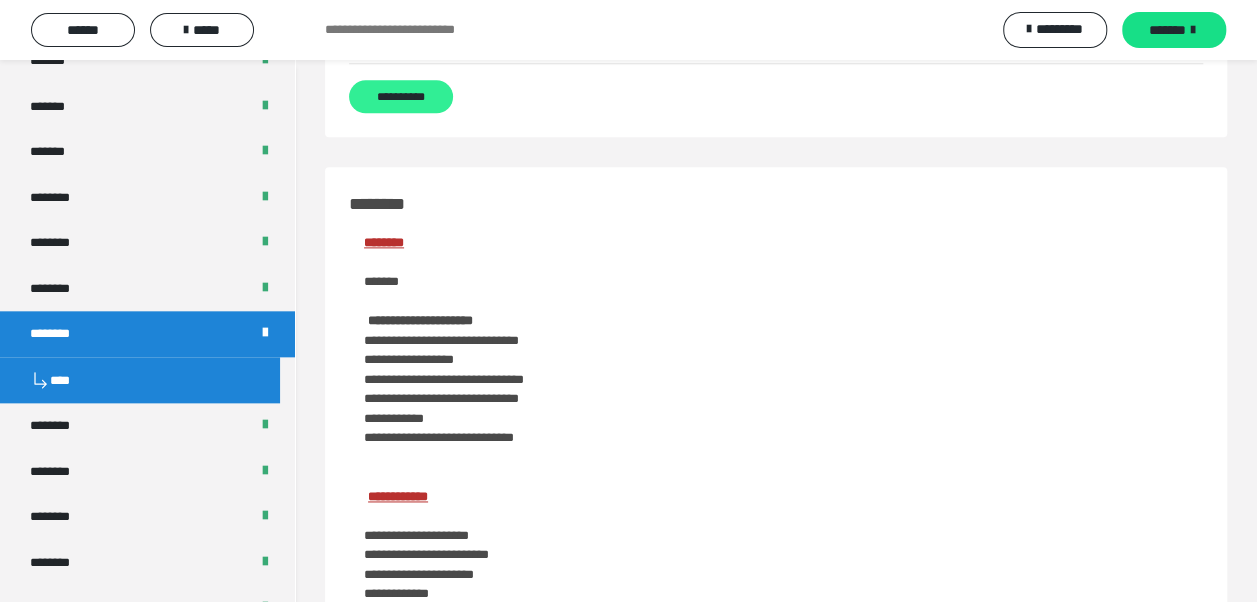 click on "**********" at bounding box center (401, 96) 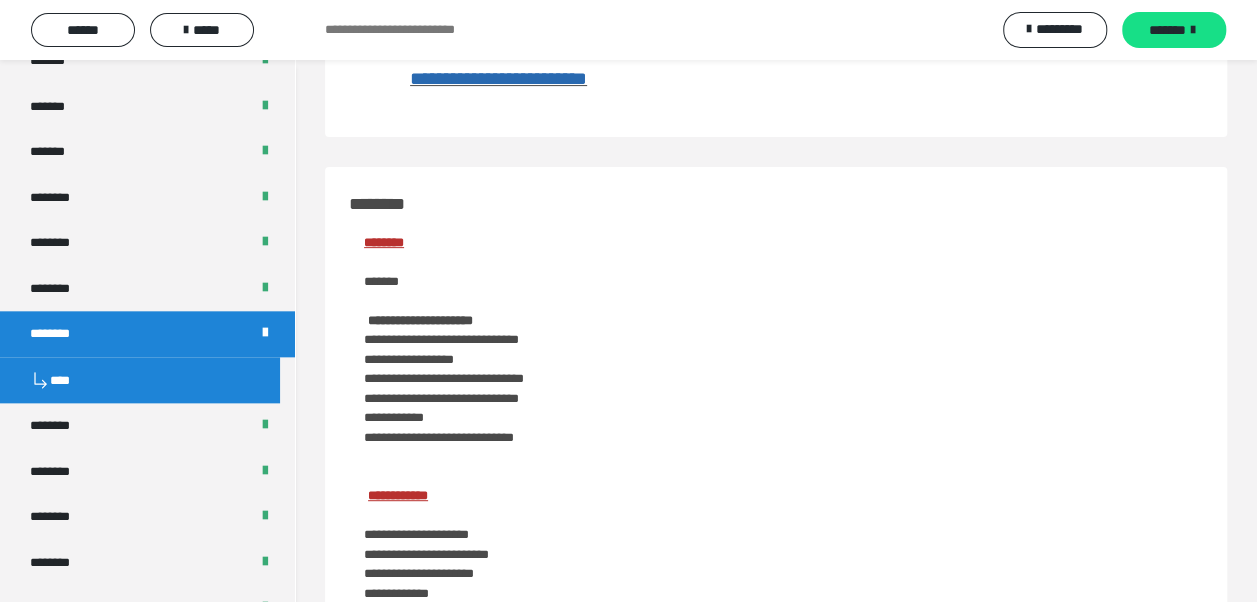click on "**********" at bounding box center [498, 78] 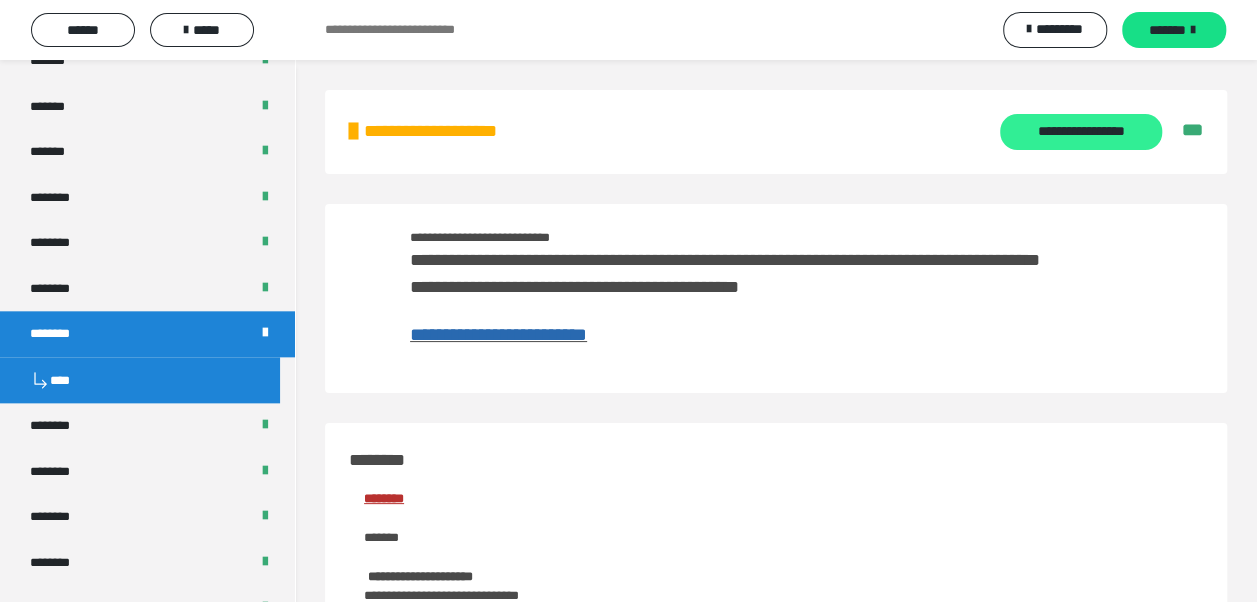 click on "**********" at bounding box center [1080, 132] 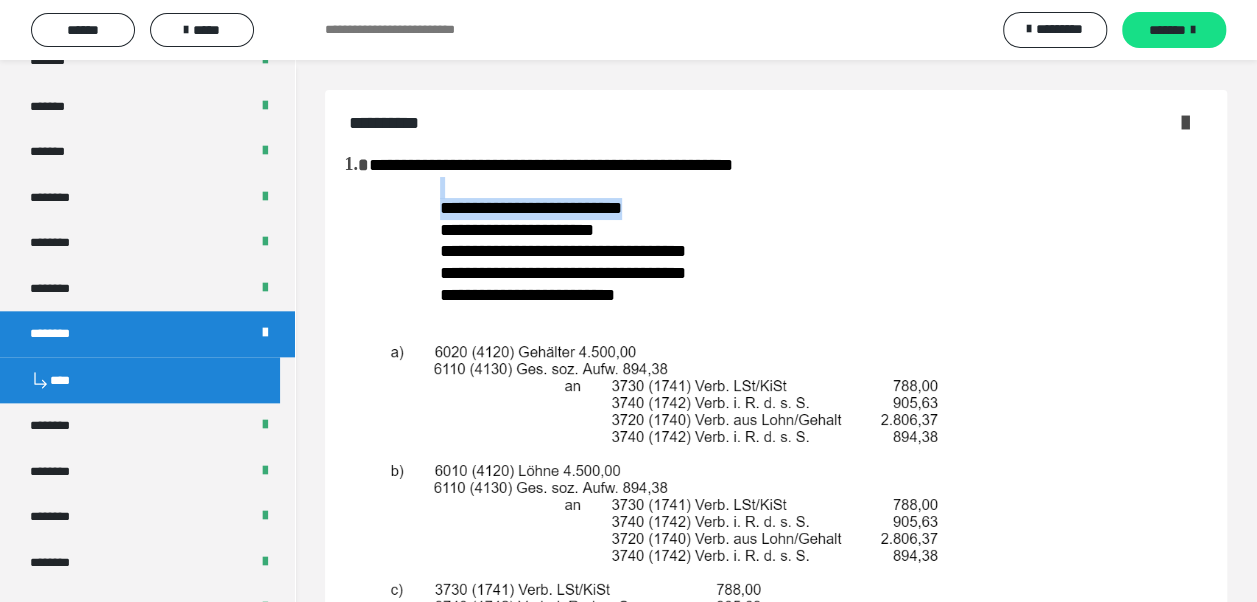 drag, startPoint x: 429, startPoint y: 194, endPoint x: 442, endPoint y: 228, distance: 36.40055 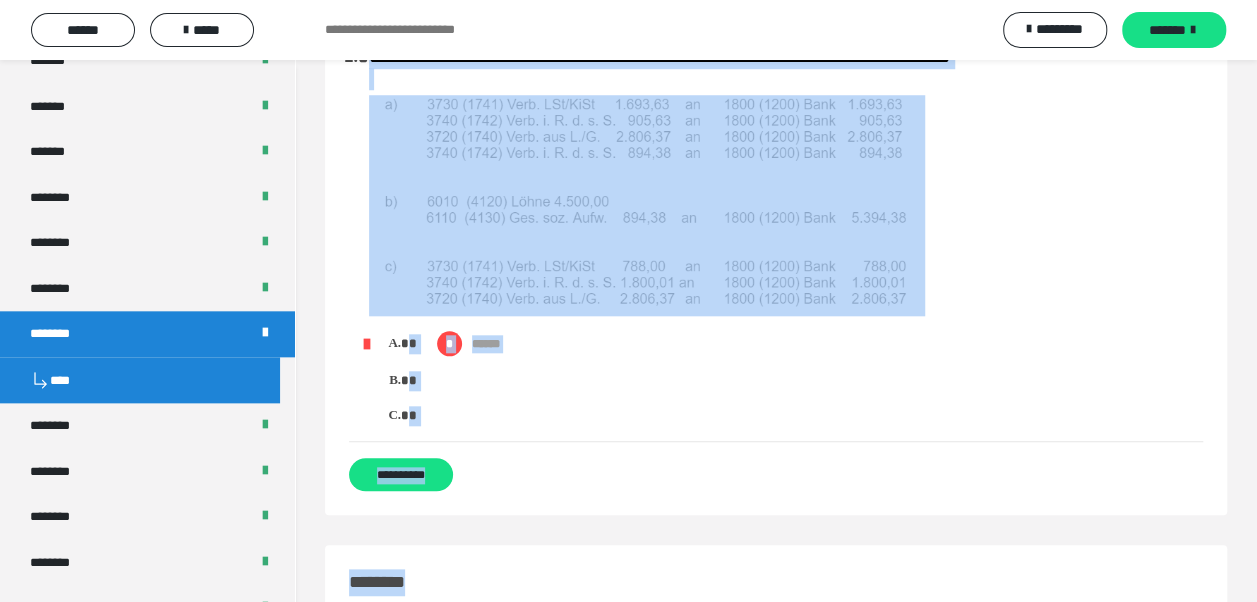 scroll, scrollTop: 958, scrollLeft: 0, axis: vertical 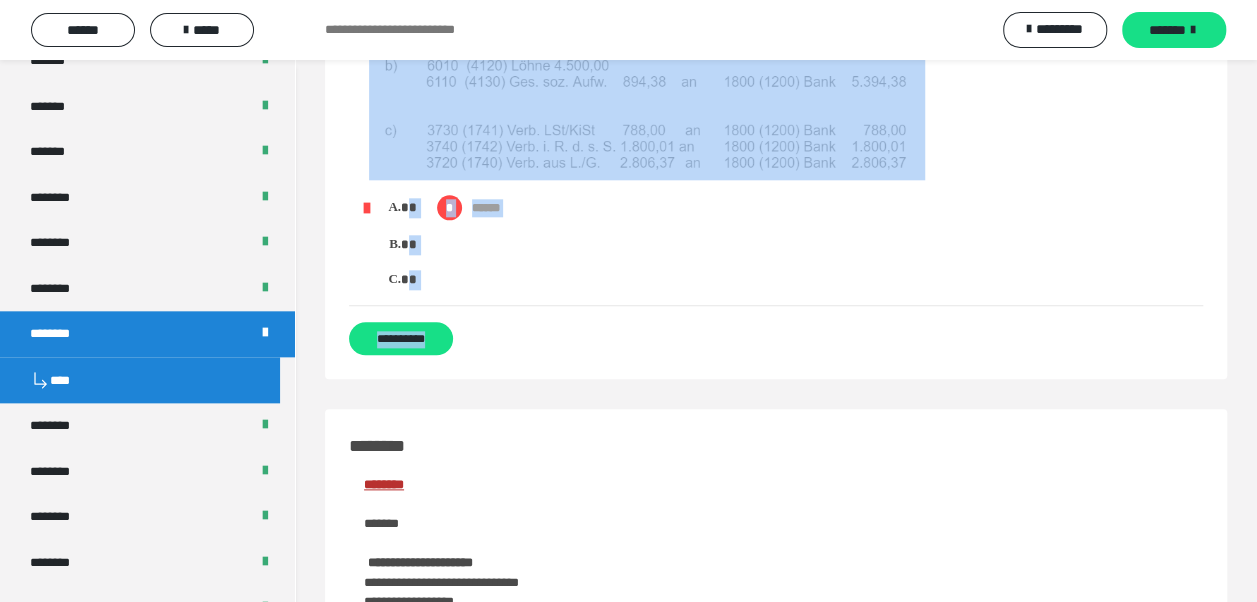 drag, startPoint x: 368, startPoint y: 164, endPoint x: 691, endPoint y: 313, distance: 355.71057 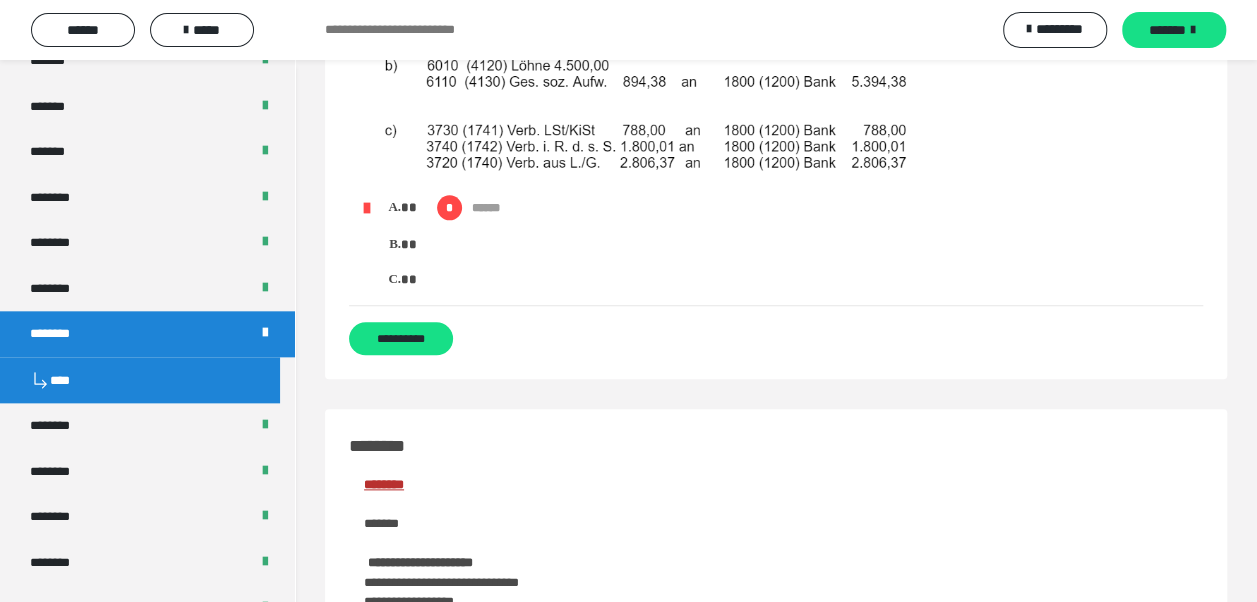 click on "**********" at bounding box center (776, -245) 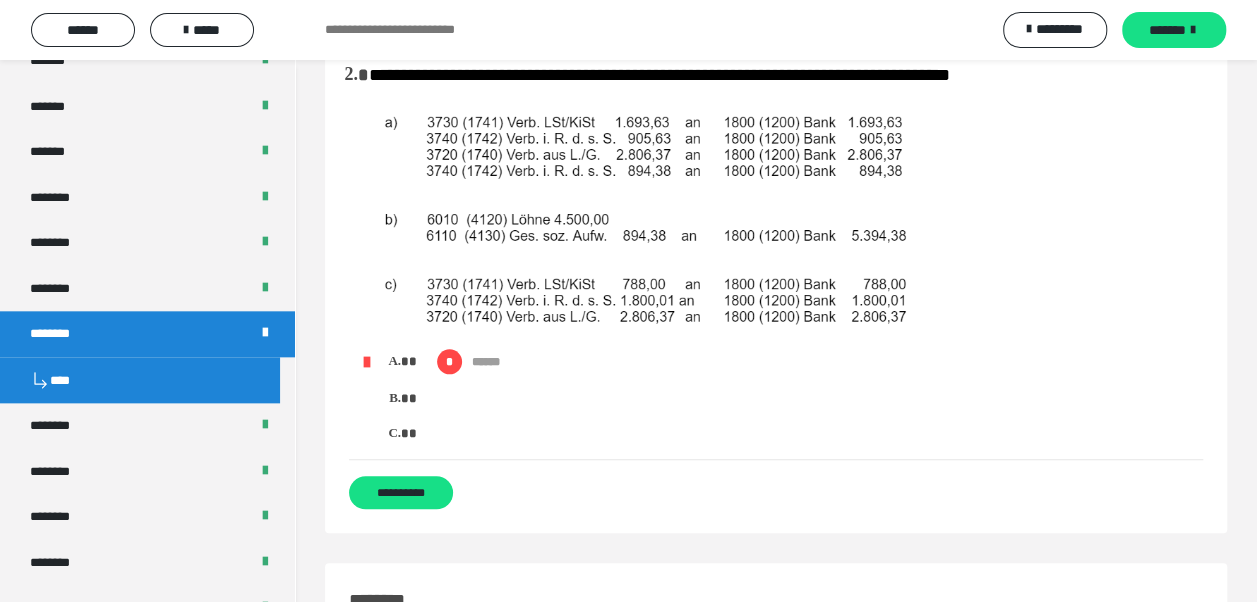 scroll, scrollTop: 958, scrollLeft: 0, axis: vertical 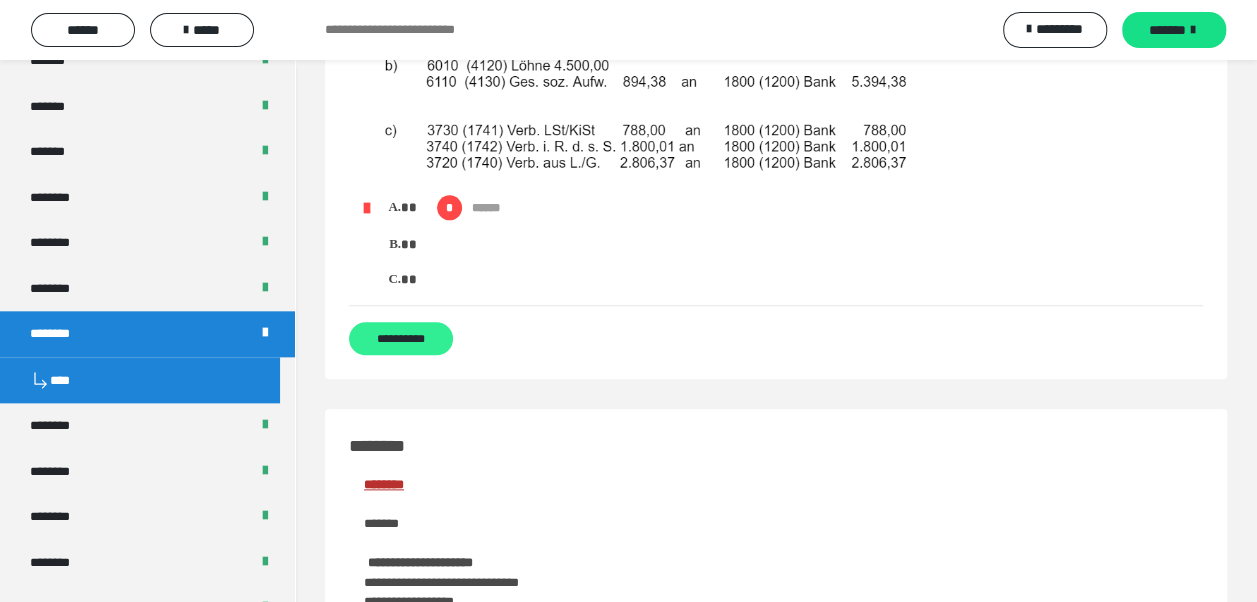 click on "**********" at bounding box center [401, 338] 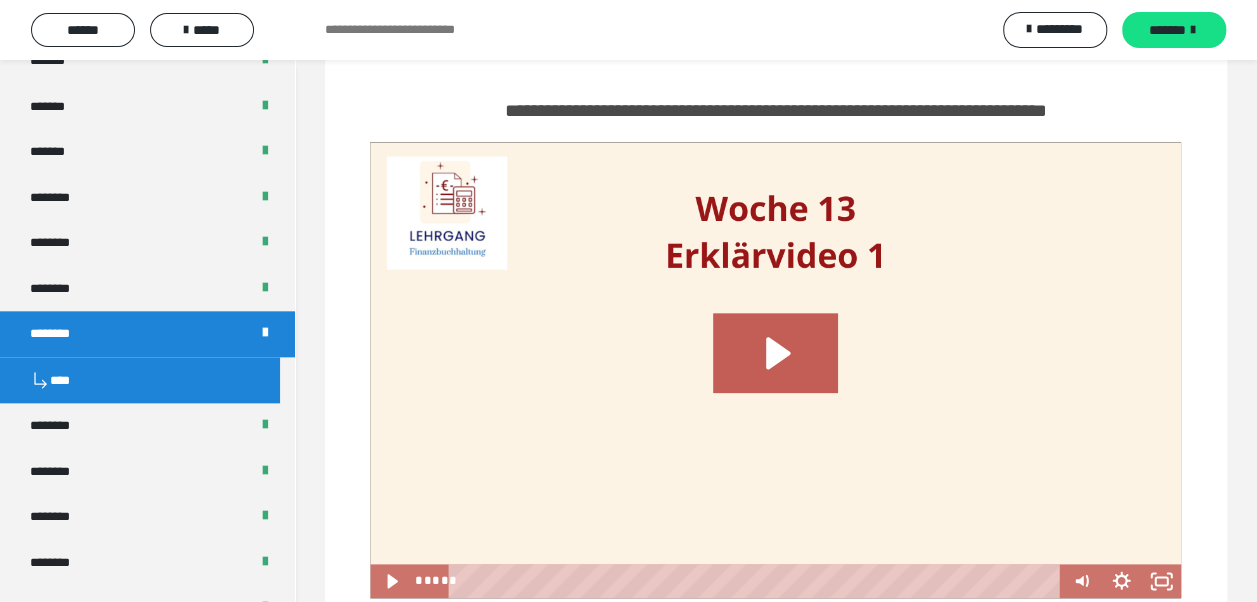 scroll, scrollTop: 14, scrollLeft: 0, axis: vertical 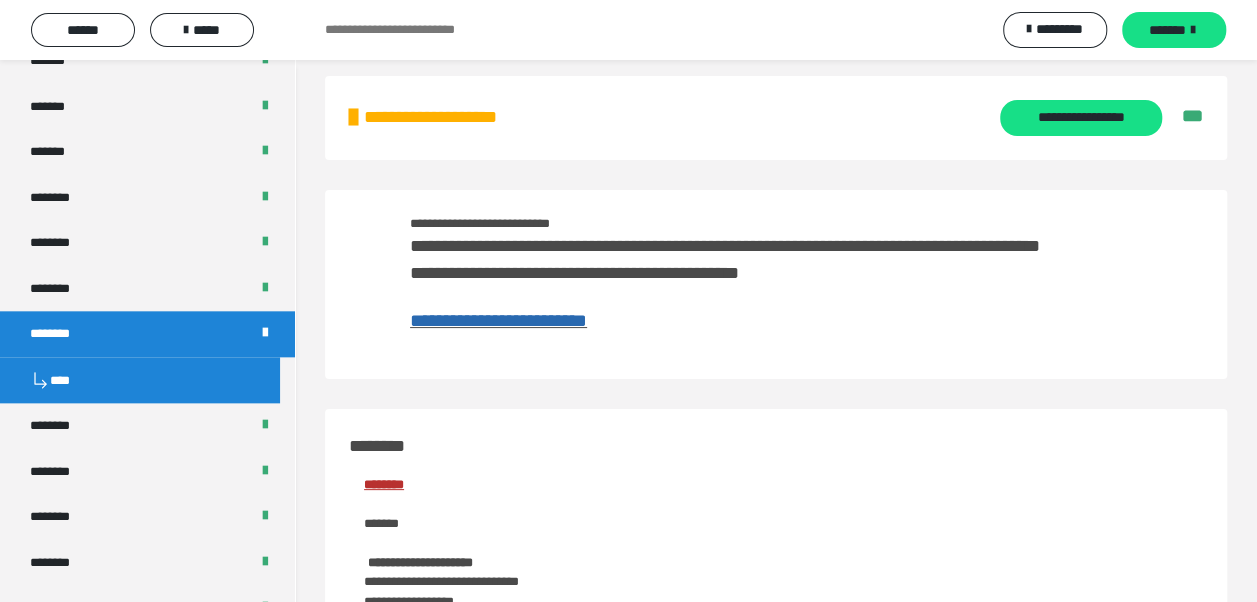 click on "**********" at bounding box center (498, 320) 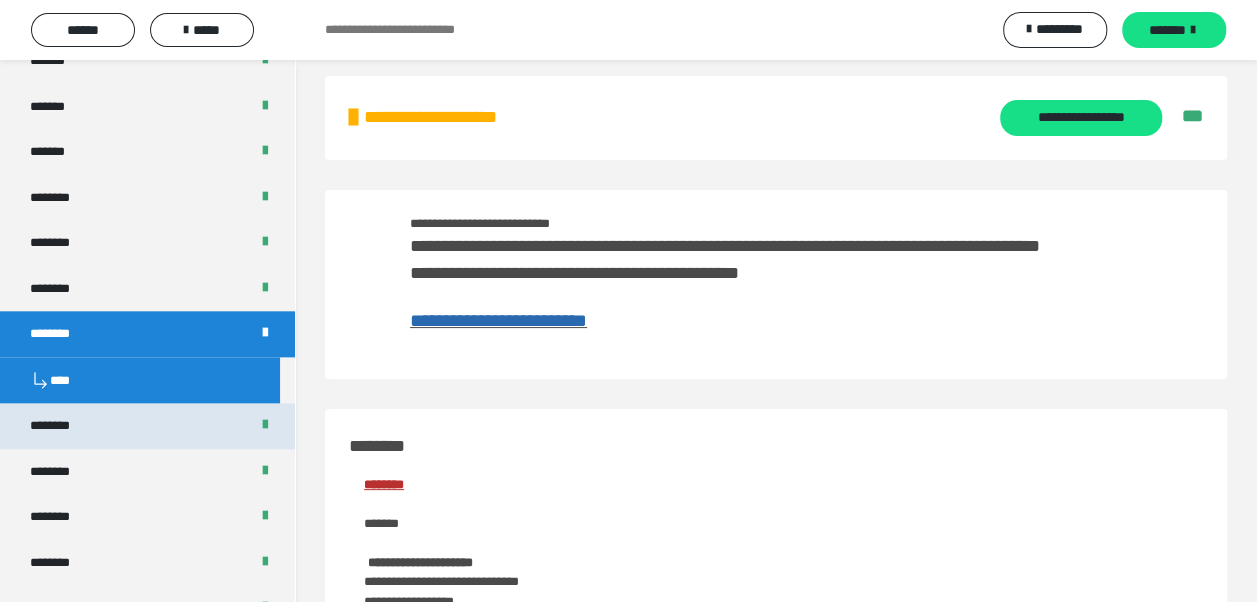 click on "********" at bounding box center [147, 426] 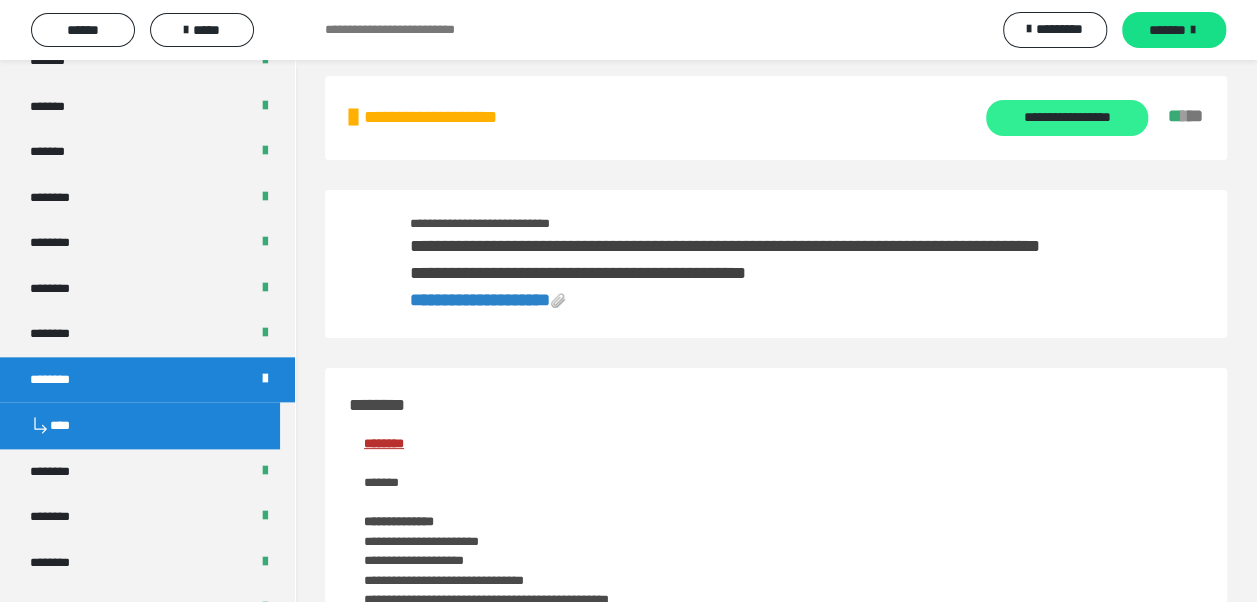 click on "**********" at bounding box center [1066, 118] 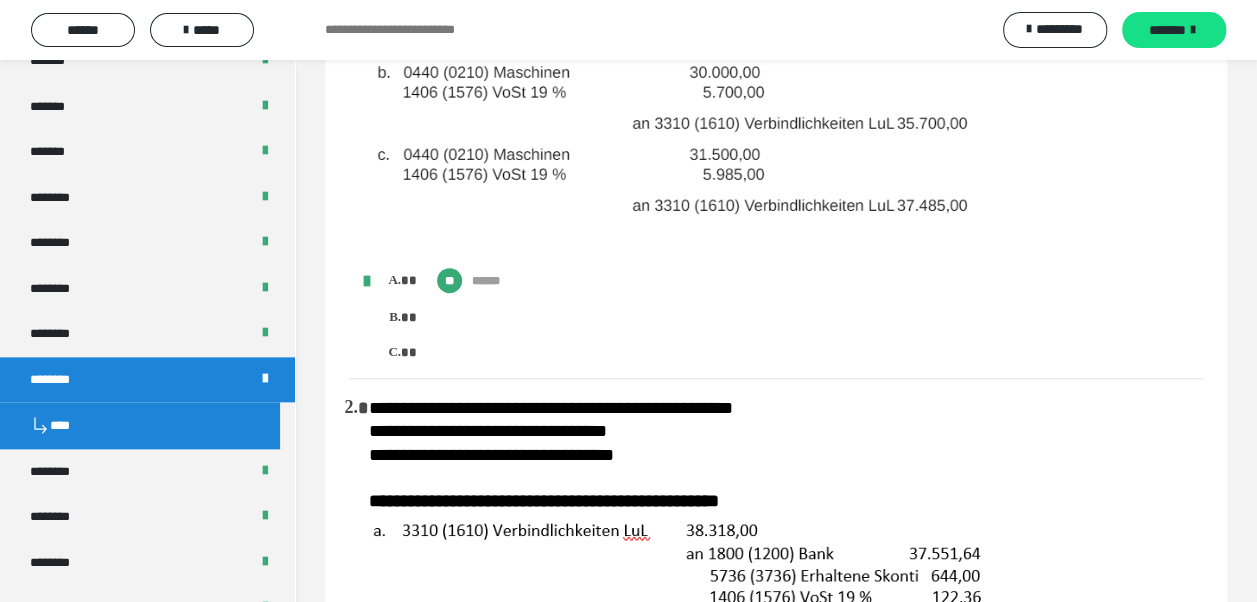 scroll, scrollTop: 0, scrollLeft: 0, axis: both 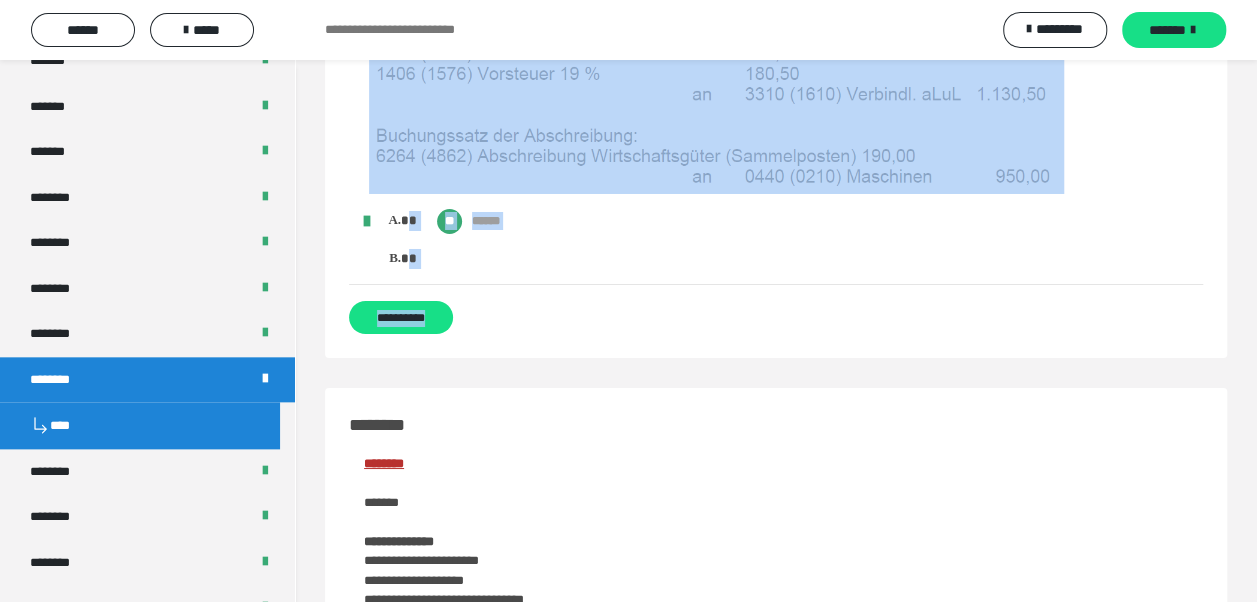 drag, startPoint x: 362, startPoint y: 160, endPoint x: 666, endPoint y: 356, distance: 361.70706 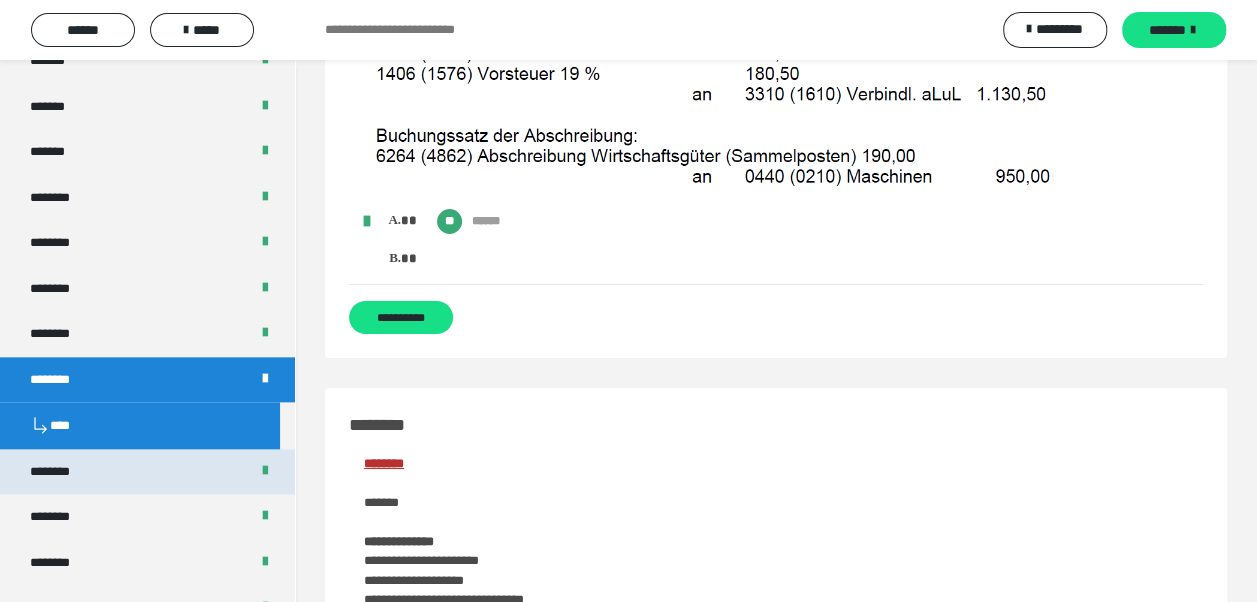 click on "********" at bounding box center (147, 472) 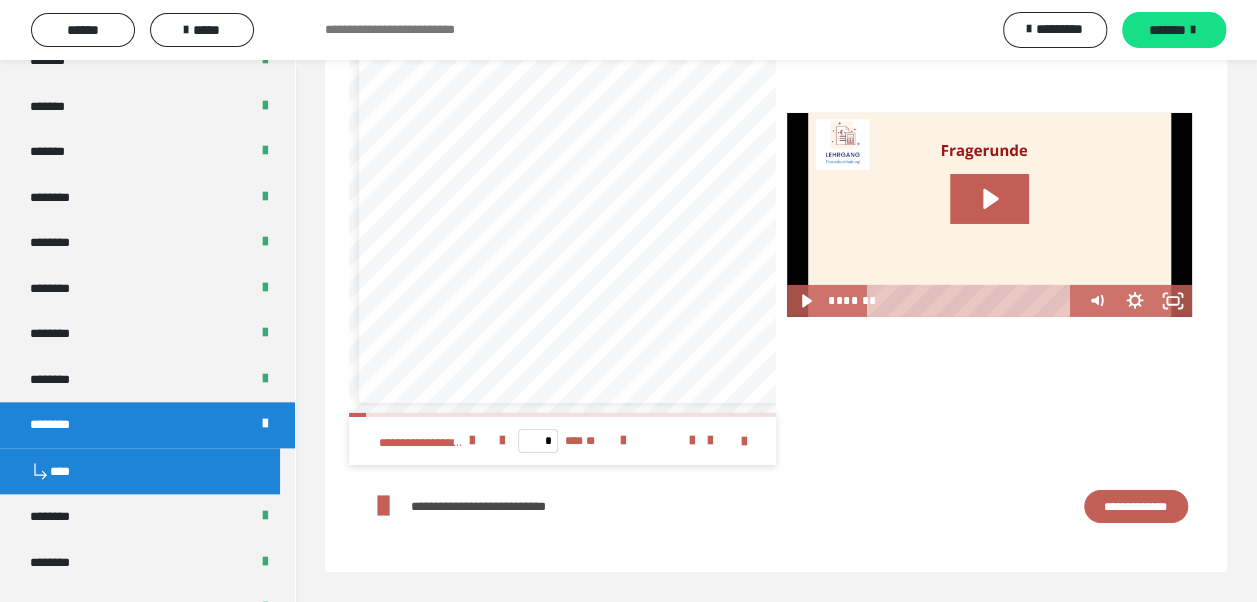 scroll, scrollTop: 0, scrollLeft: 0, axis: both 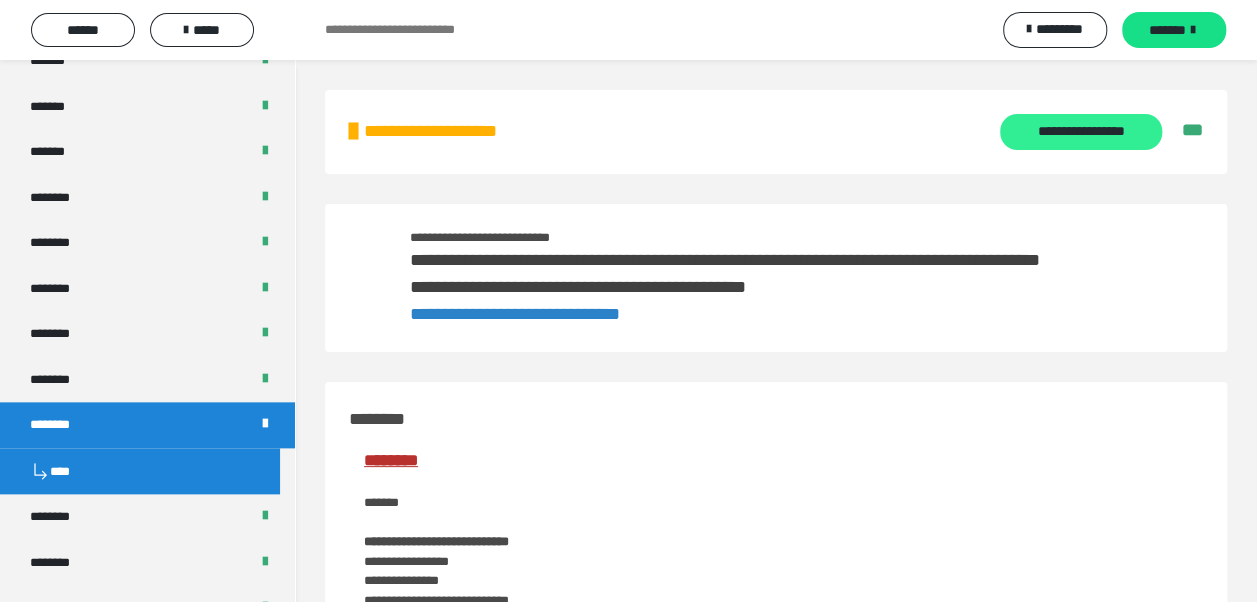 click on "**********" at bounding box center (1080, 132) 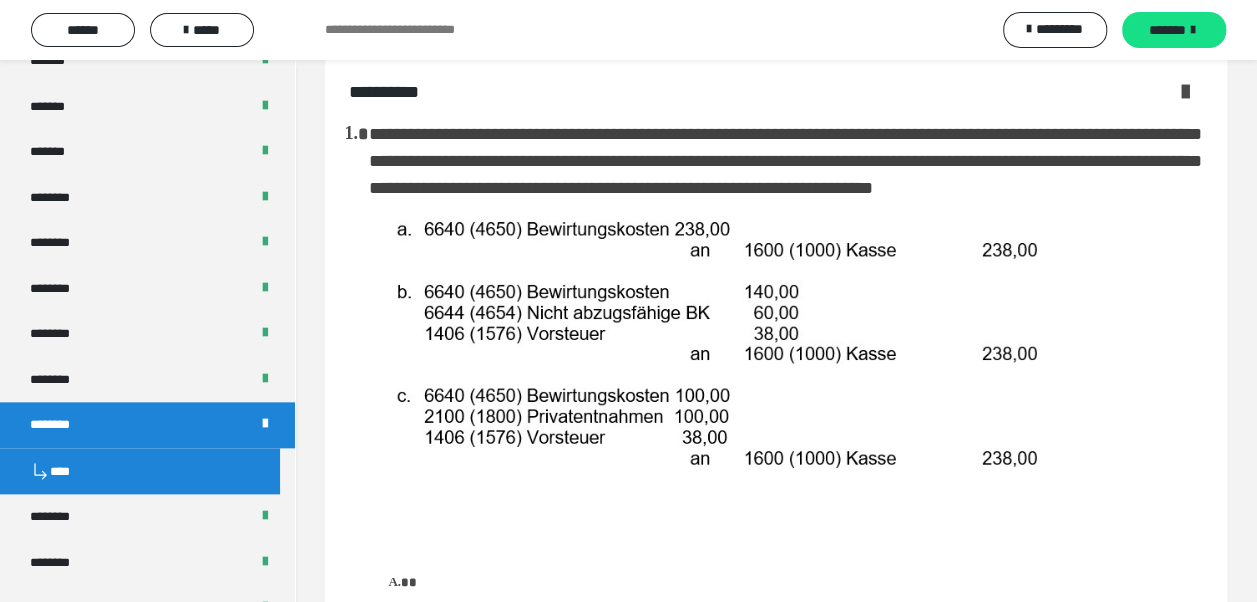 scroll, scrollTop: 0, scrollLeft: 0, axis: both 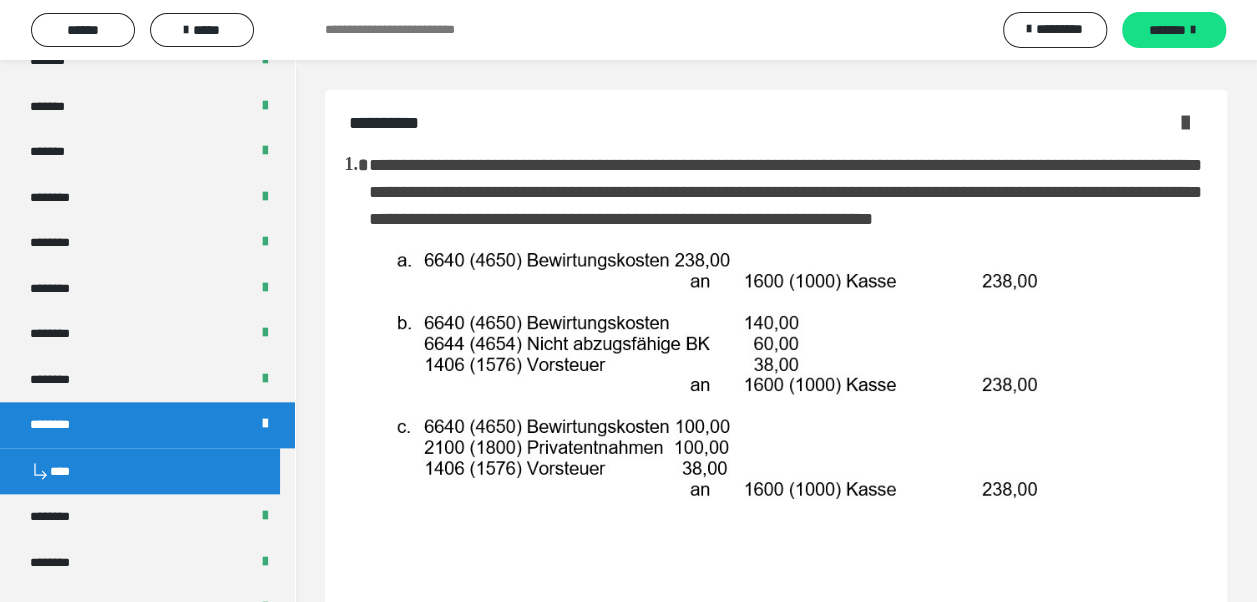 click on "**********" at bounding box center (786, 425) 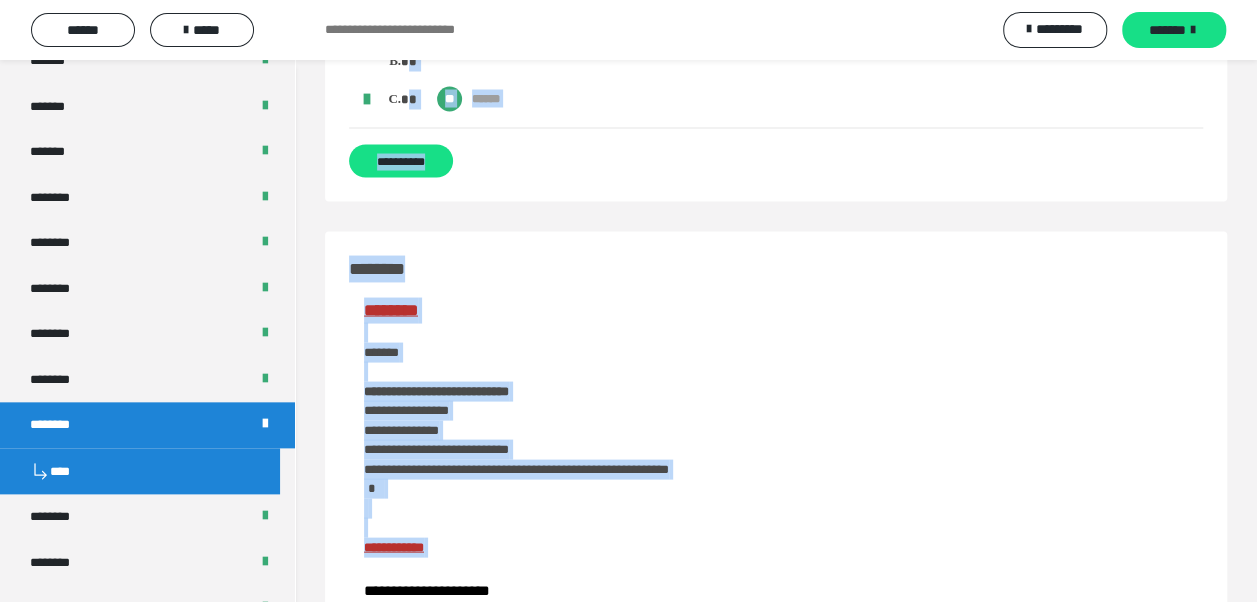 scroll, scrollTop: 1842, scrollLeft: 0, axis: vertical 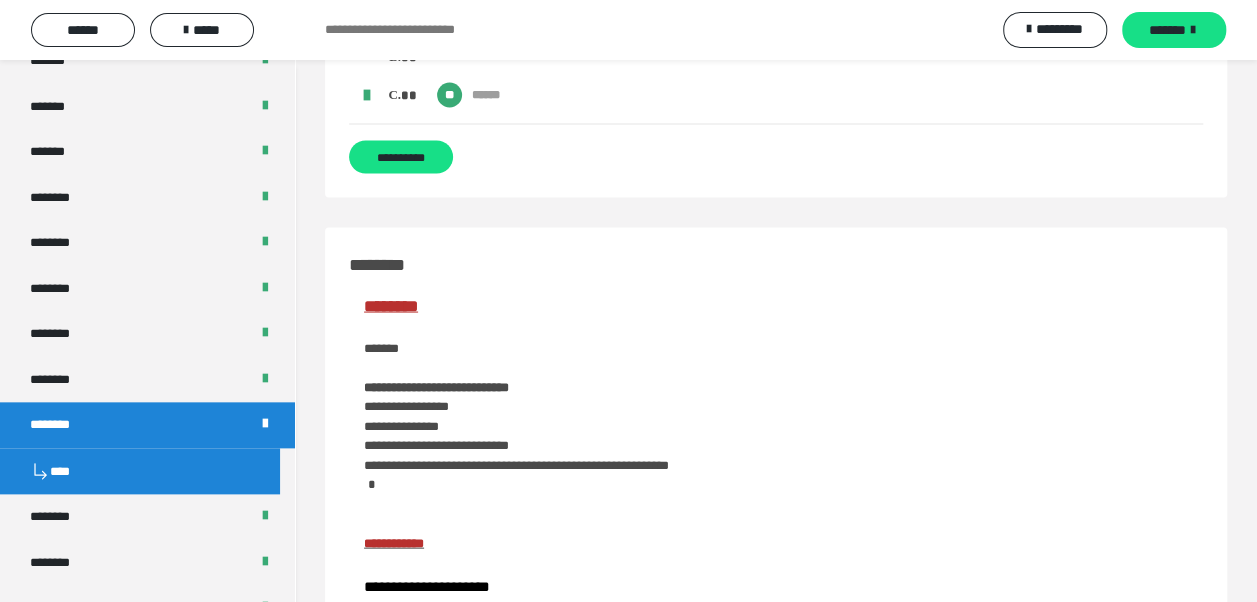 drag, startPoint x: 366, startPoint y: 161, endPoint x: 724, endPoint y: 139, distance: 358.67535 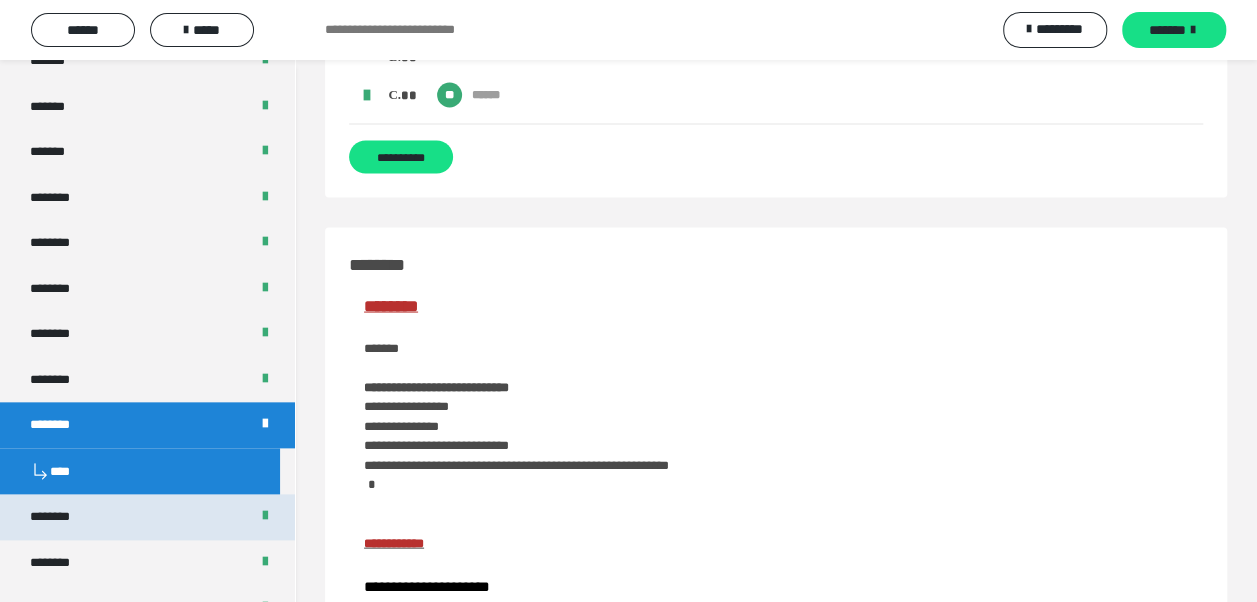 click on "********" at bounding box center [147, 517] 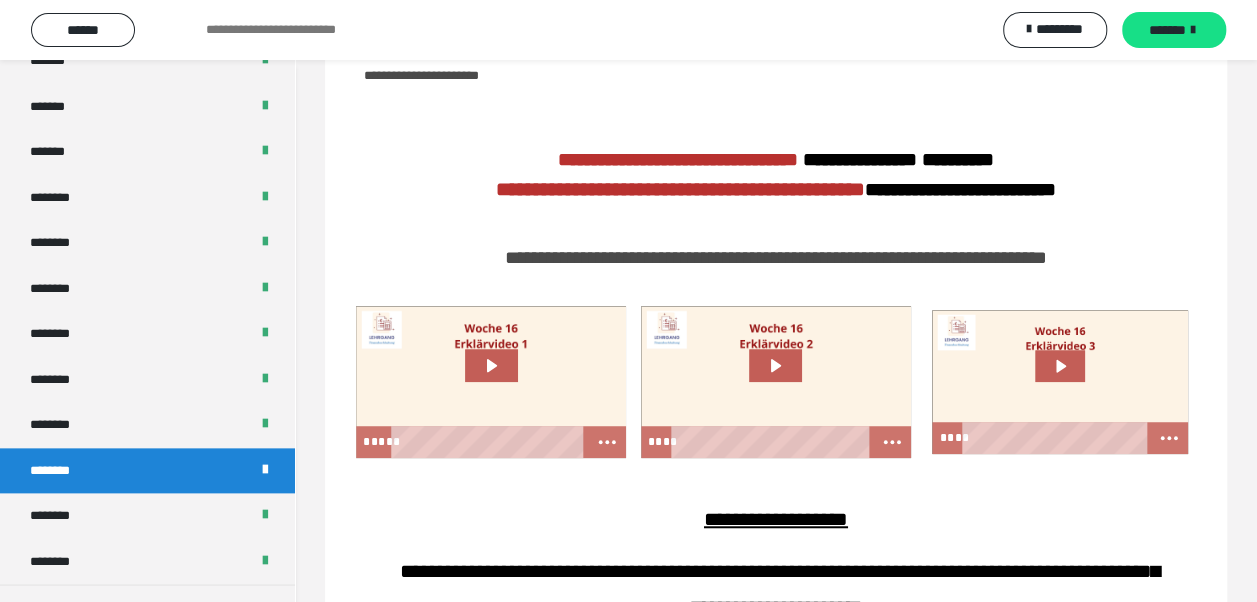 scroll, scrollTop: 0, scrollLeft: 0, axis: both 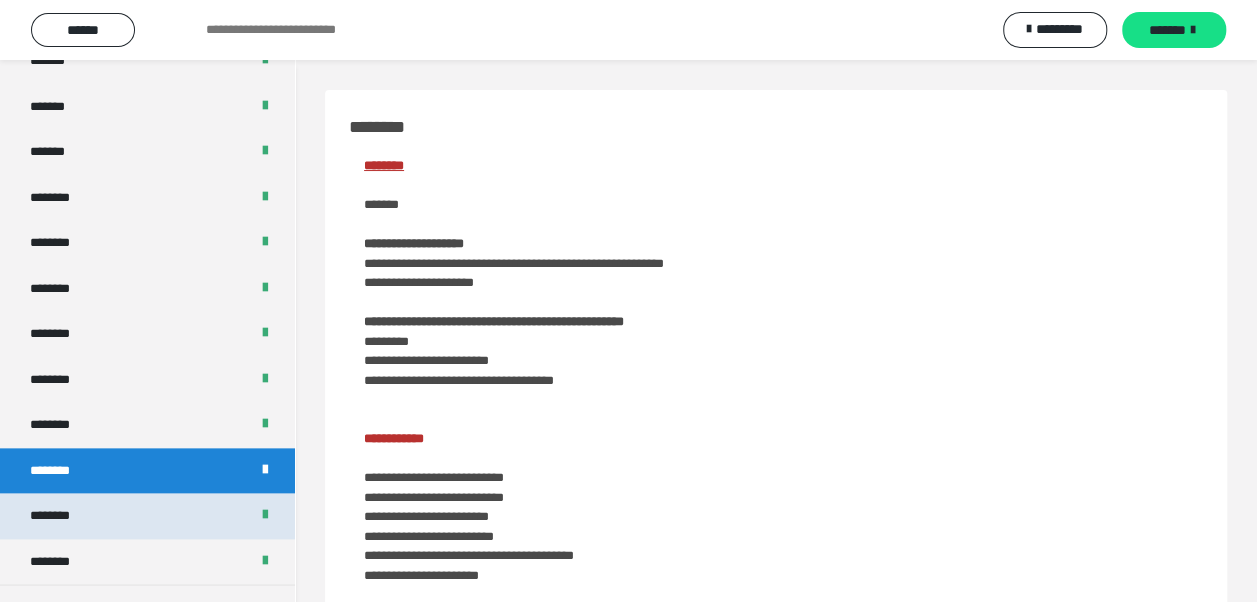 click on "********" at bounding box center [147, 516] 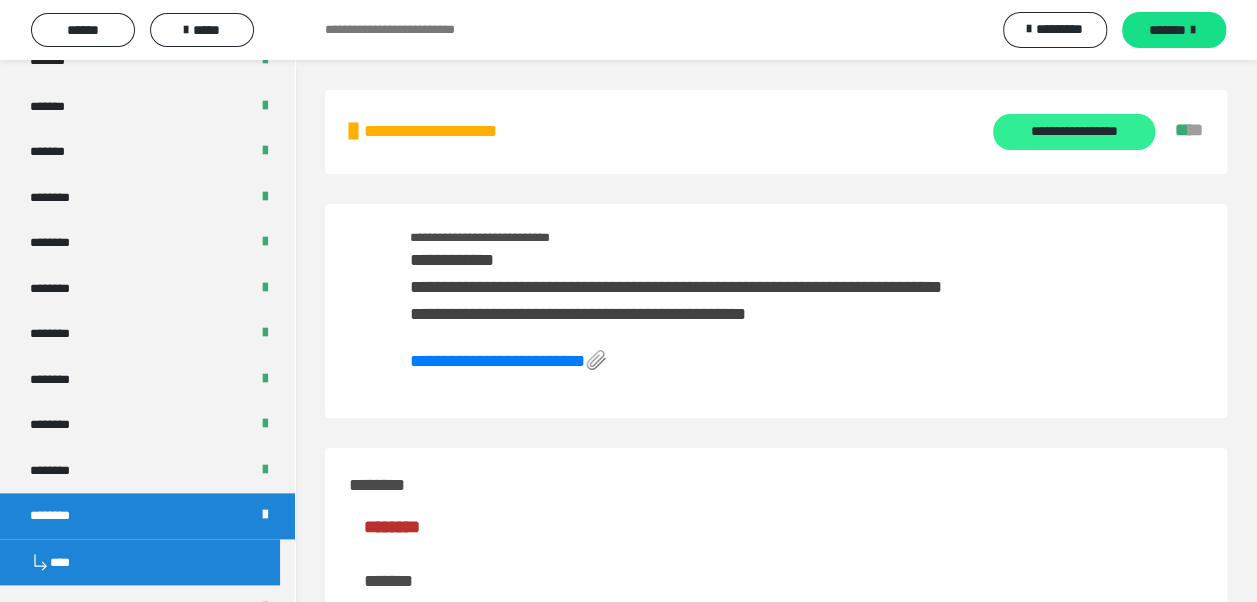 click on "**********" at bounding box center (1073, 132) 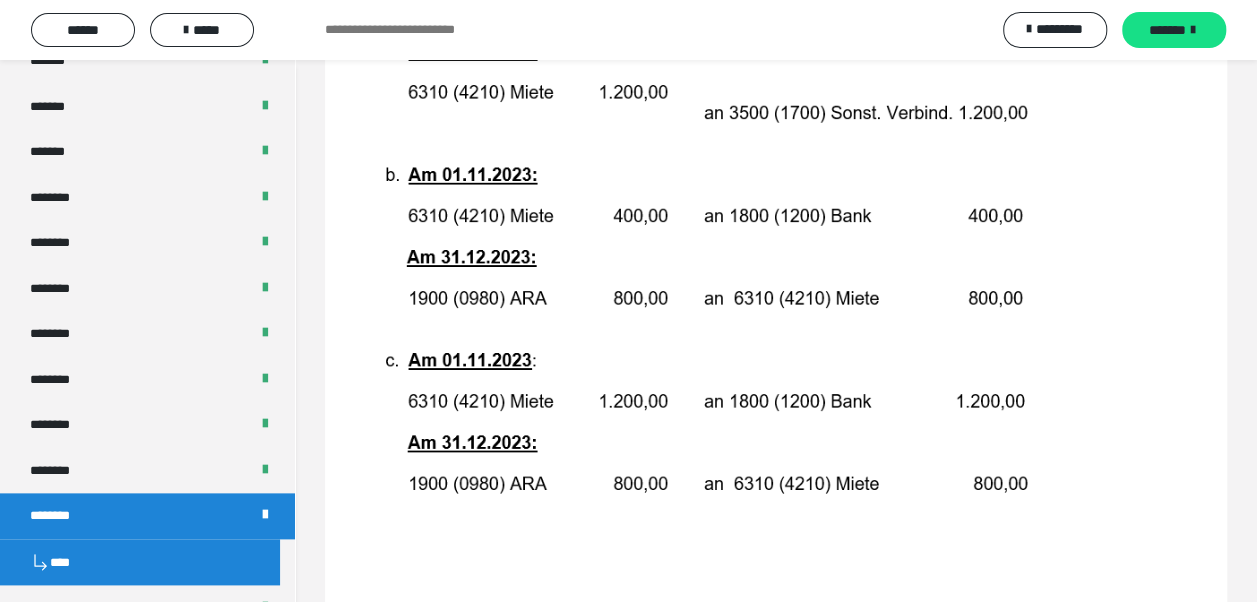 scroll, scrollTop: 0, scrollLeft: 0, axis: both 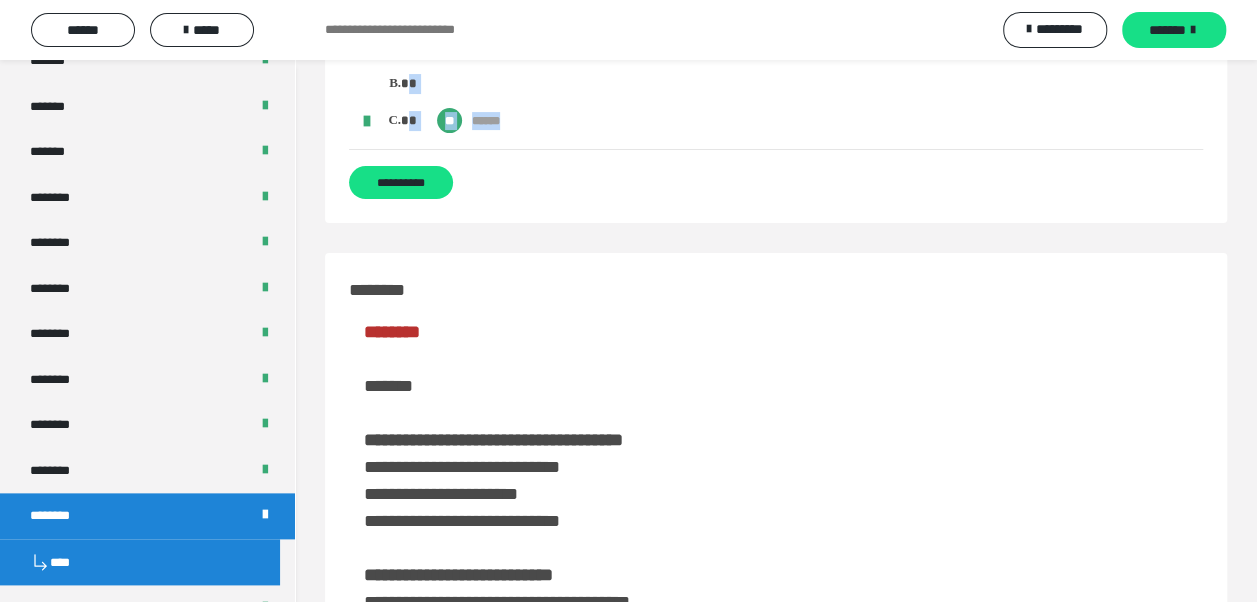 drag, startPoint x: 373, startPoint y: 162, endPoint x: 641, endPoint y: 172, distance: 268.1865 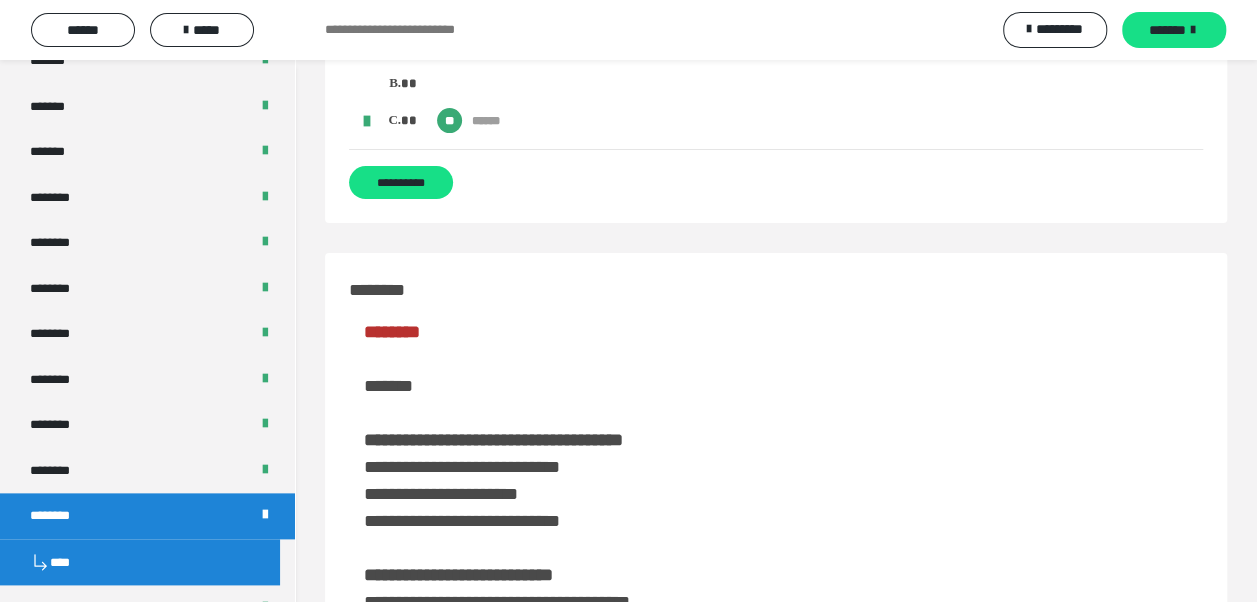 drag, startPoint x: 792, startPoint y: 313, endPoint x: 506, endPoint y: 420, distance: 305.36044 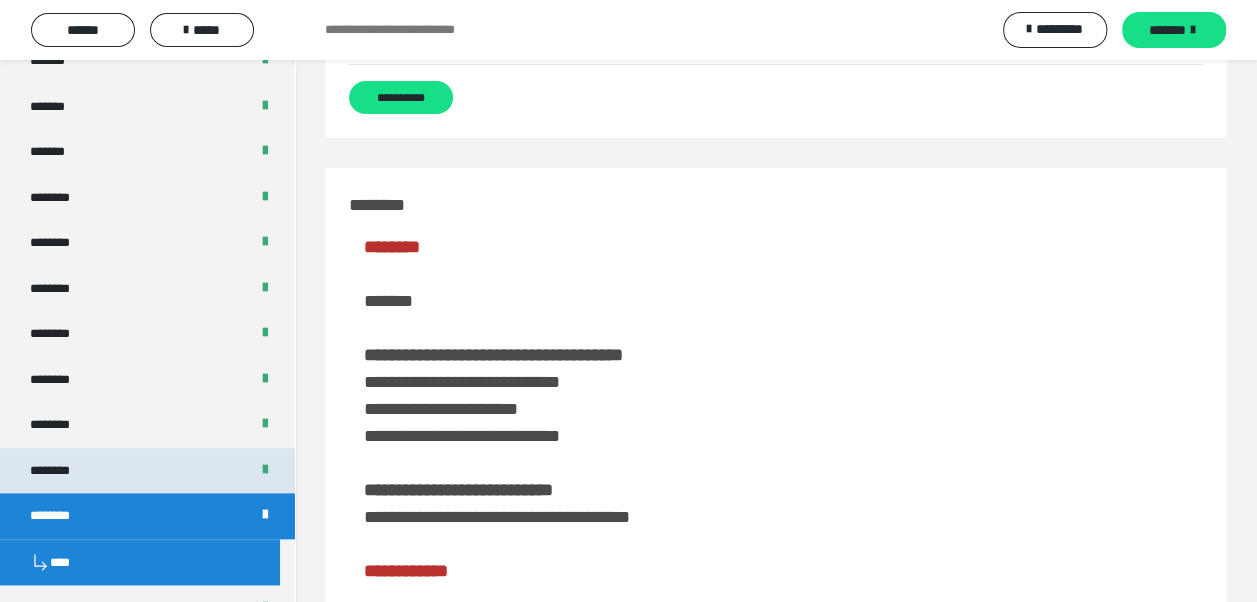 scroll, scrollTop: 4252, scrollLeft: 0, axis: vertical 